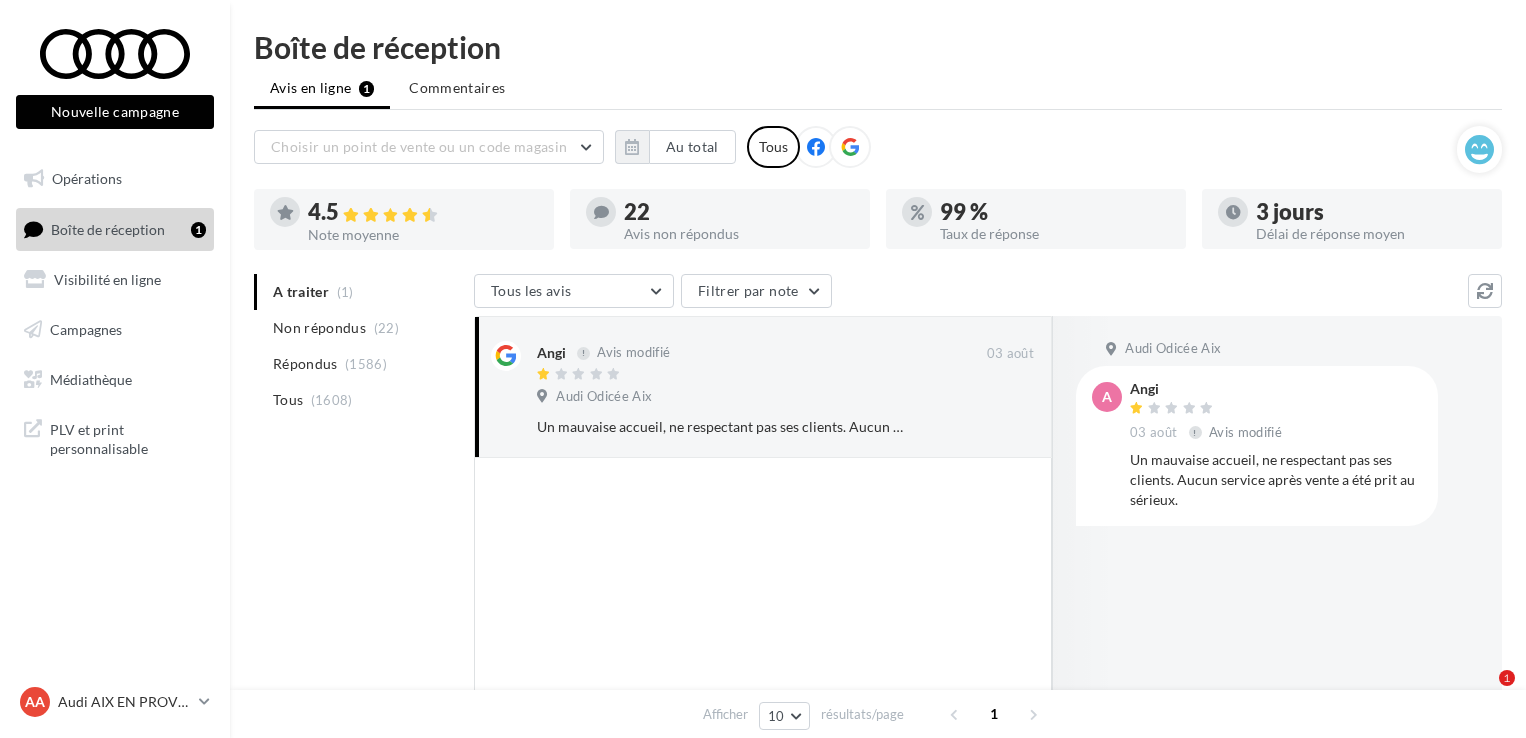 scroll, scrollTop: 0, scrollLeft: 0, axis: both 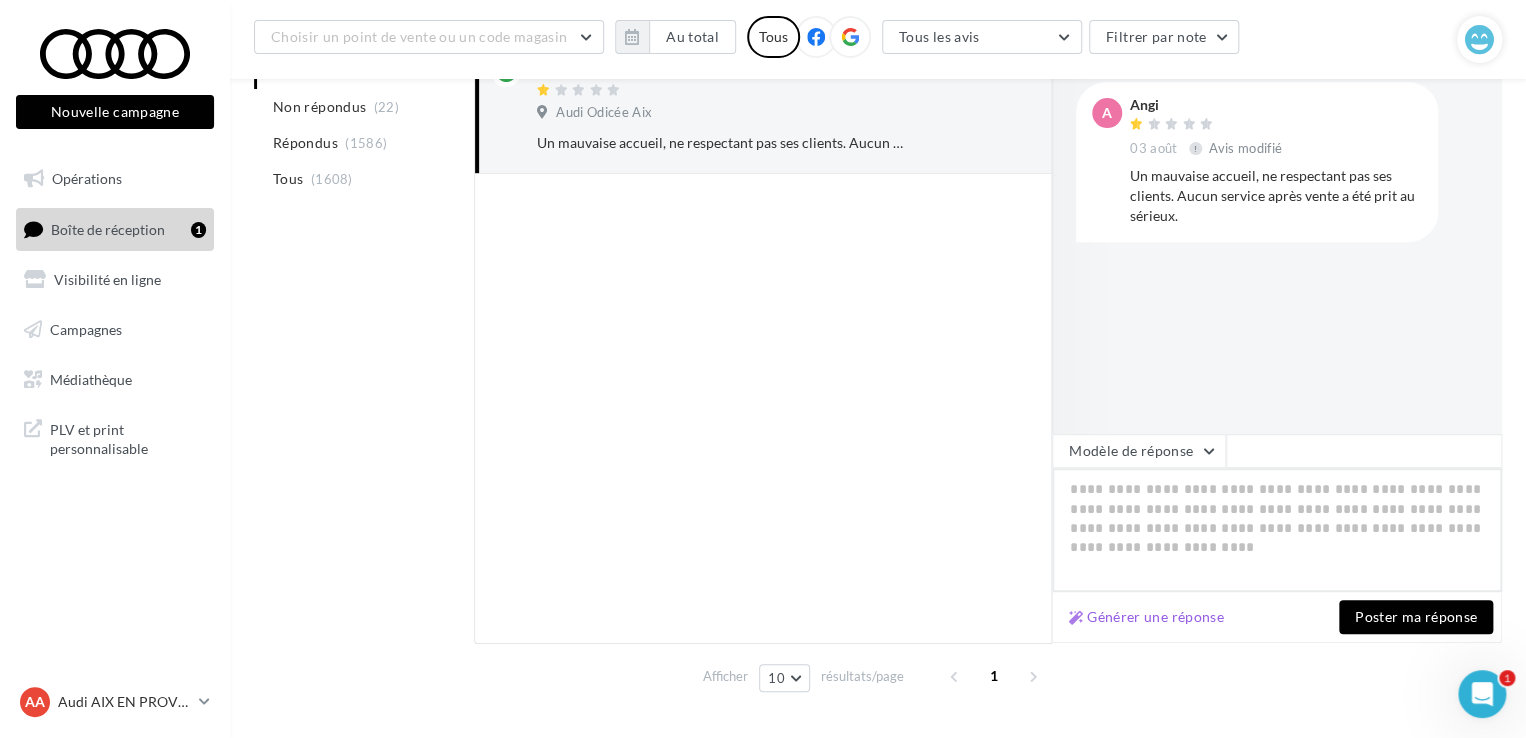 click at bounding box center [1277, 530] 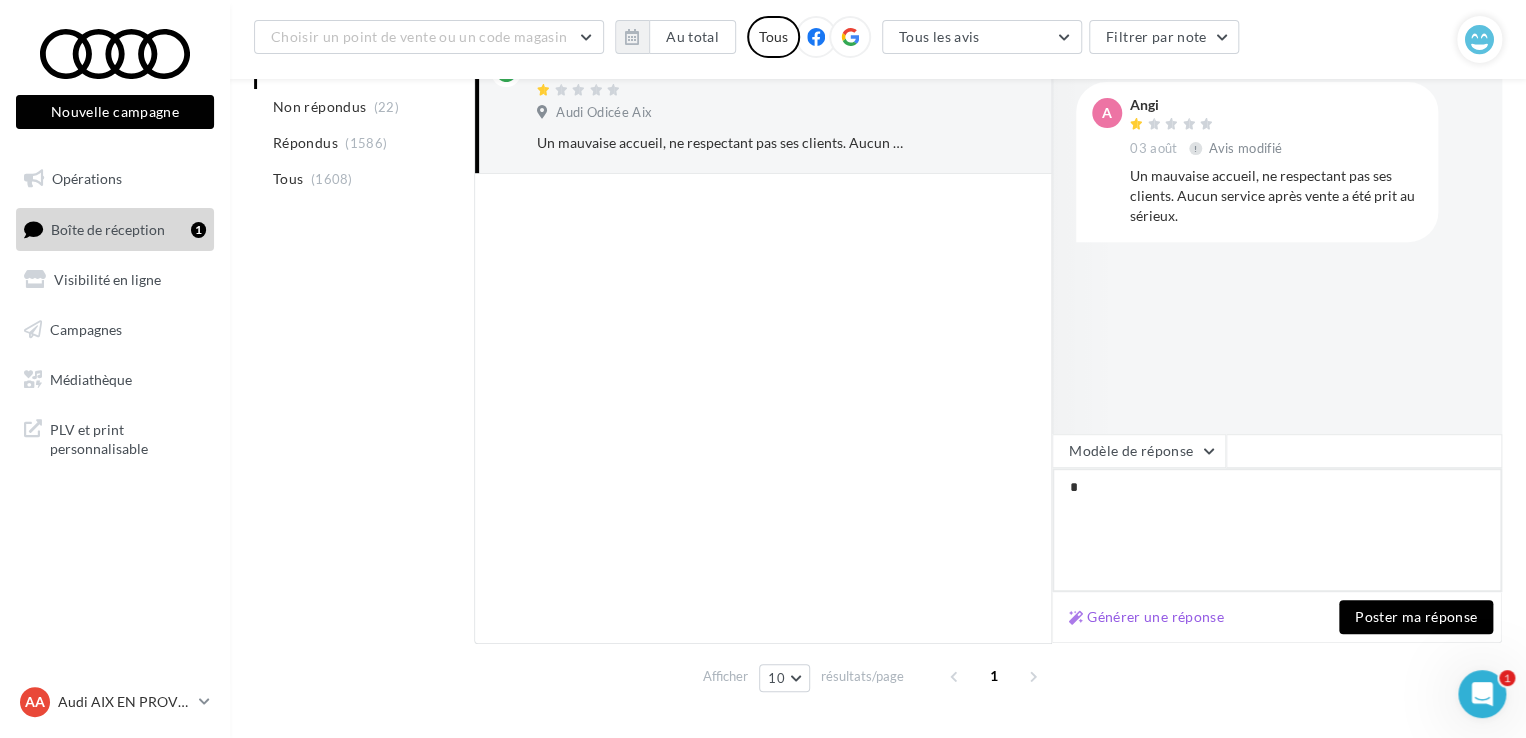 type on "**" 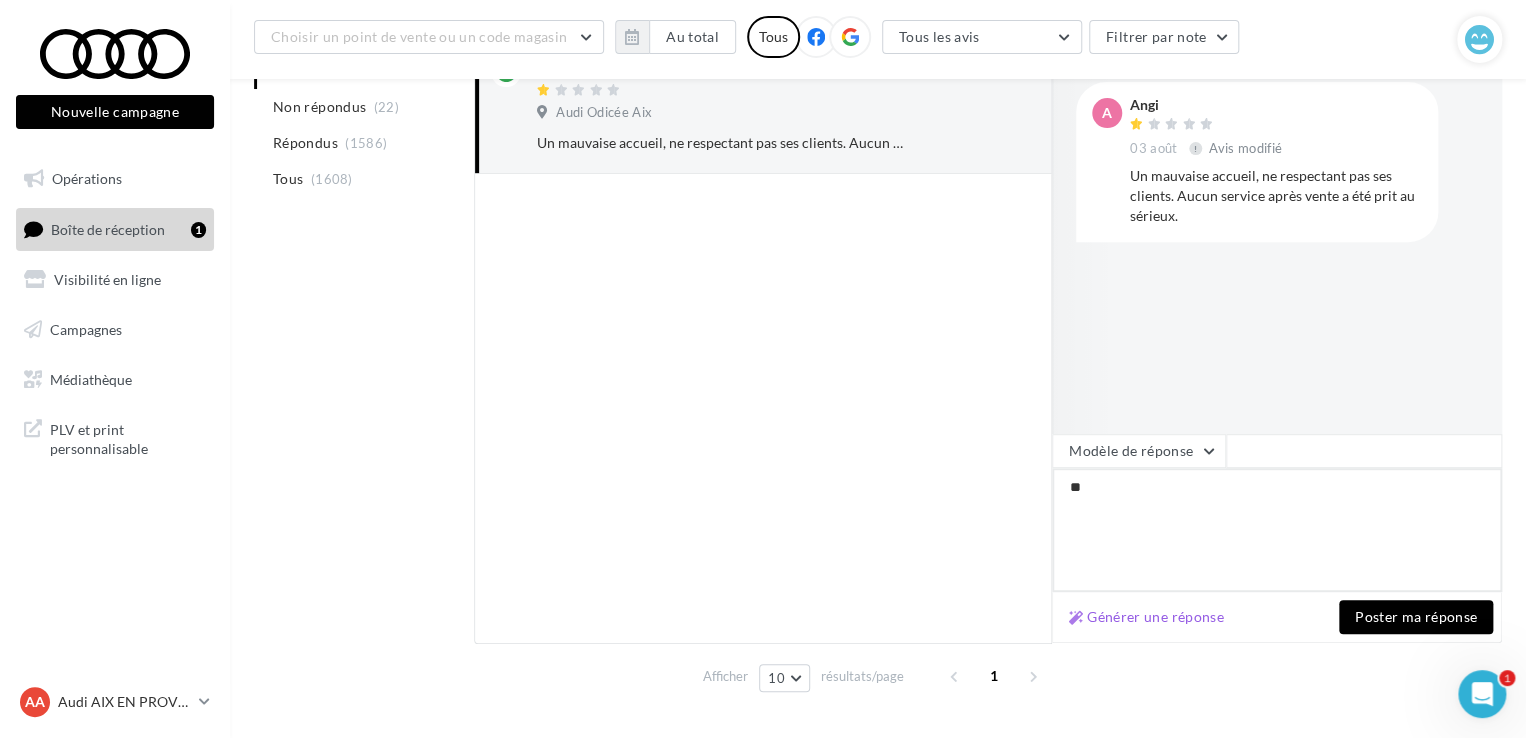 type on "***" 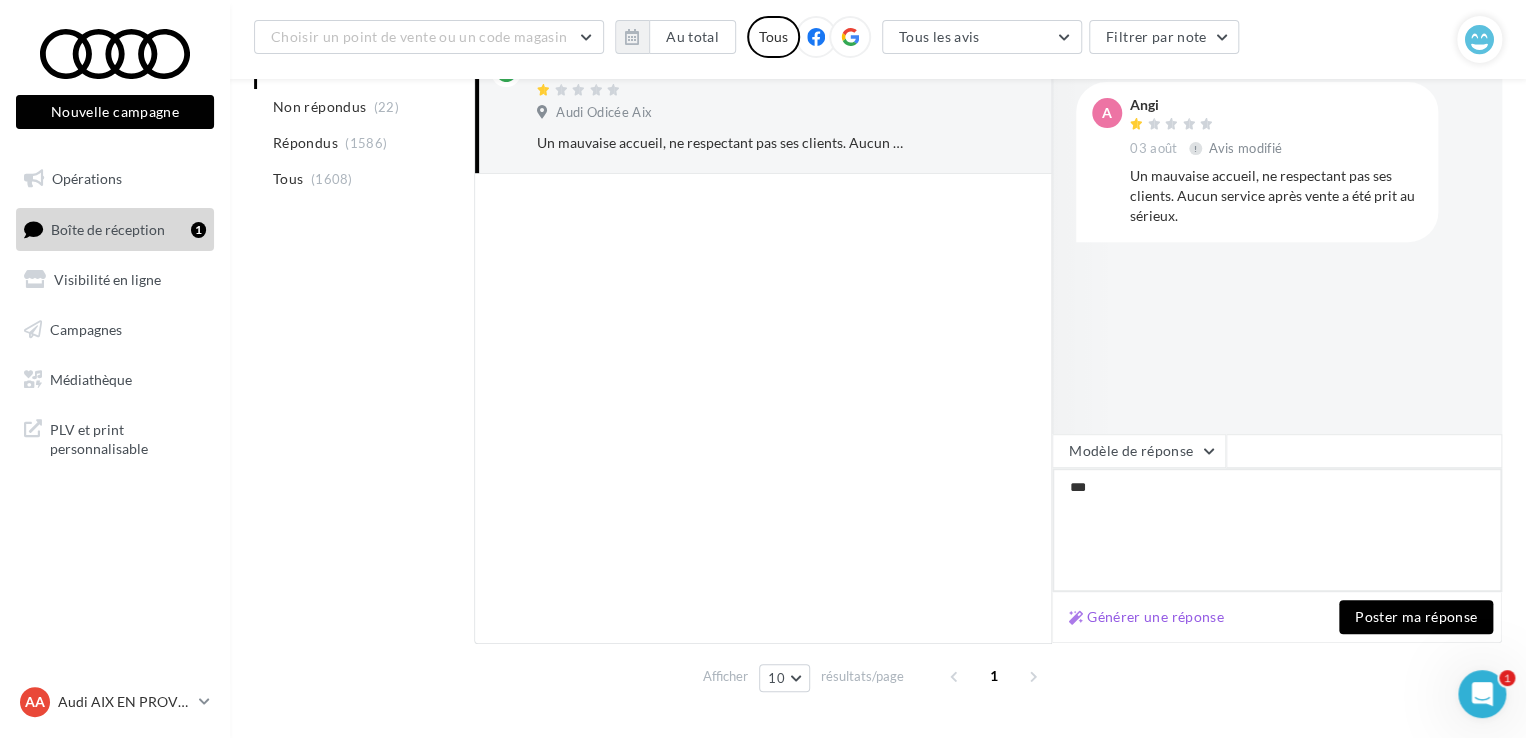 type on "****" 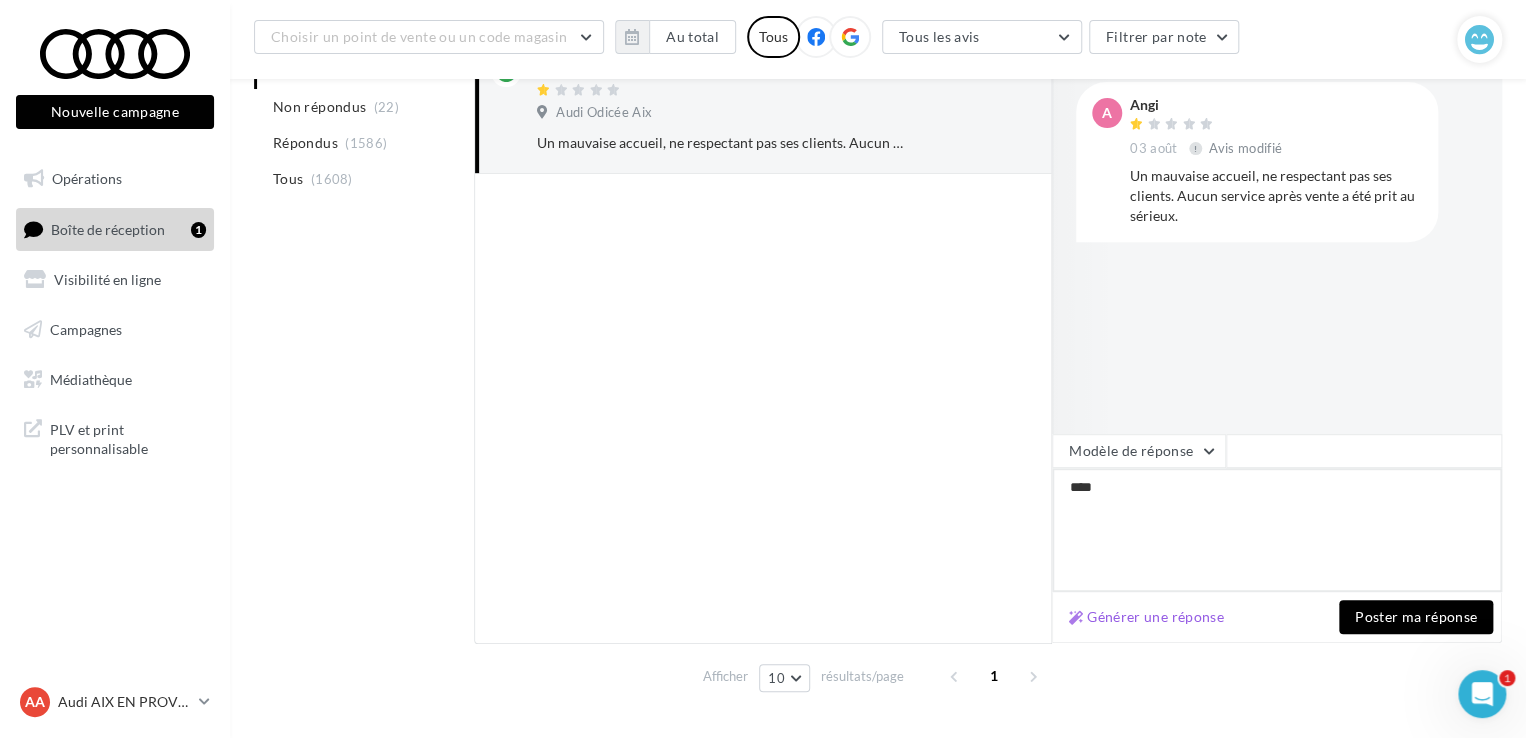 type on "*****" 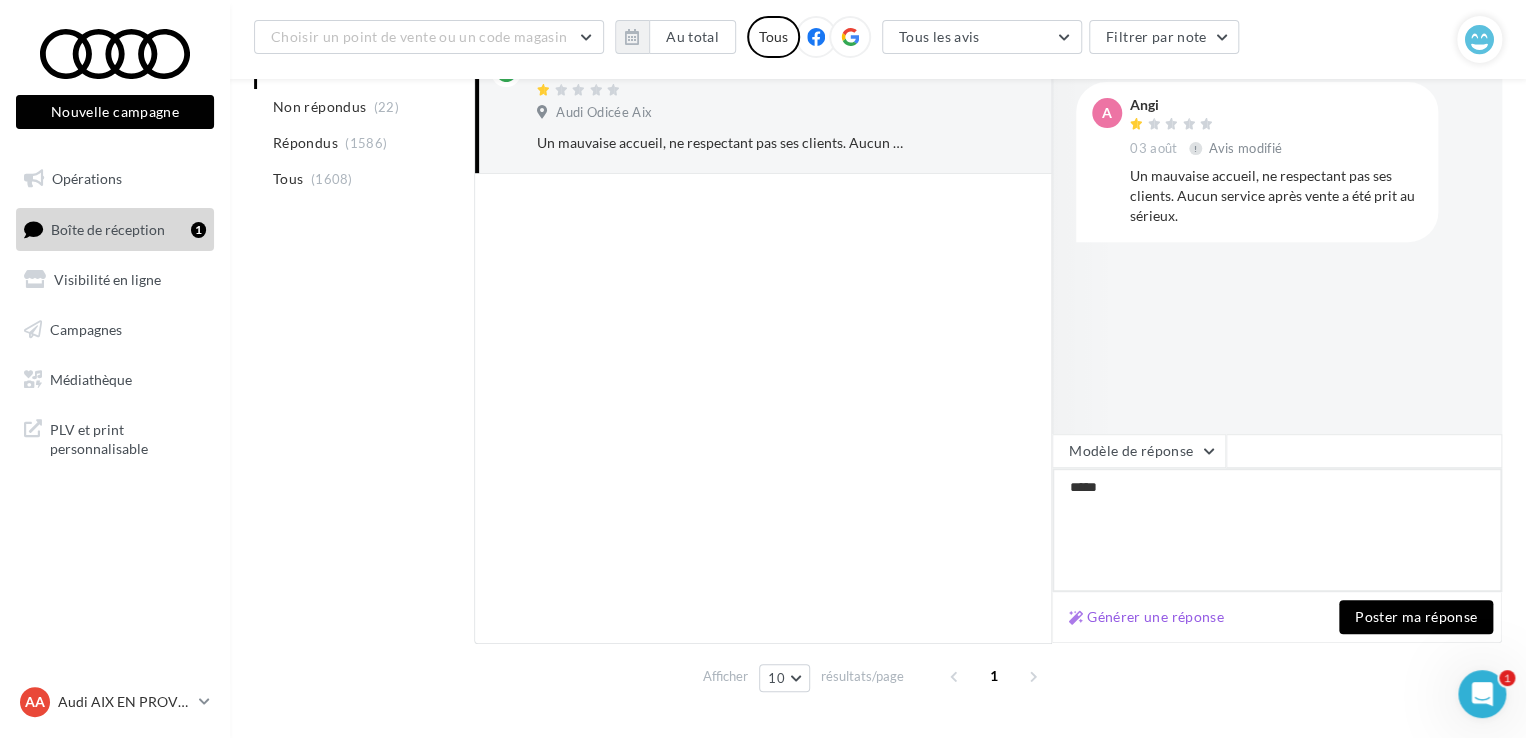 type on "******" 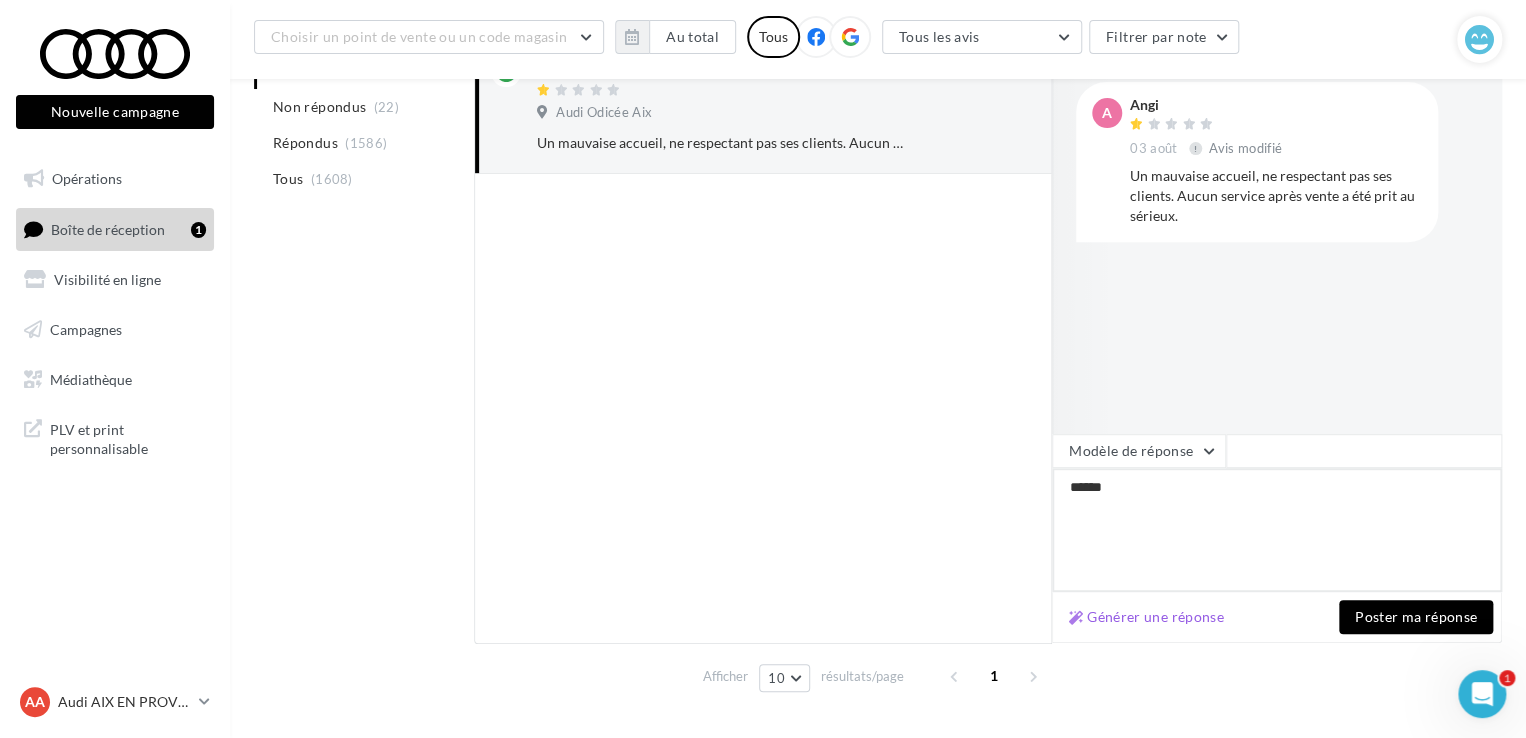 type on "*******" 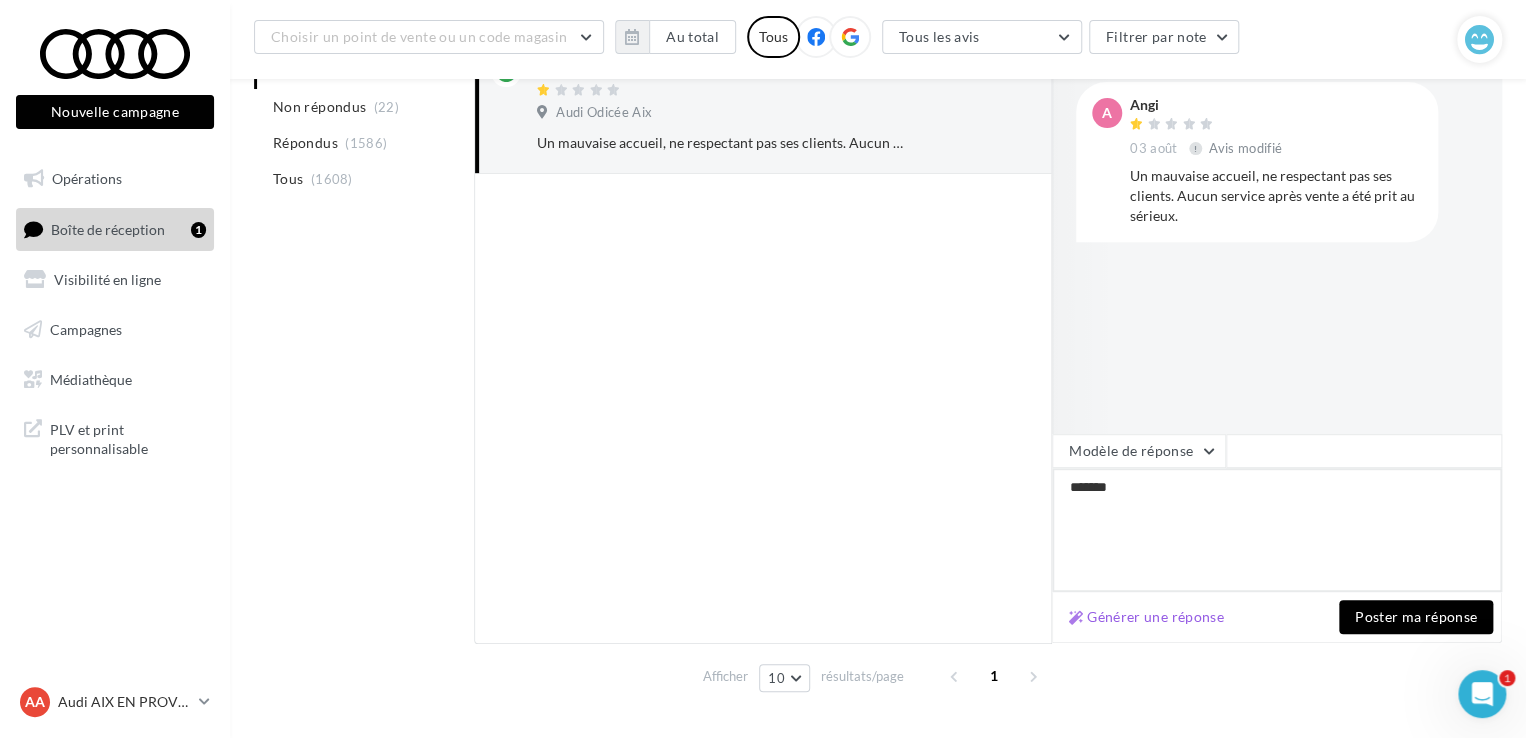 type on "********" 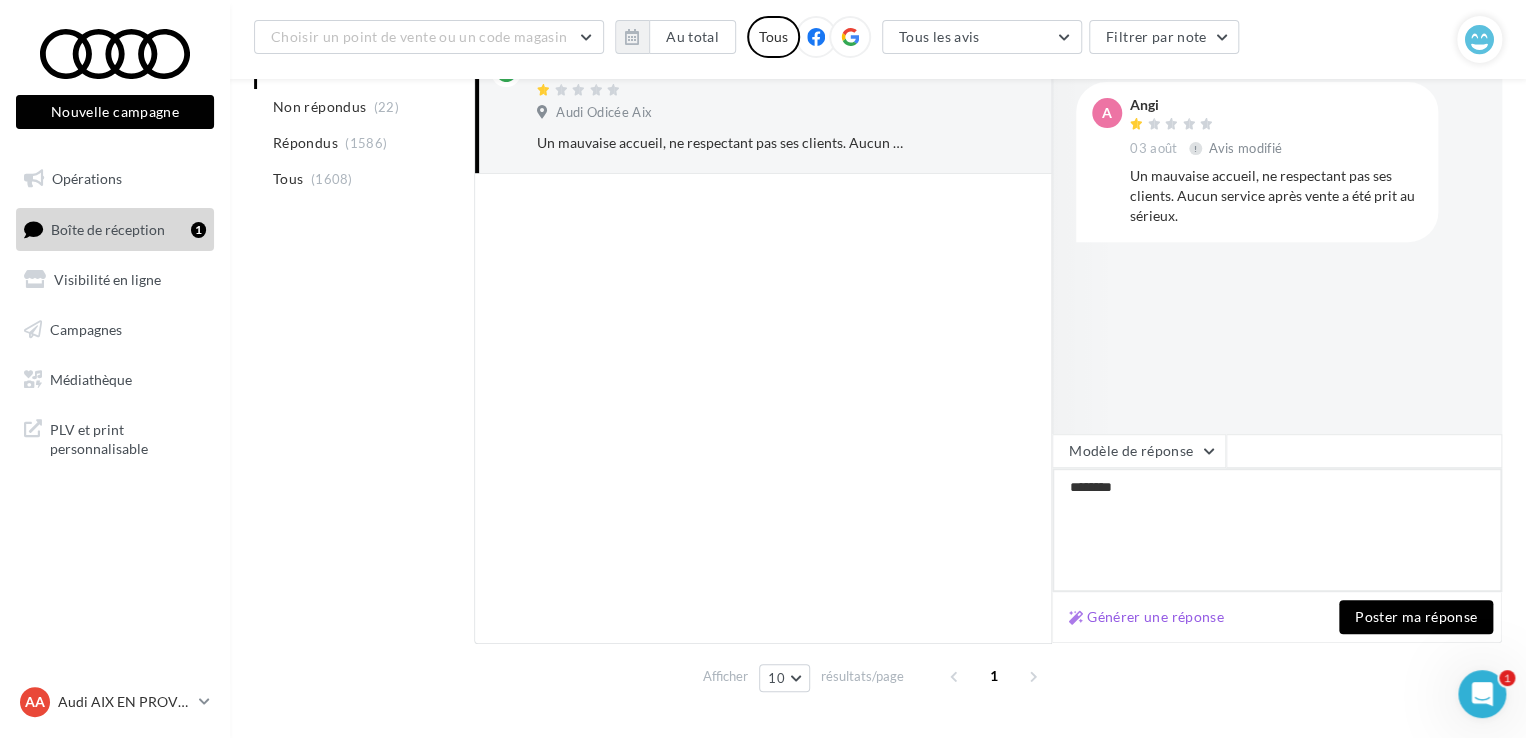 type on "********" 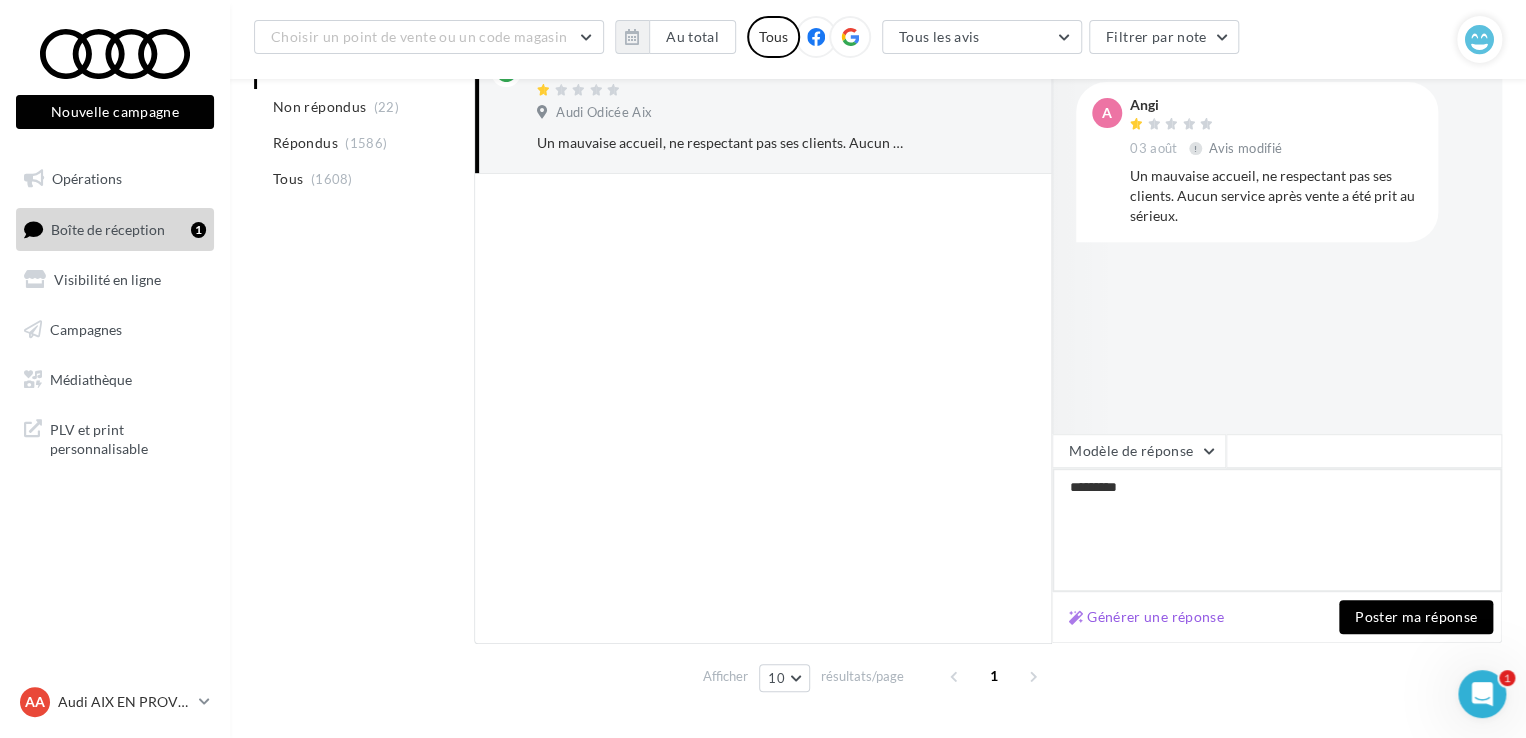 type on "**********" 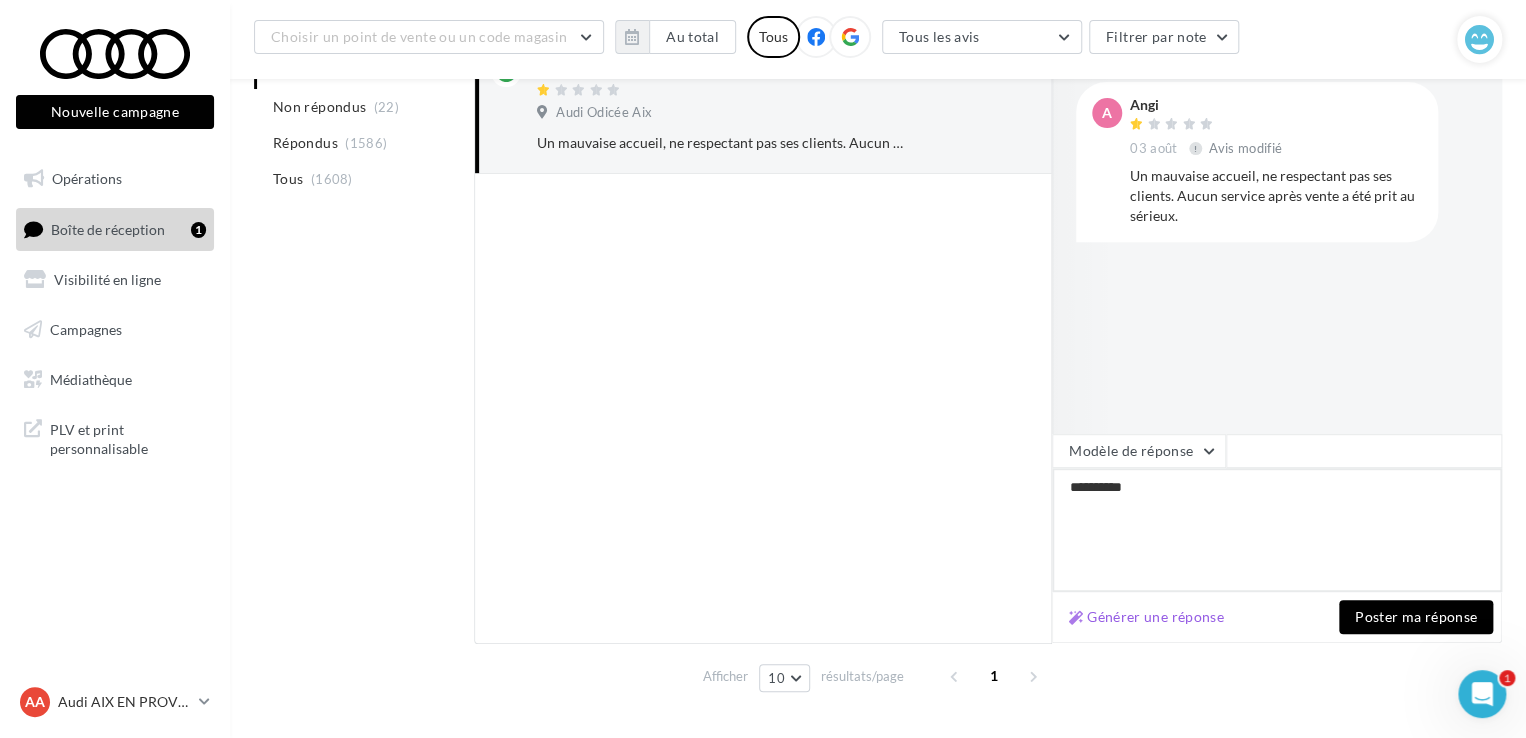 type on "**********" 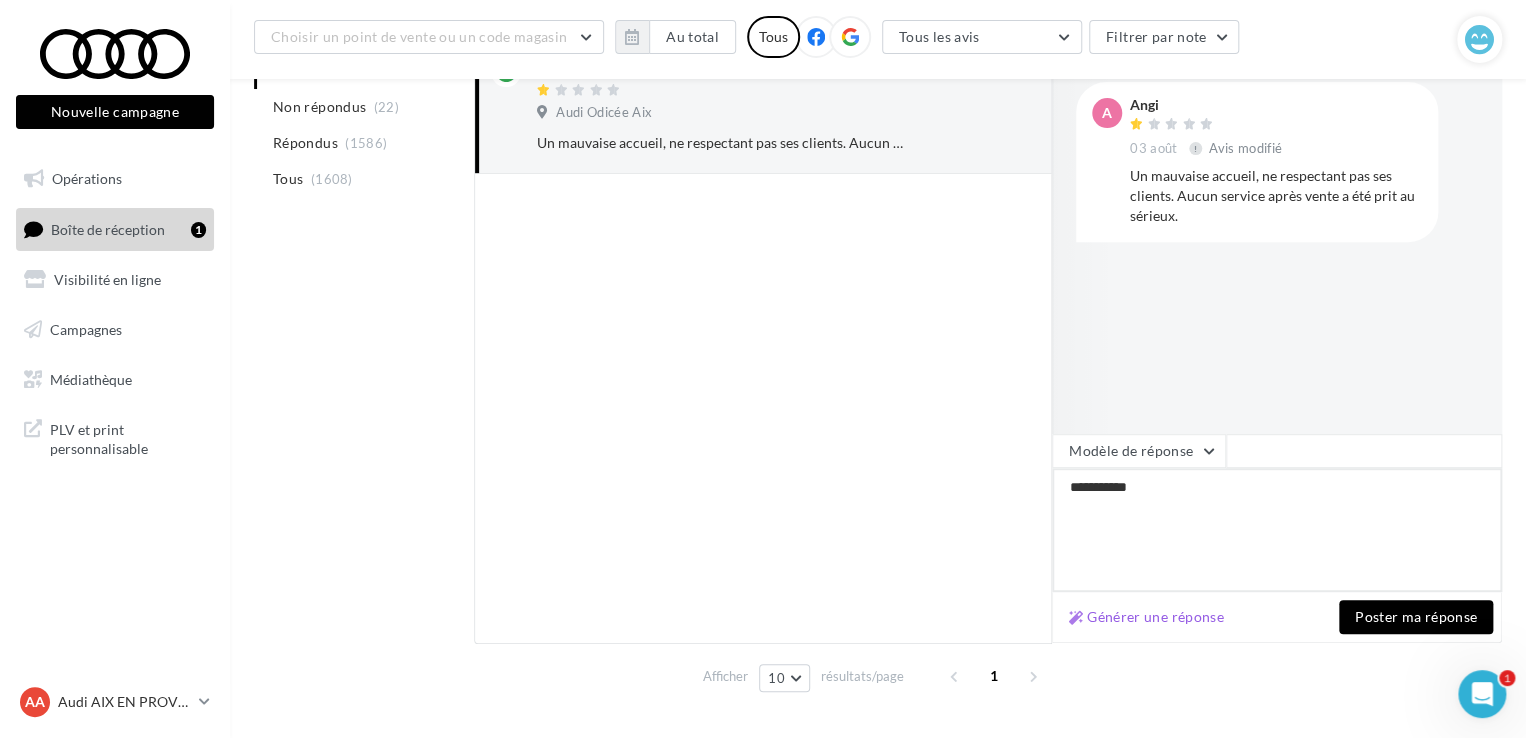 type on "**********" 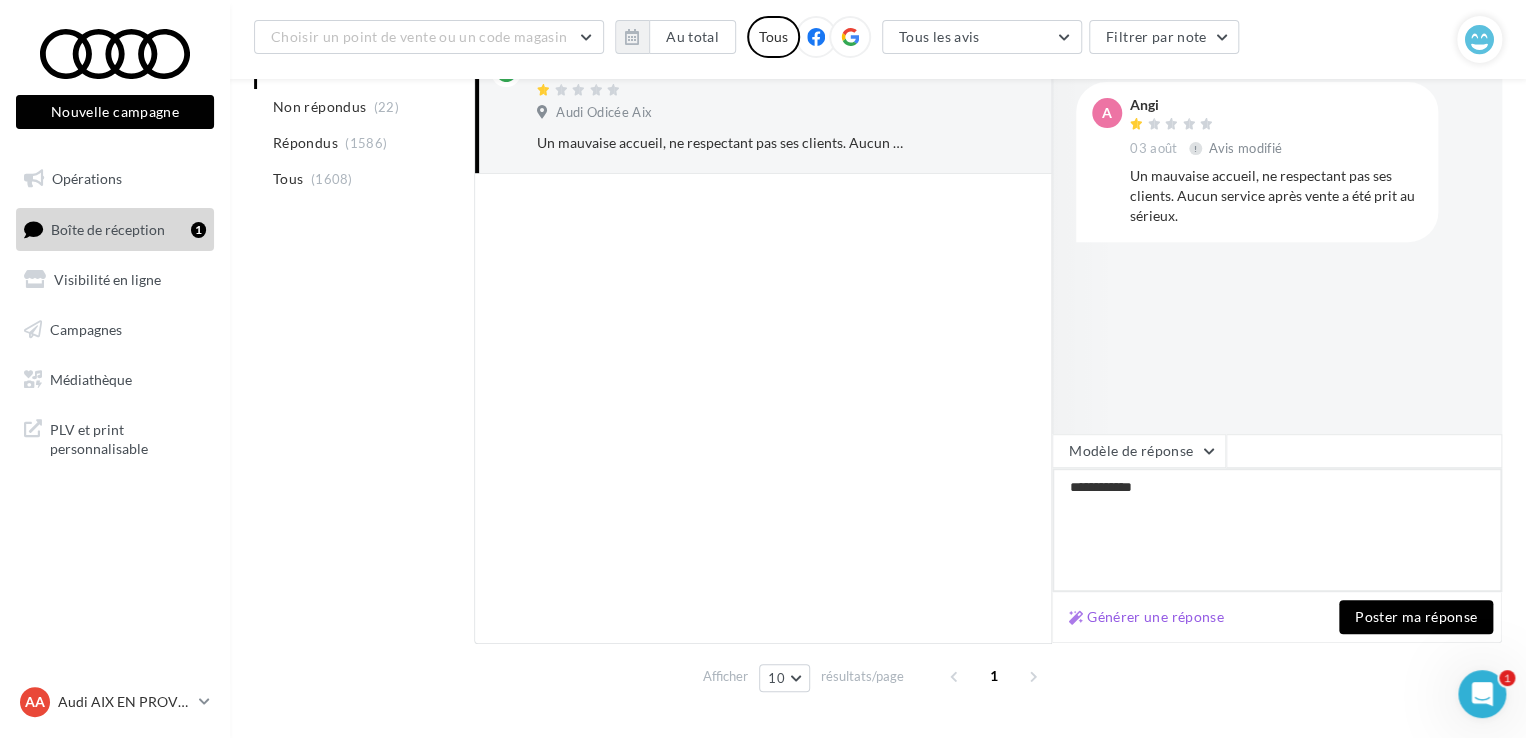 type on "**********" 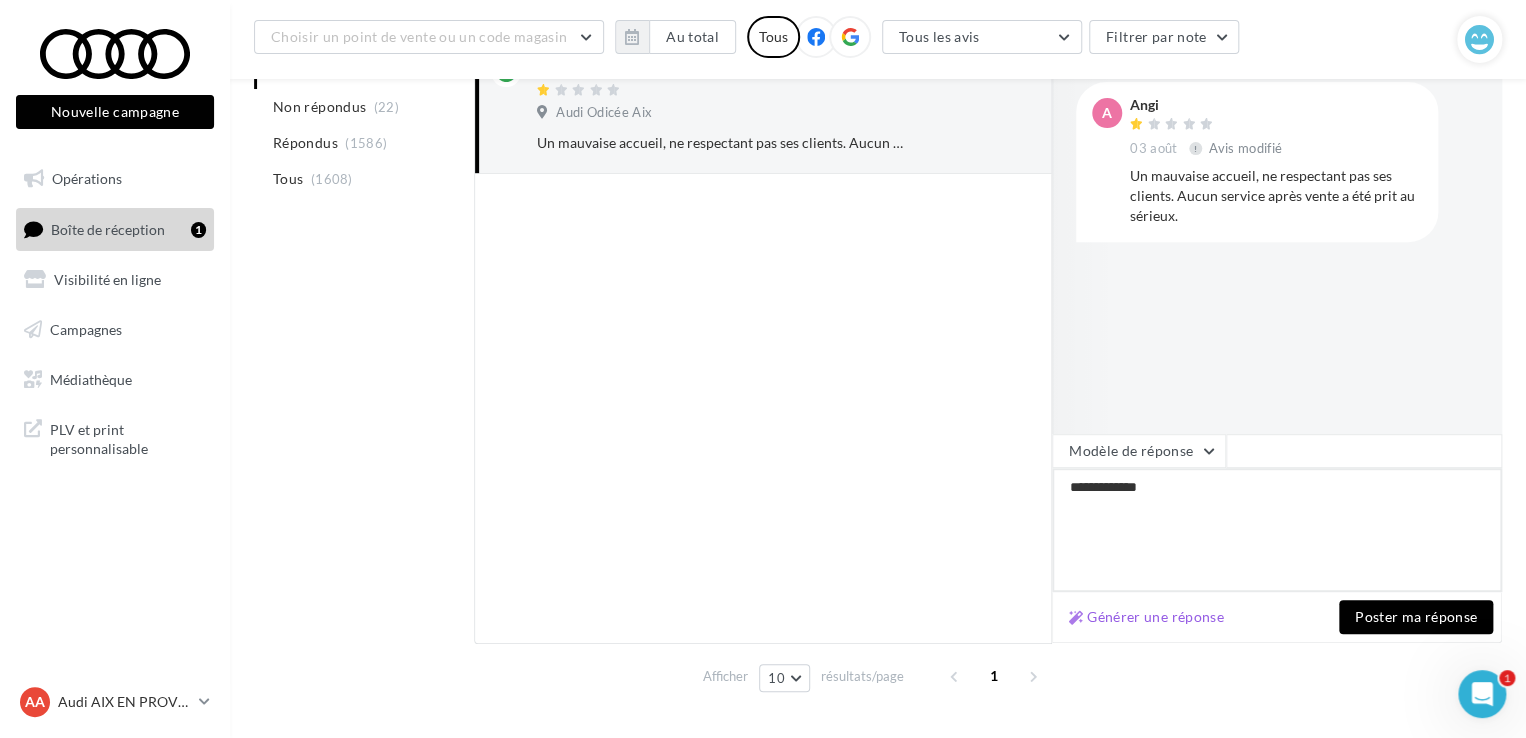 type on "**********" 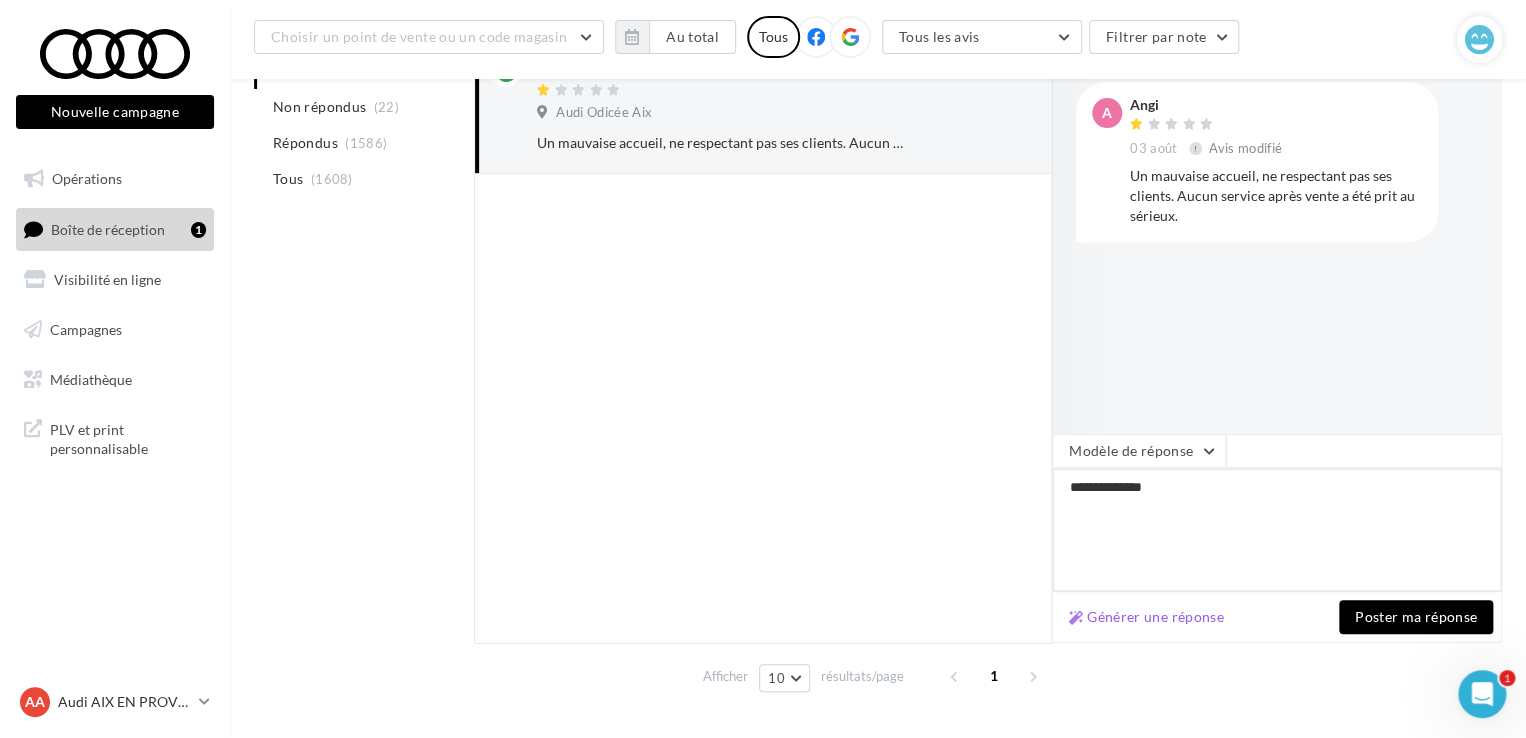 type on "**********" 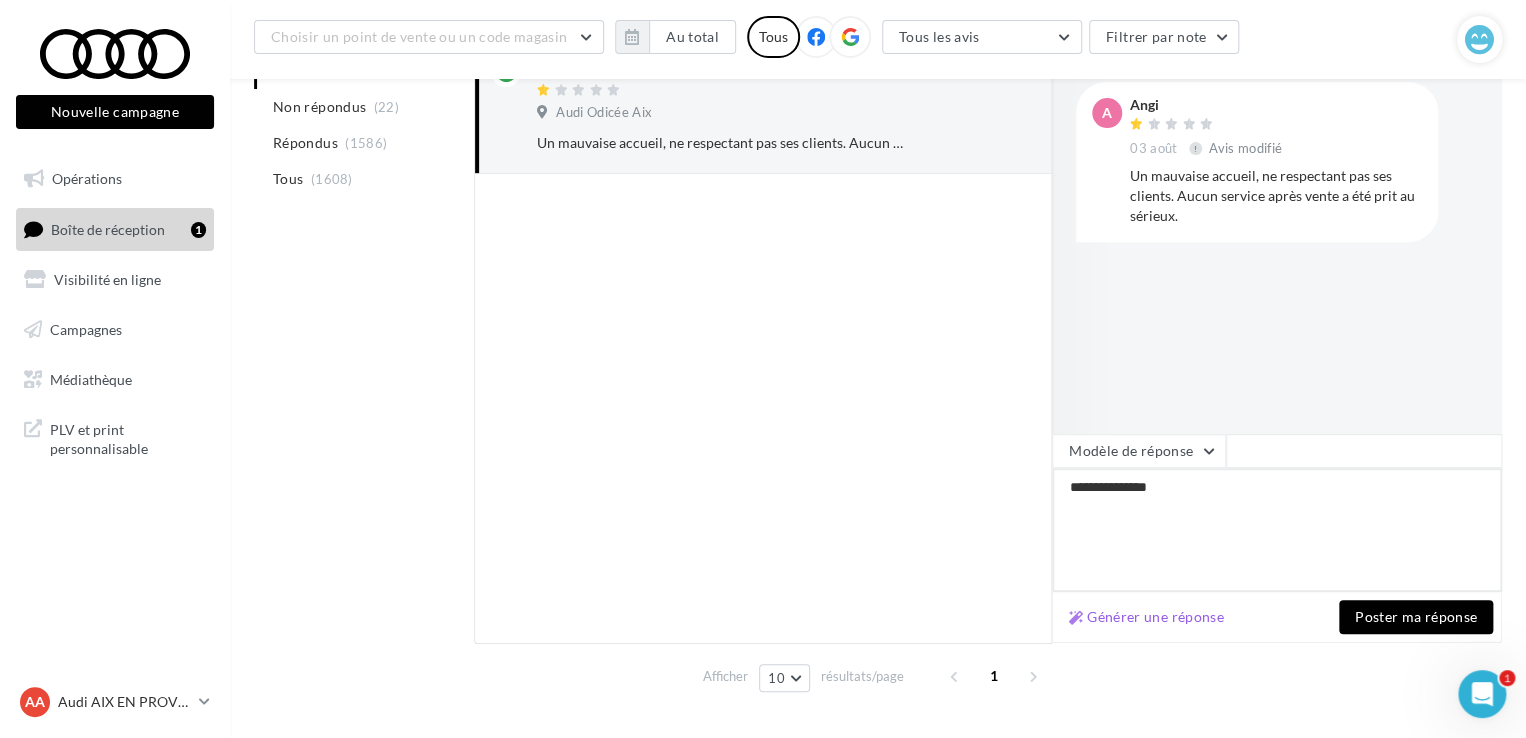 type on "**********" 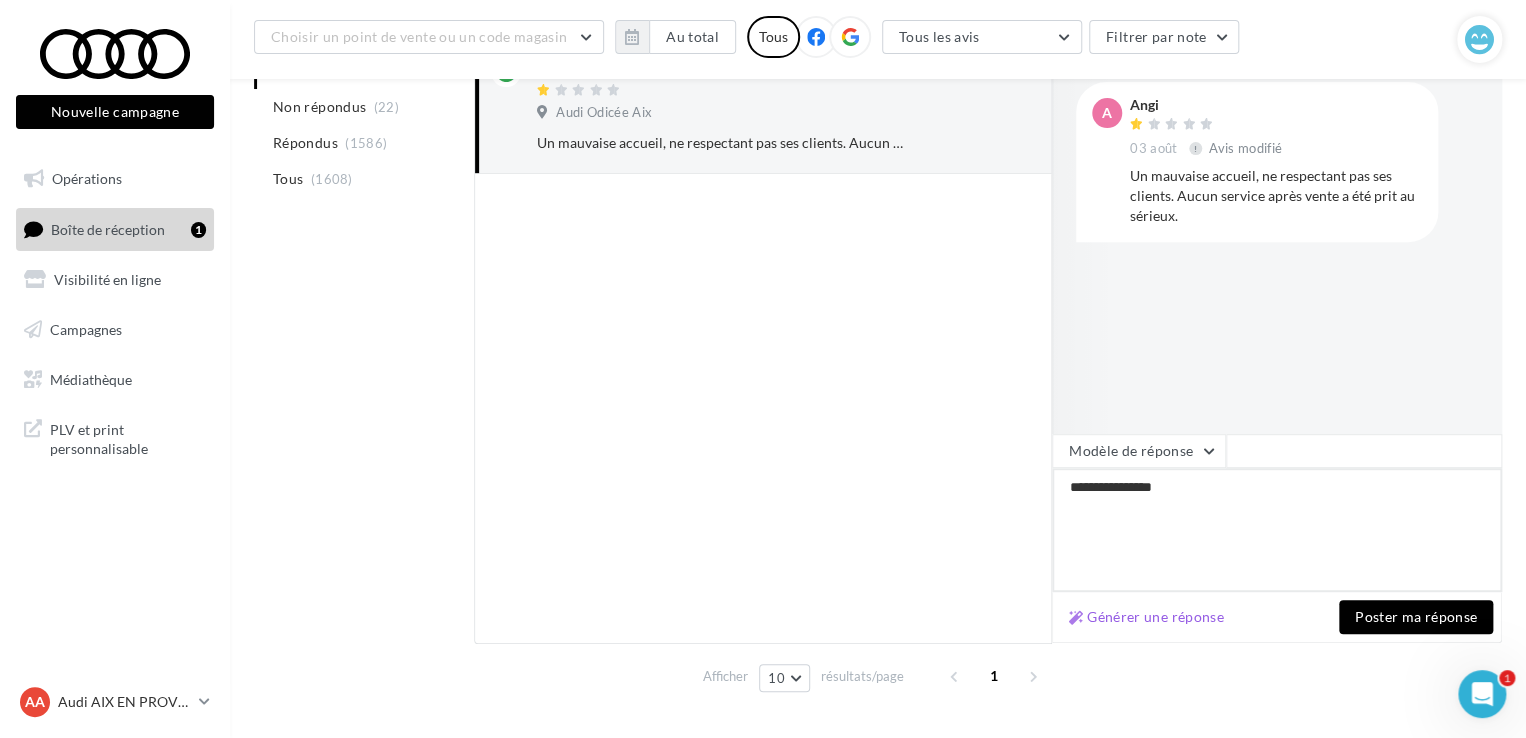 type on "**********" 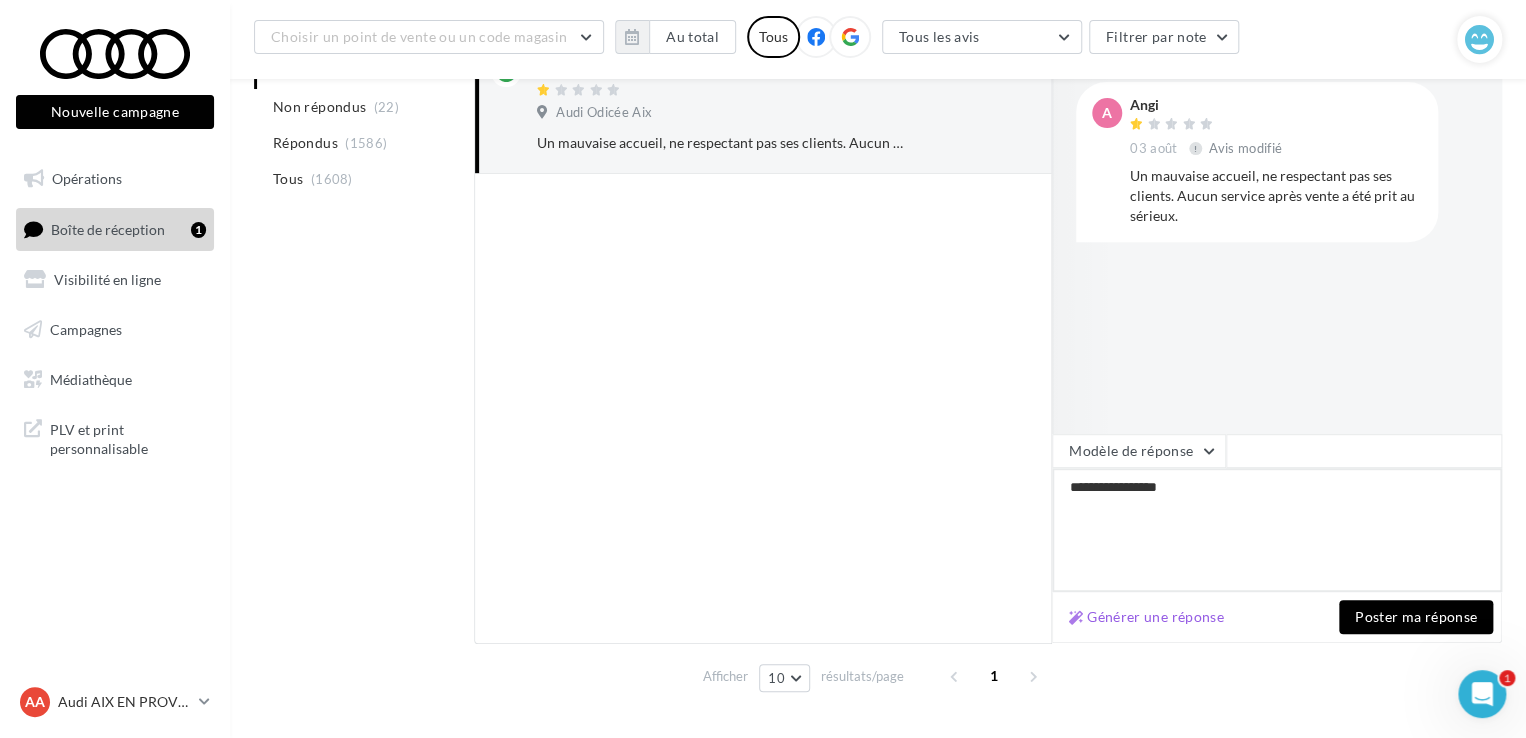 type on "**********" 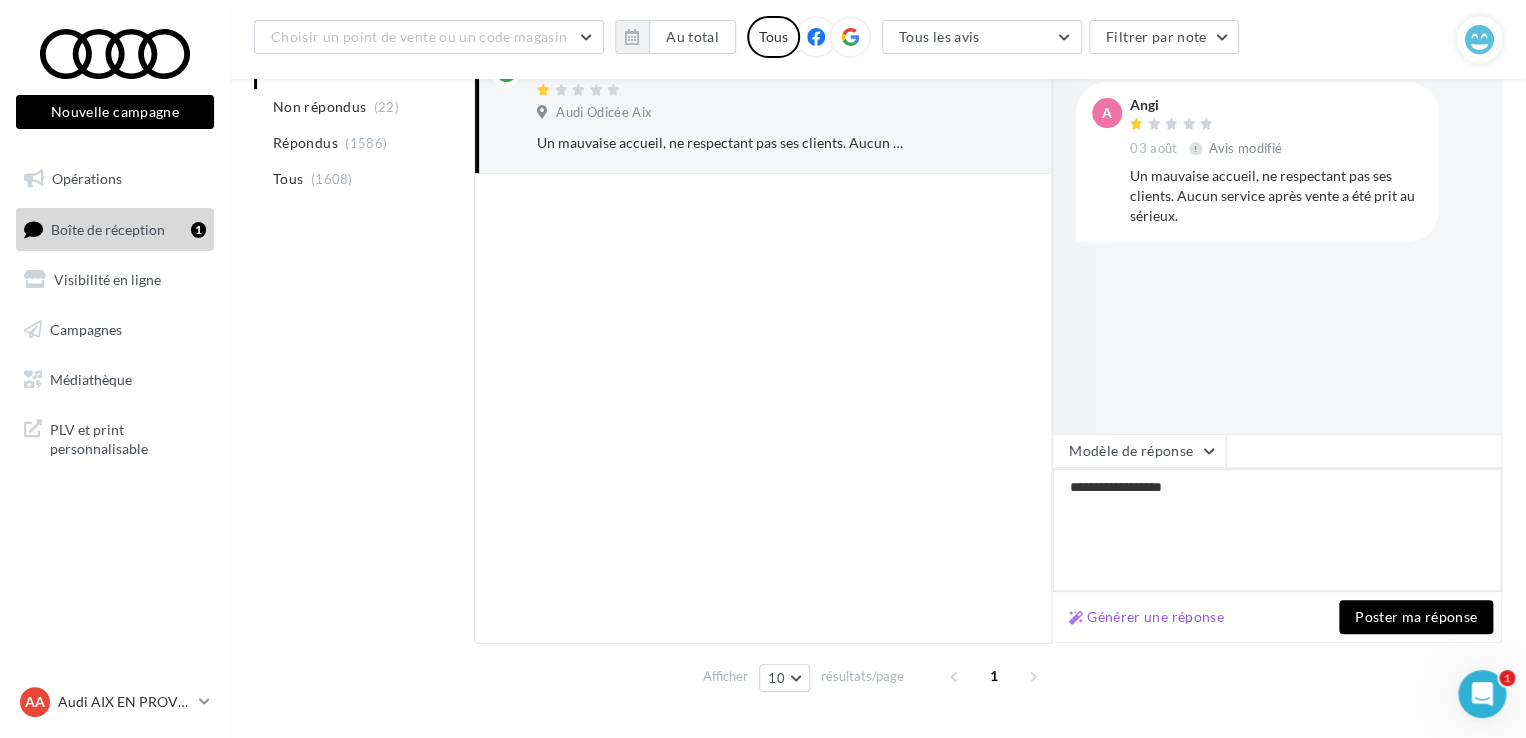 type on "**********" 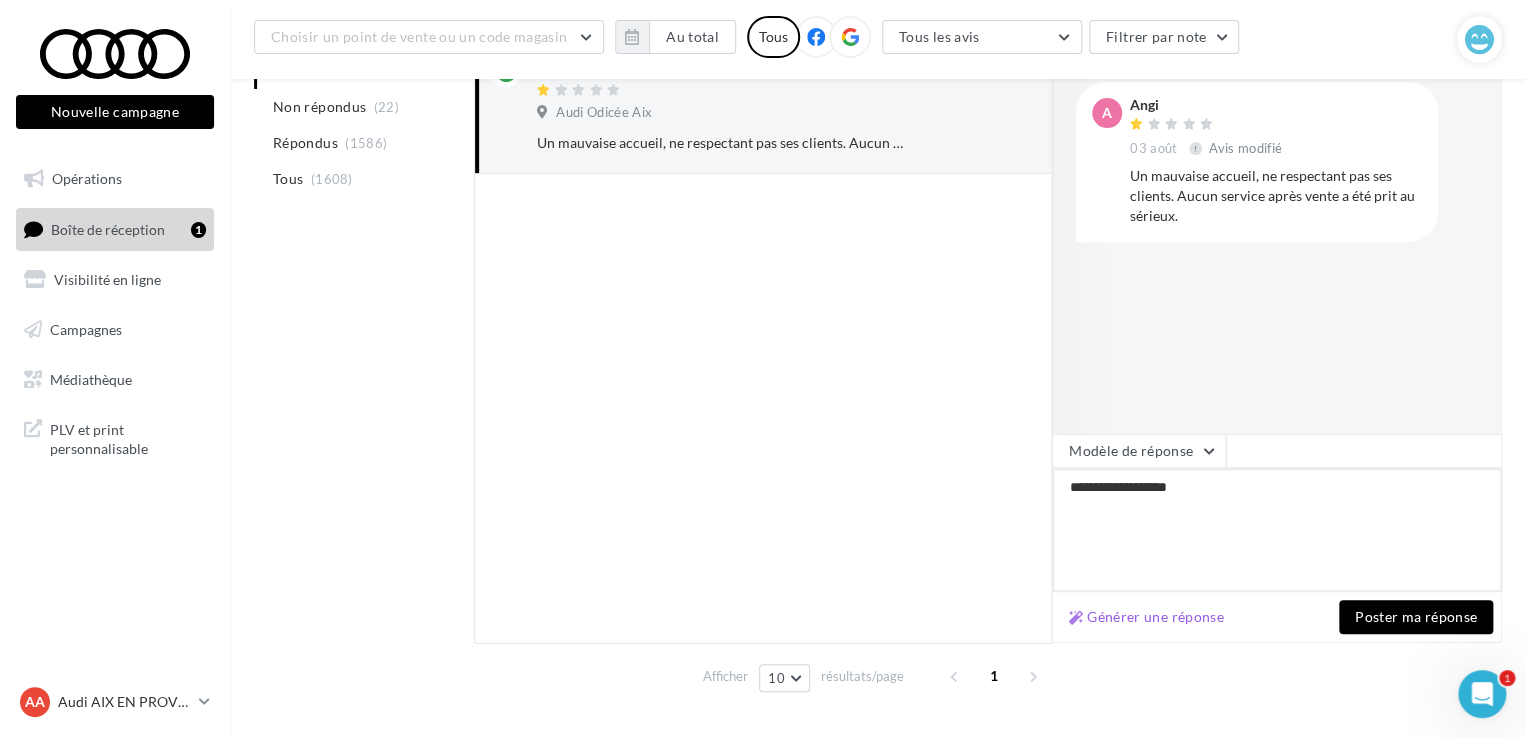 type on "**********" 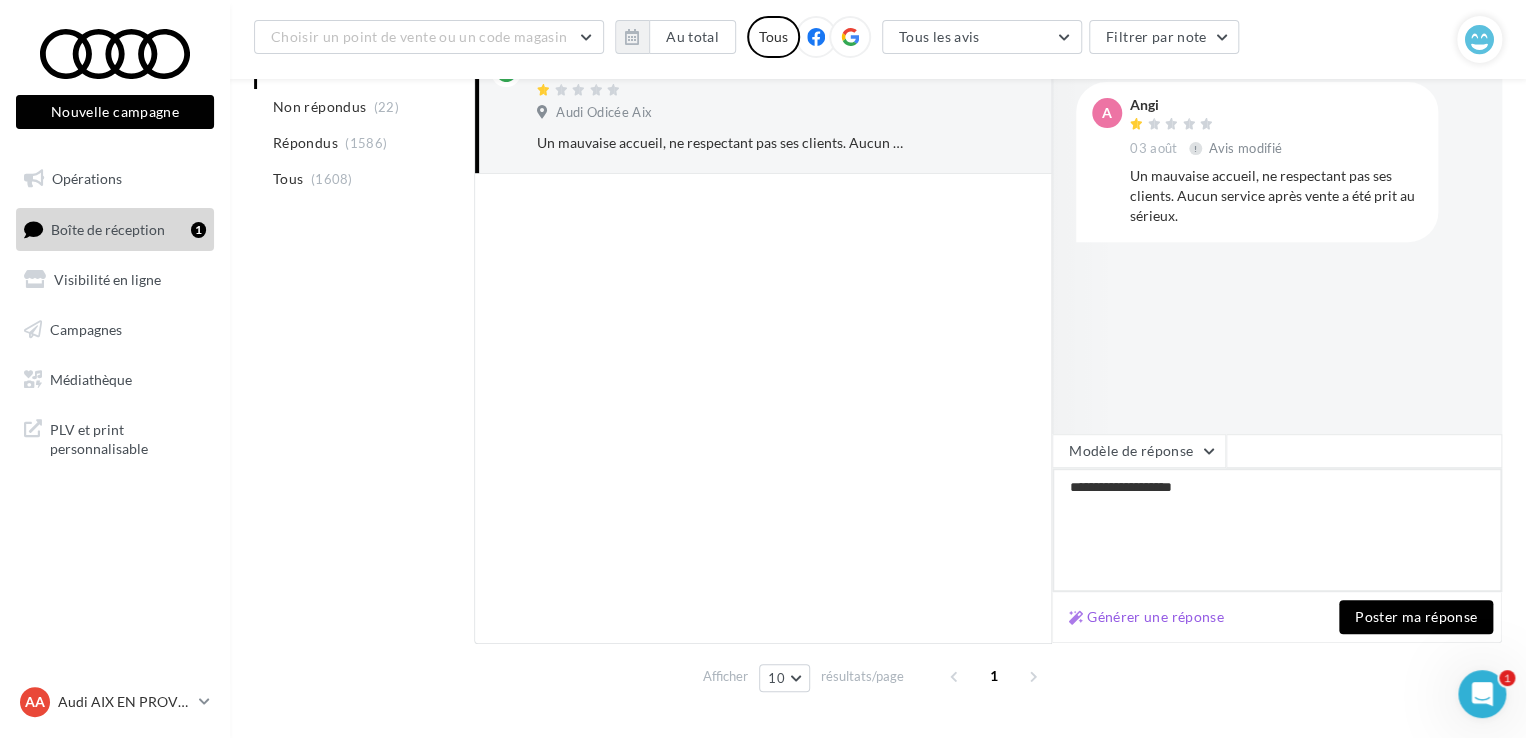 type on "**********" 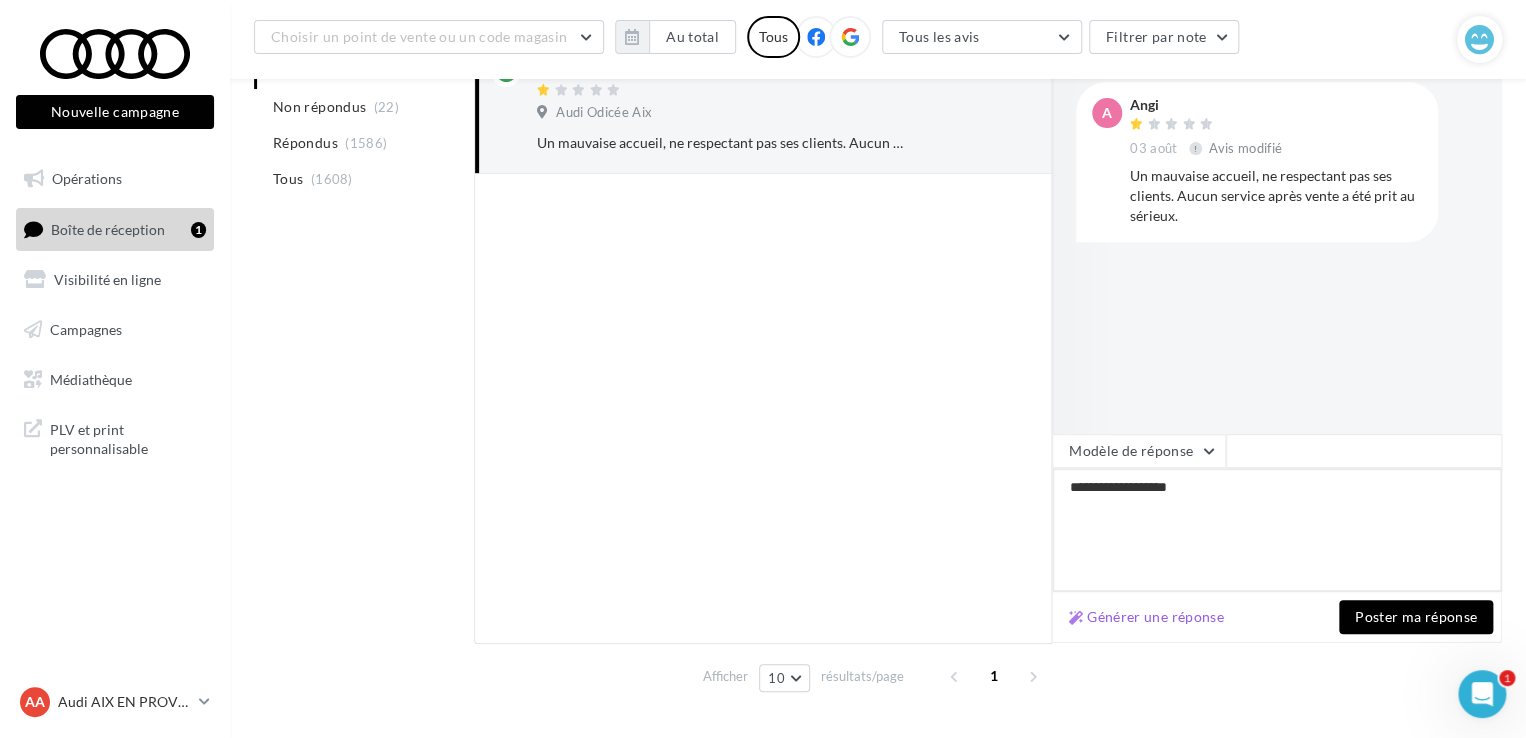 type on "**********" 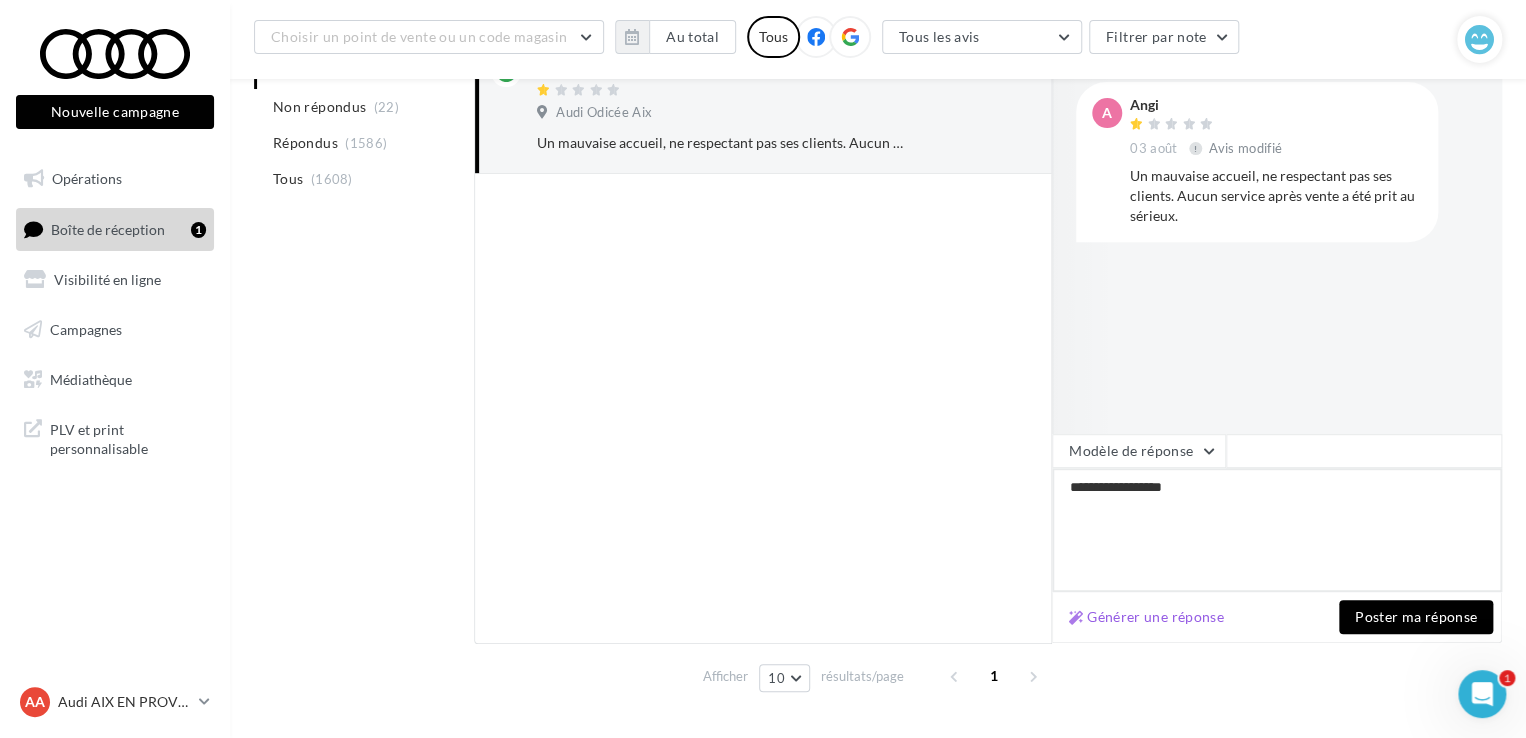 type on "**********" 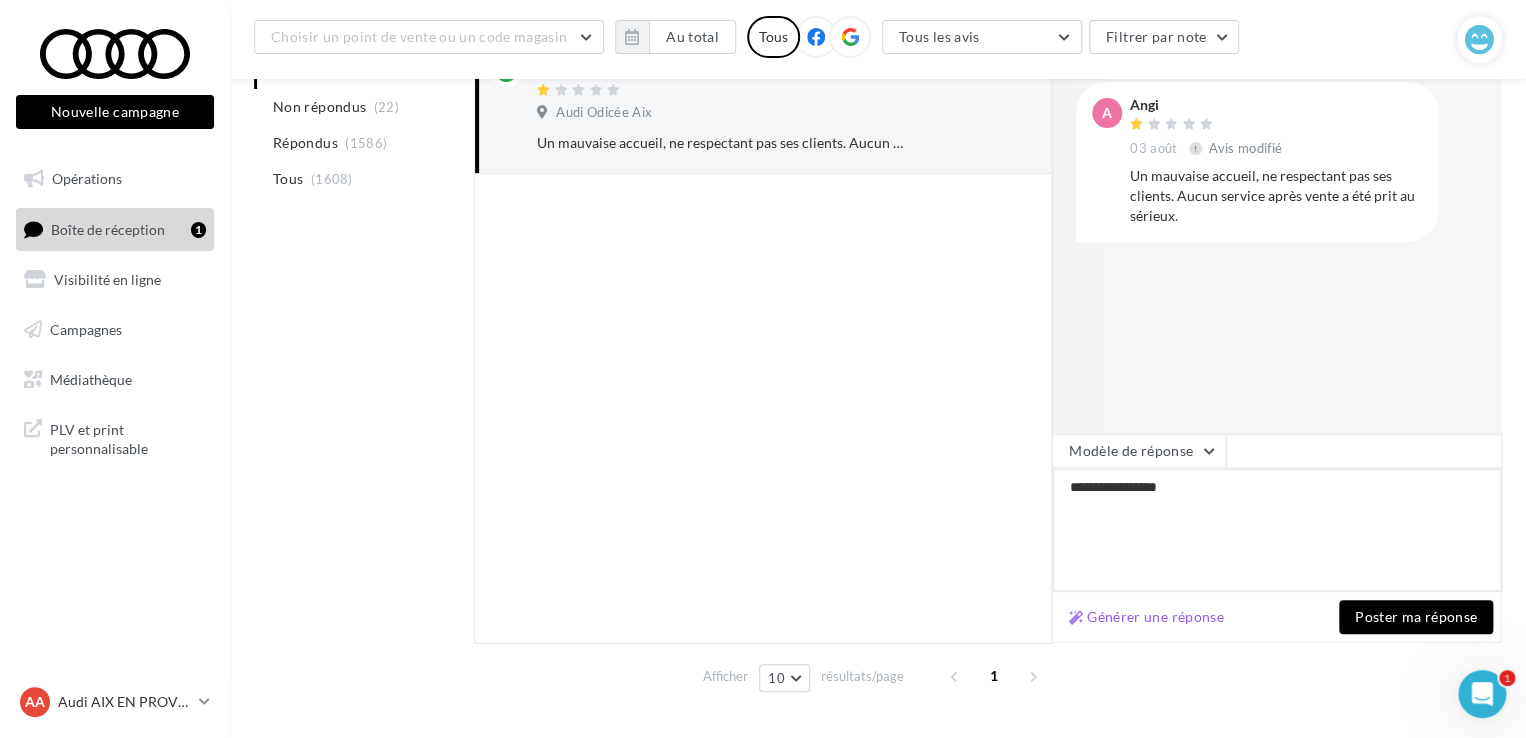 type on "**********" 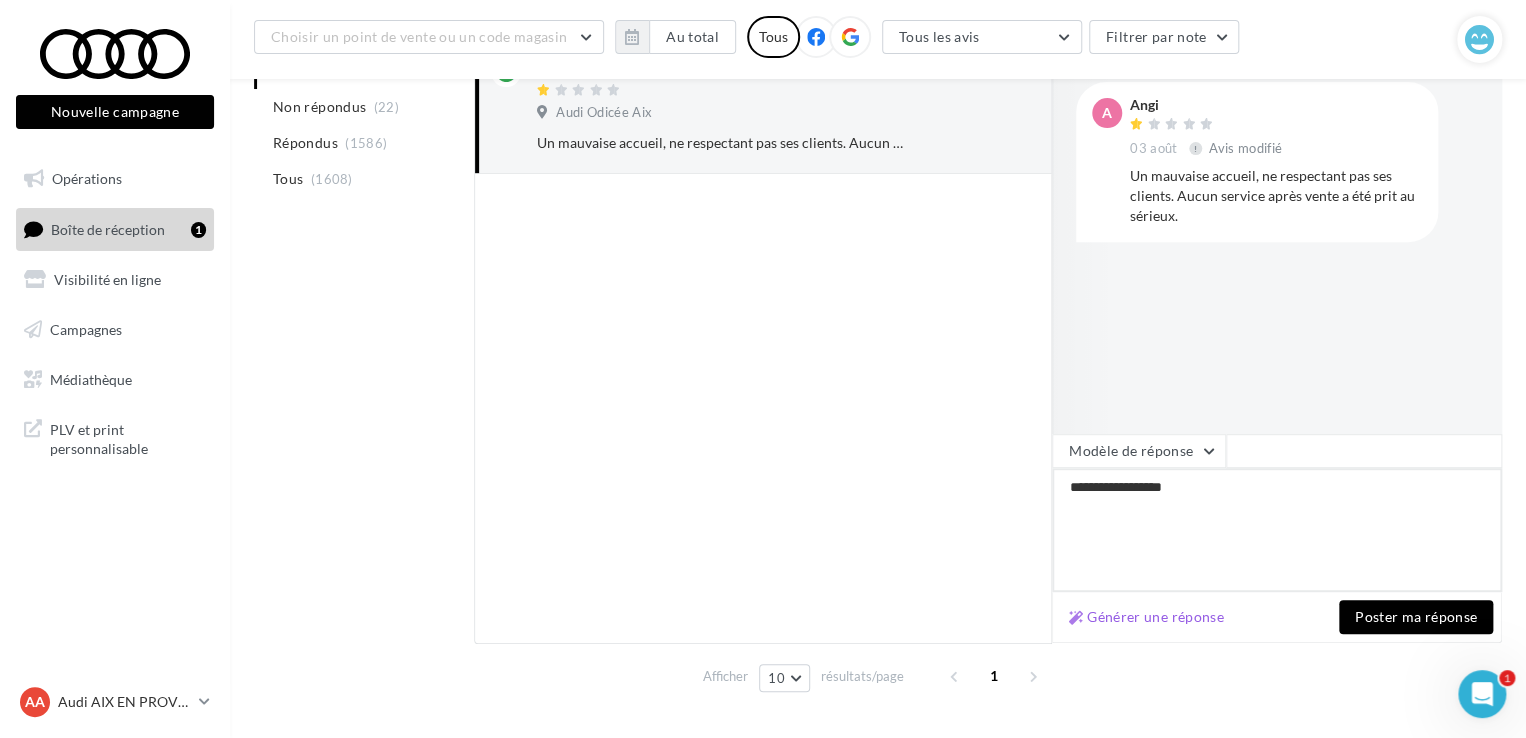 type on "**********" 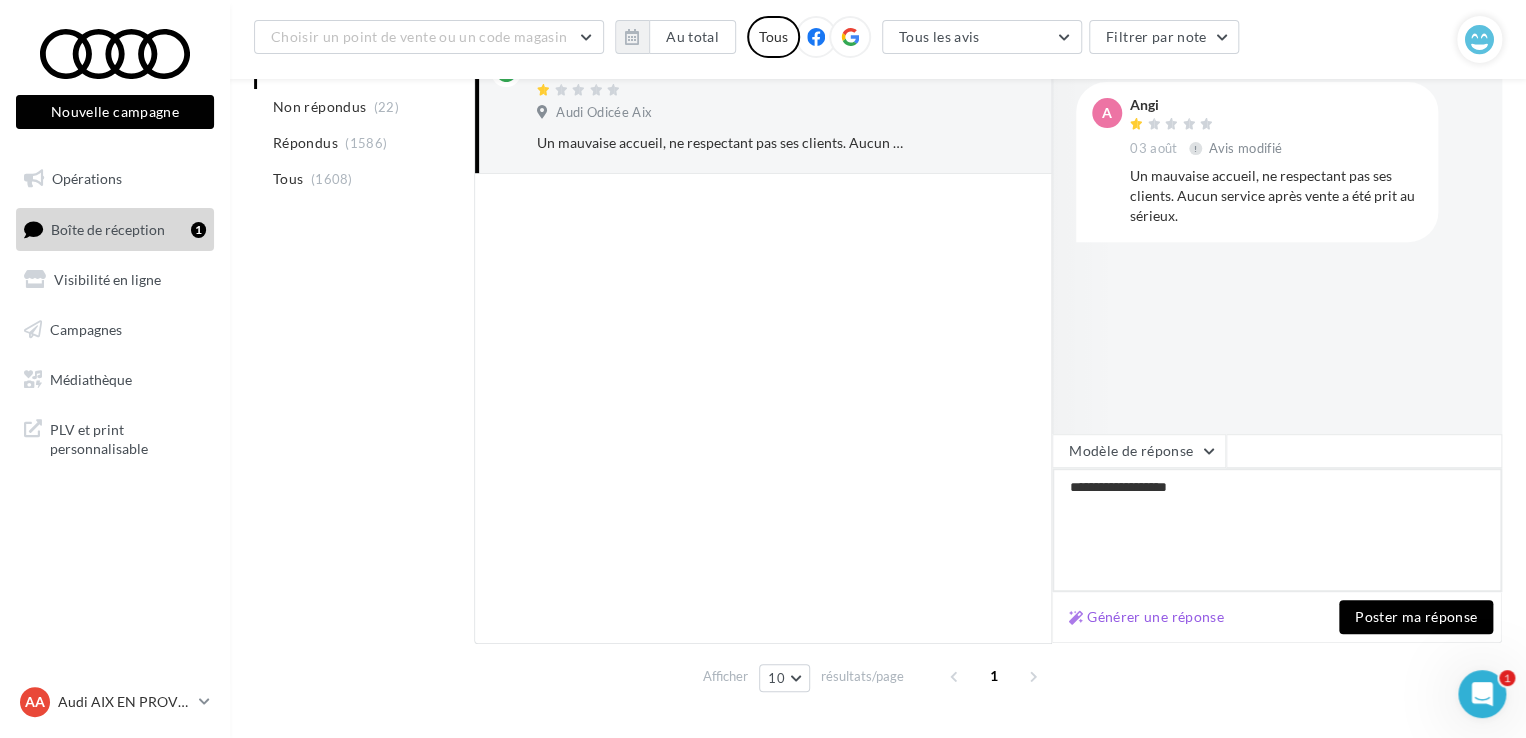 type on "**********" 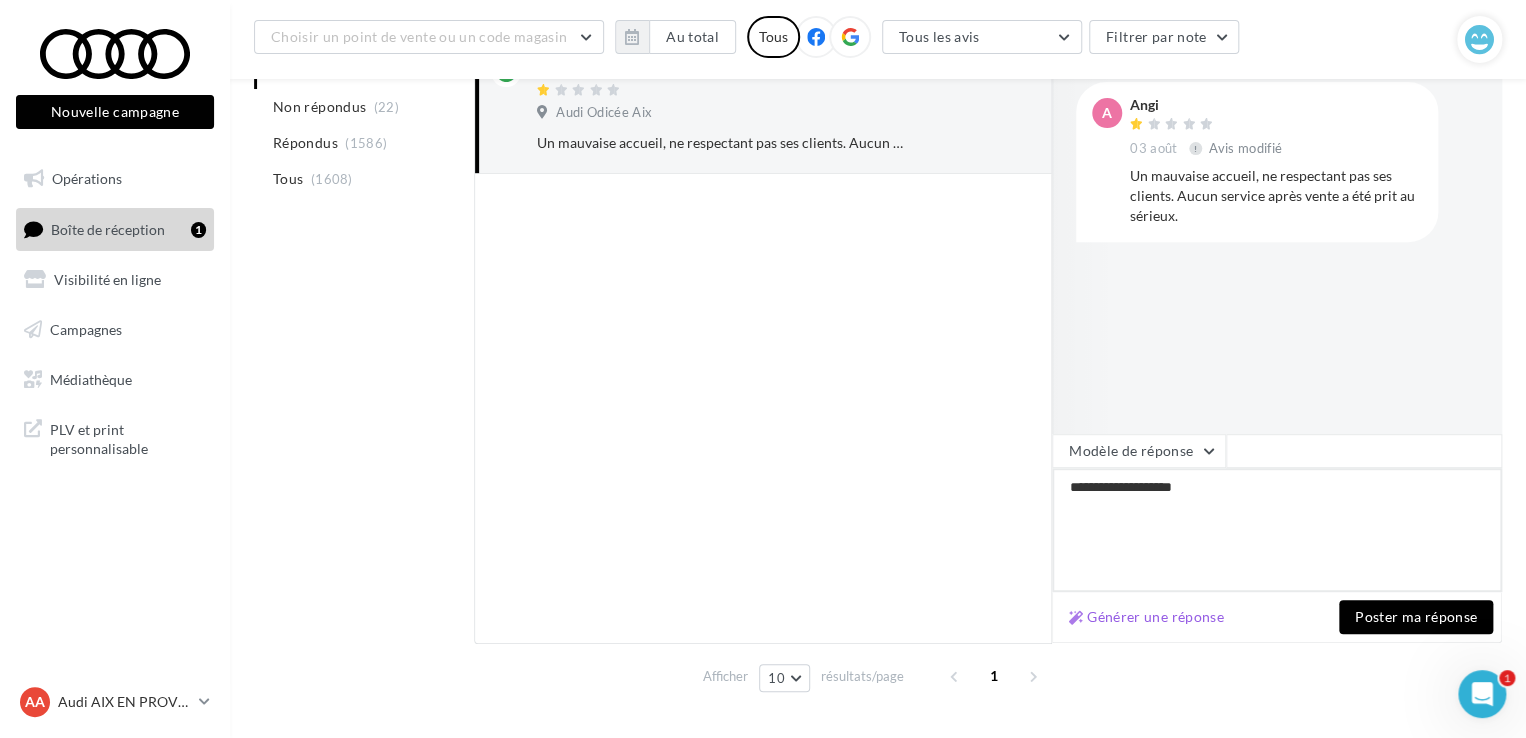 type on "**********" 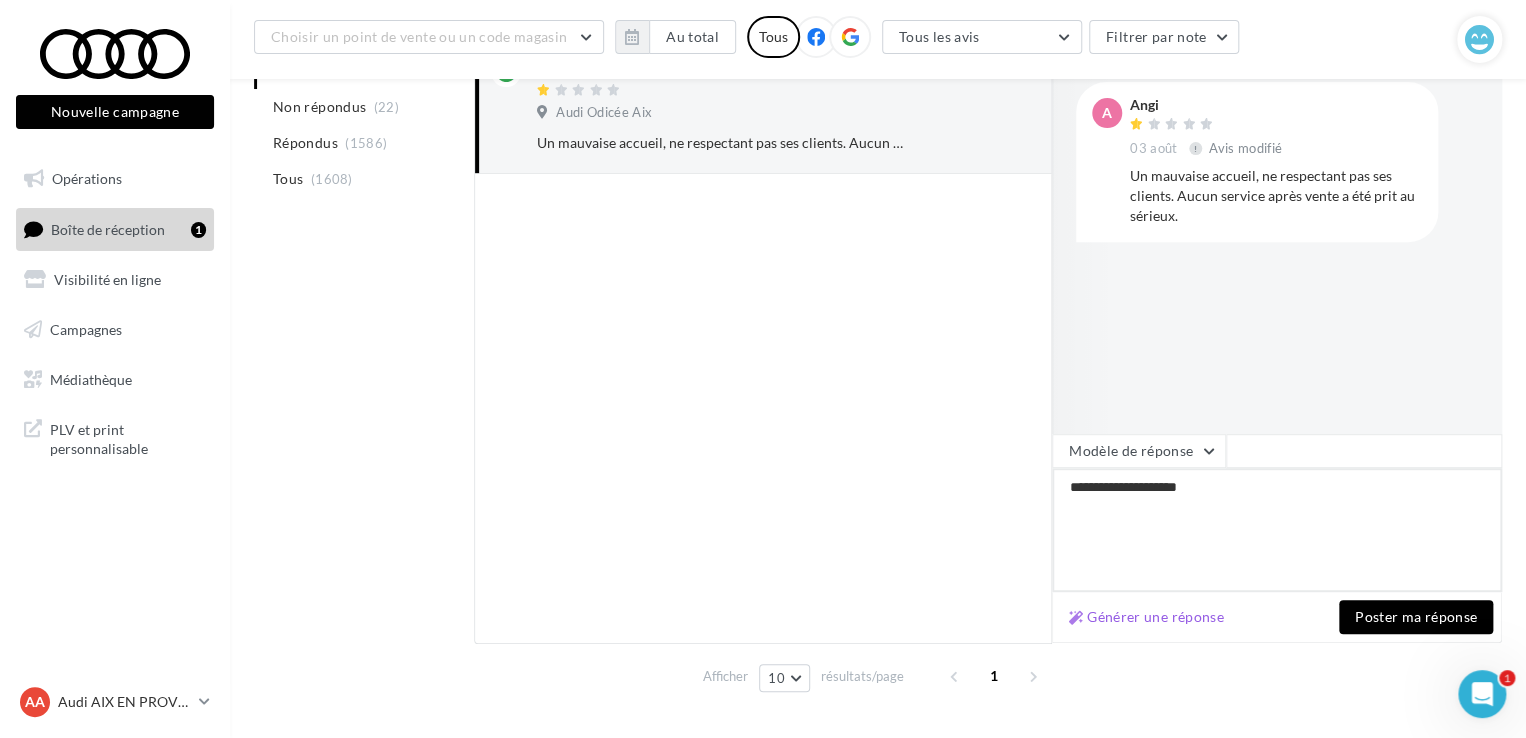 type on "**********" 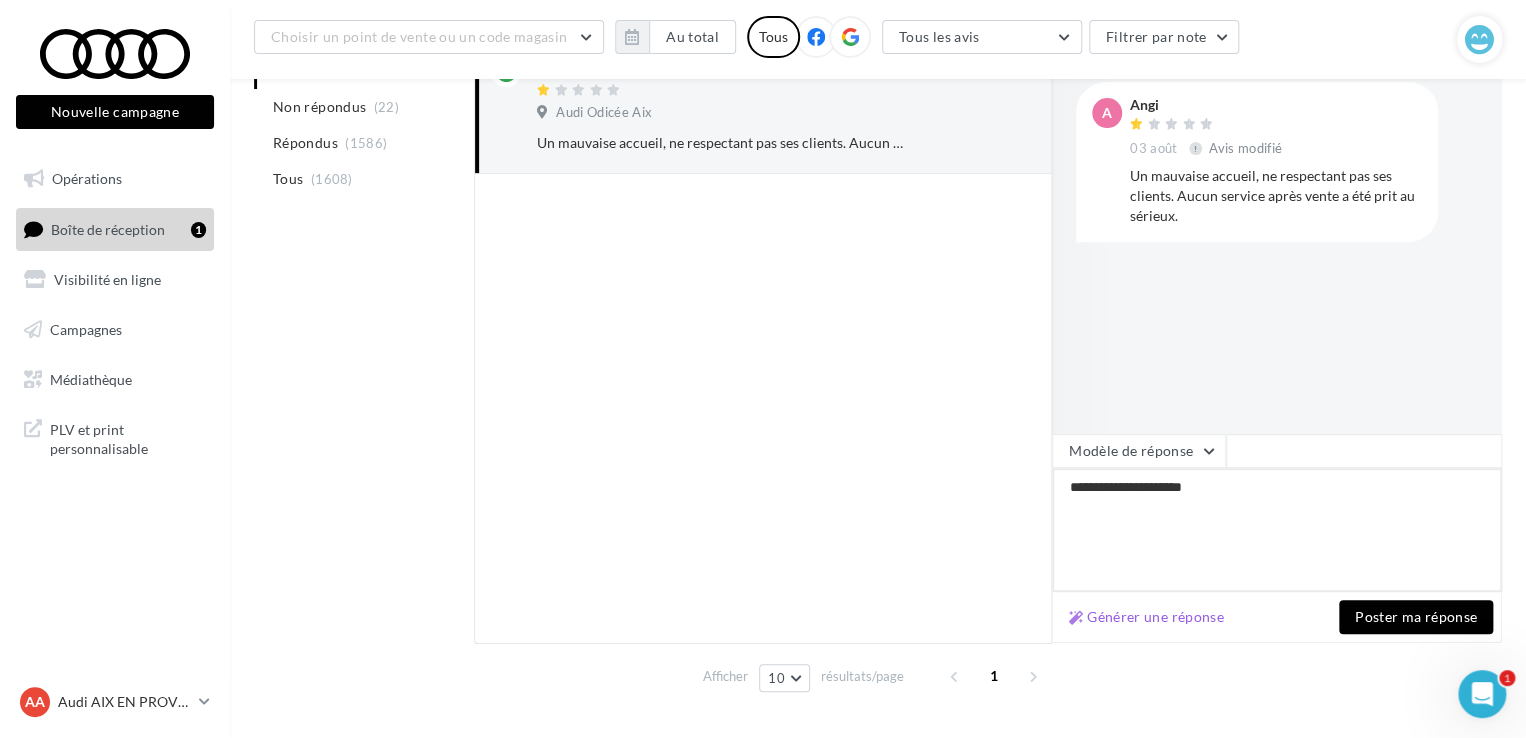 type on "**********" 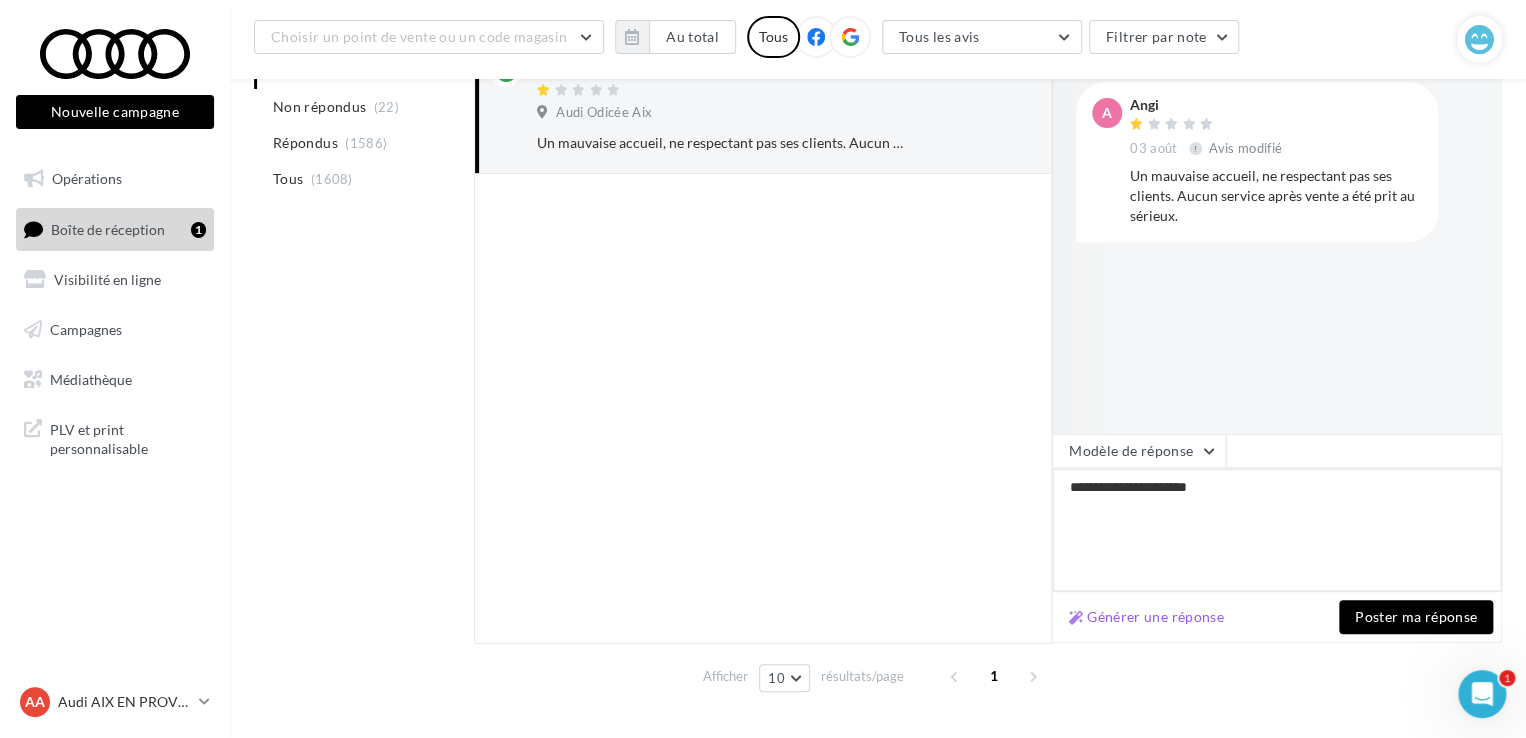 type on "**********" 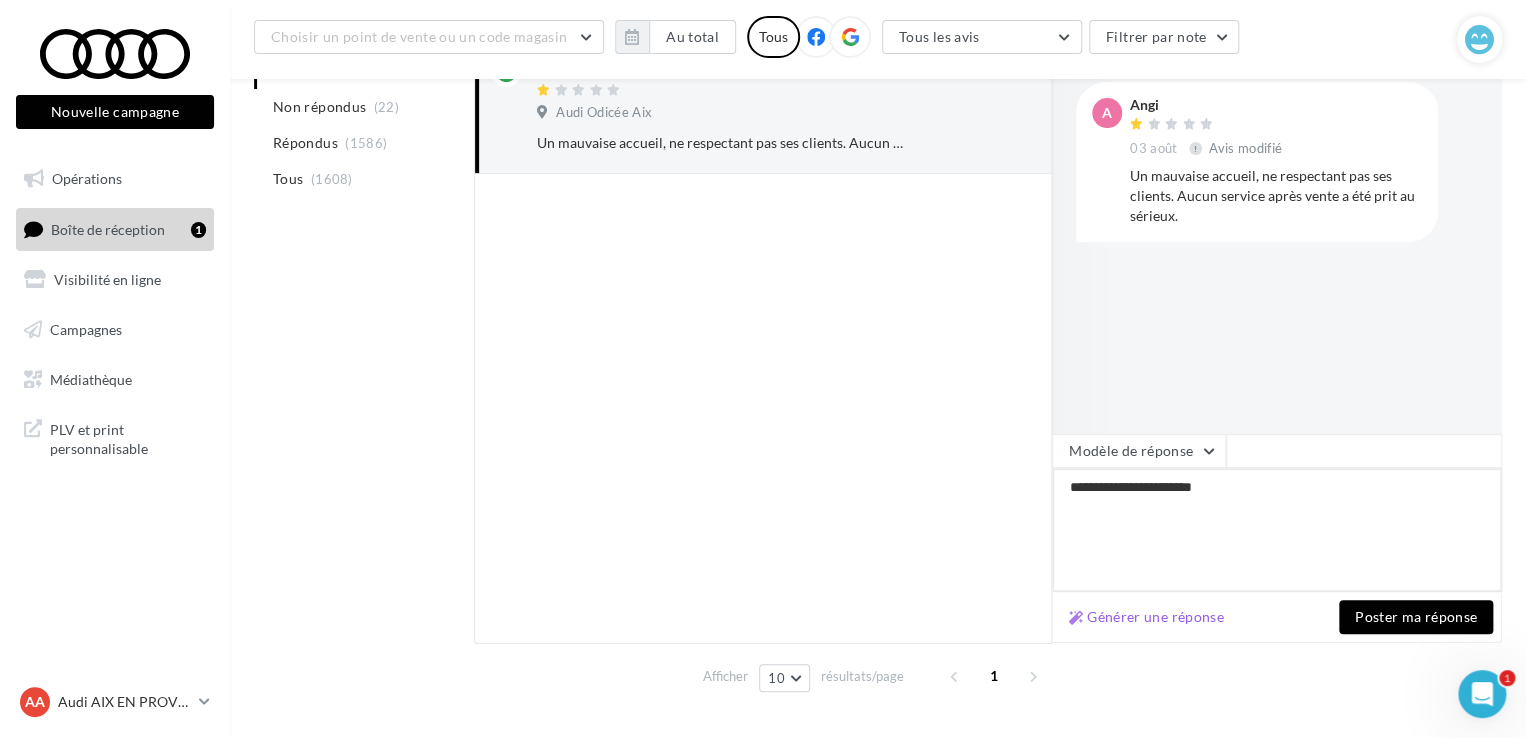 type on "**********" 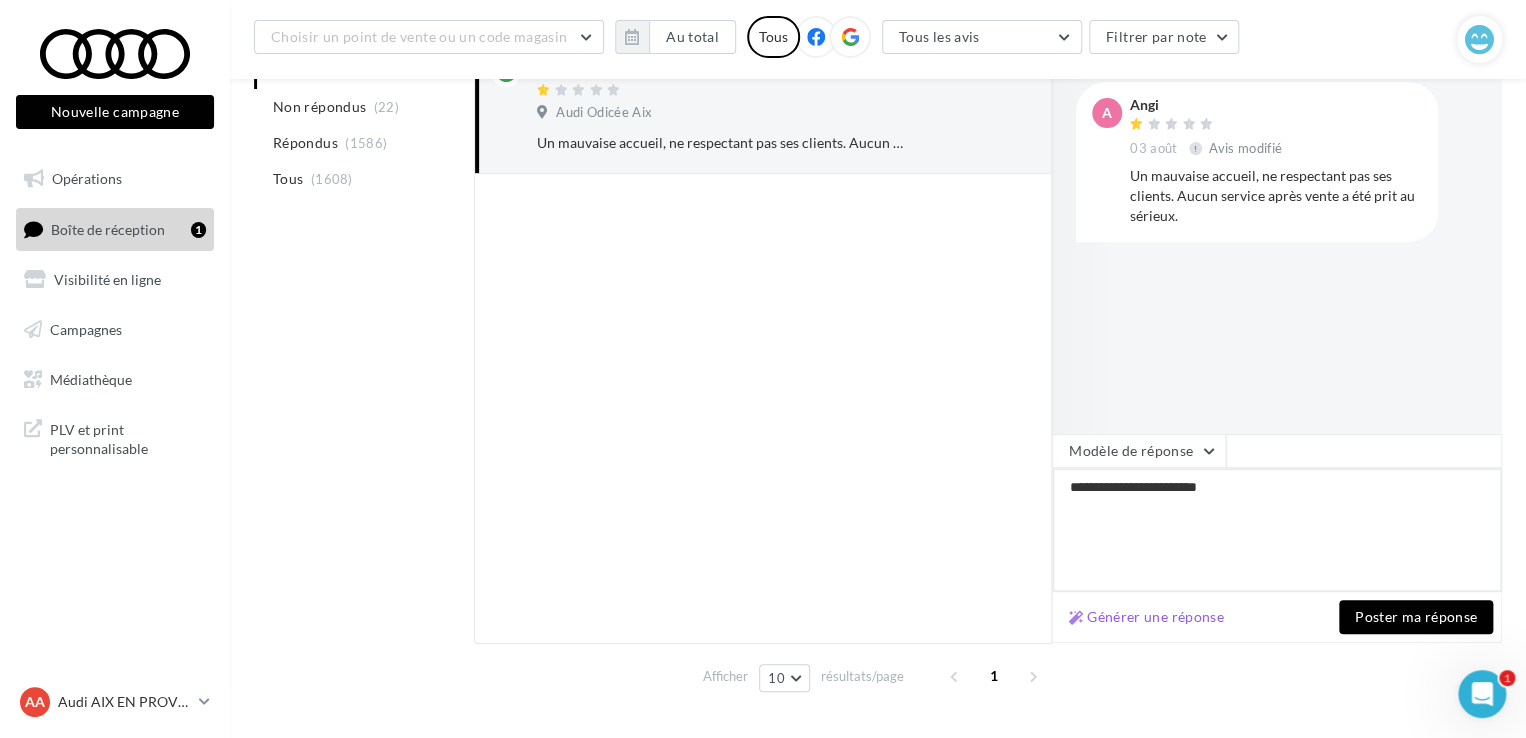 type on "**********" 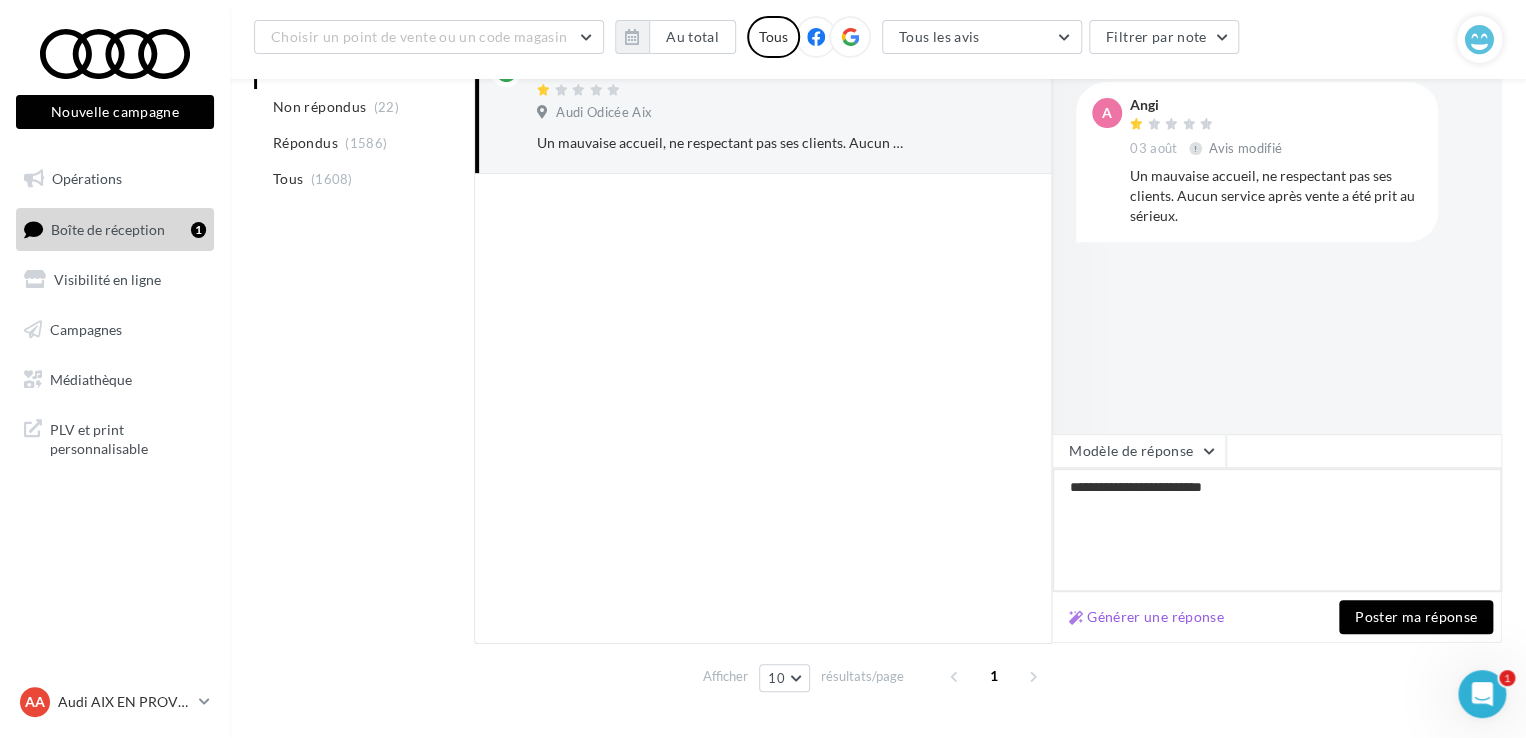type on "**********" 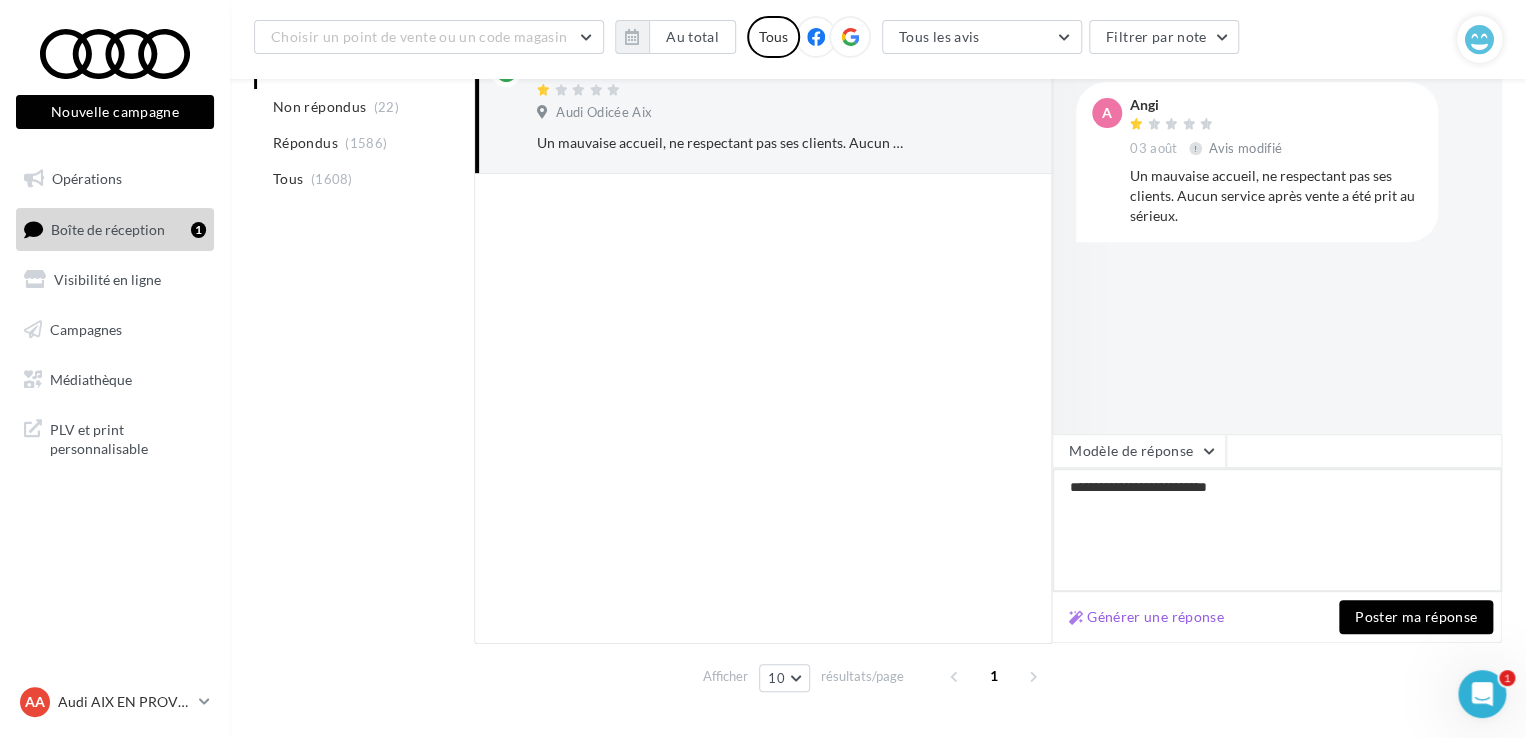 type on "**********" 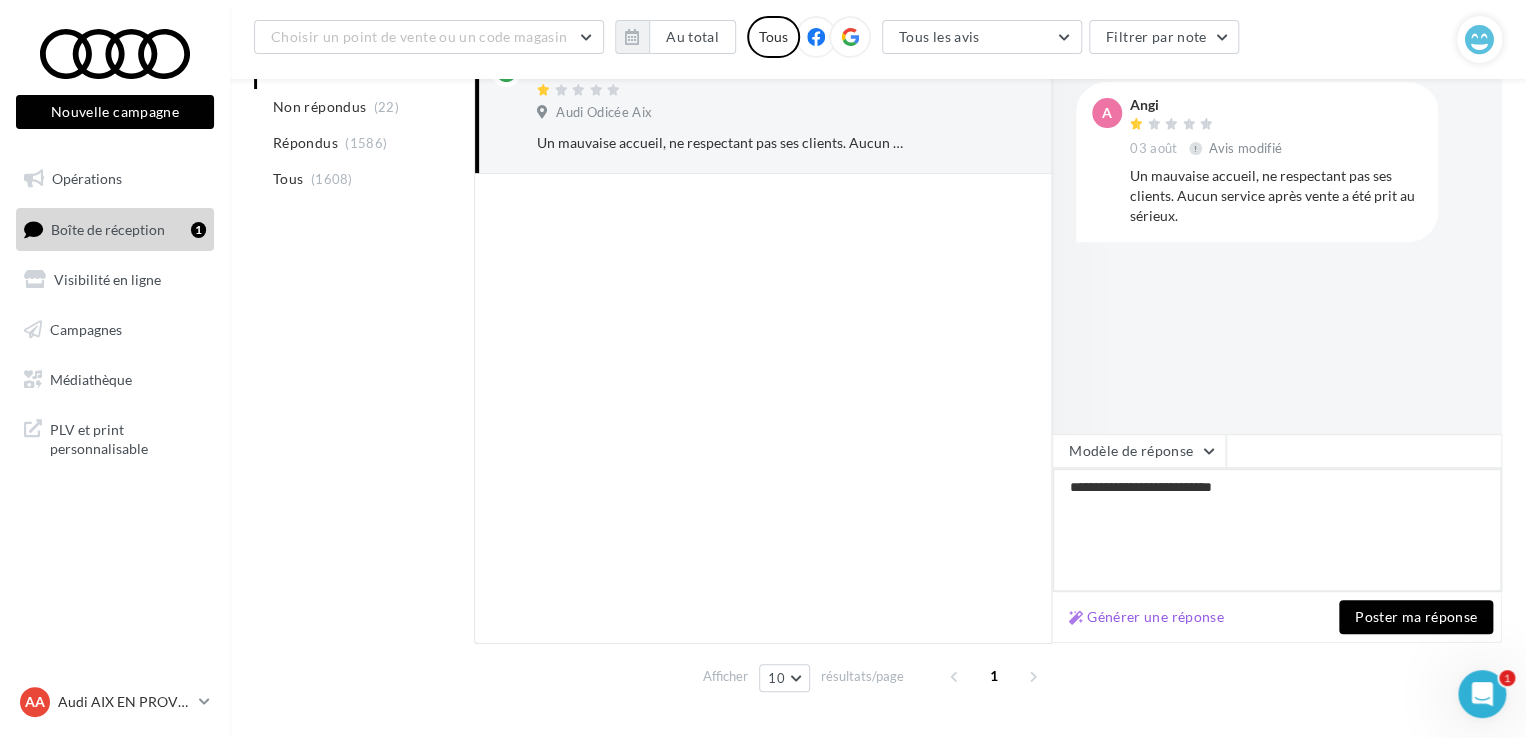 type on "**********" 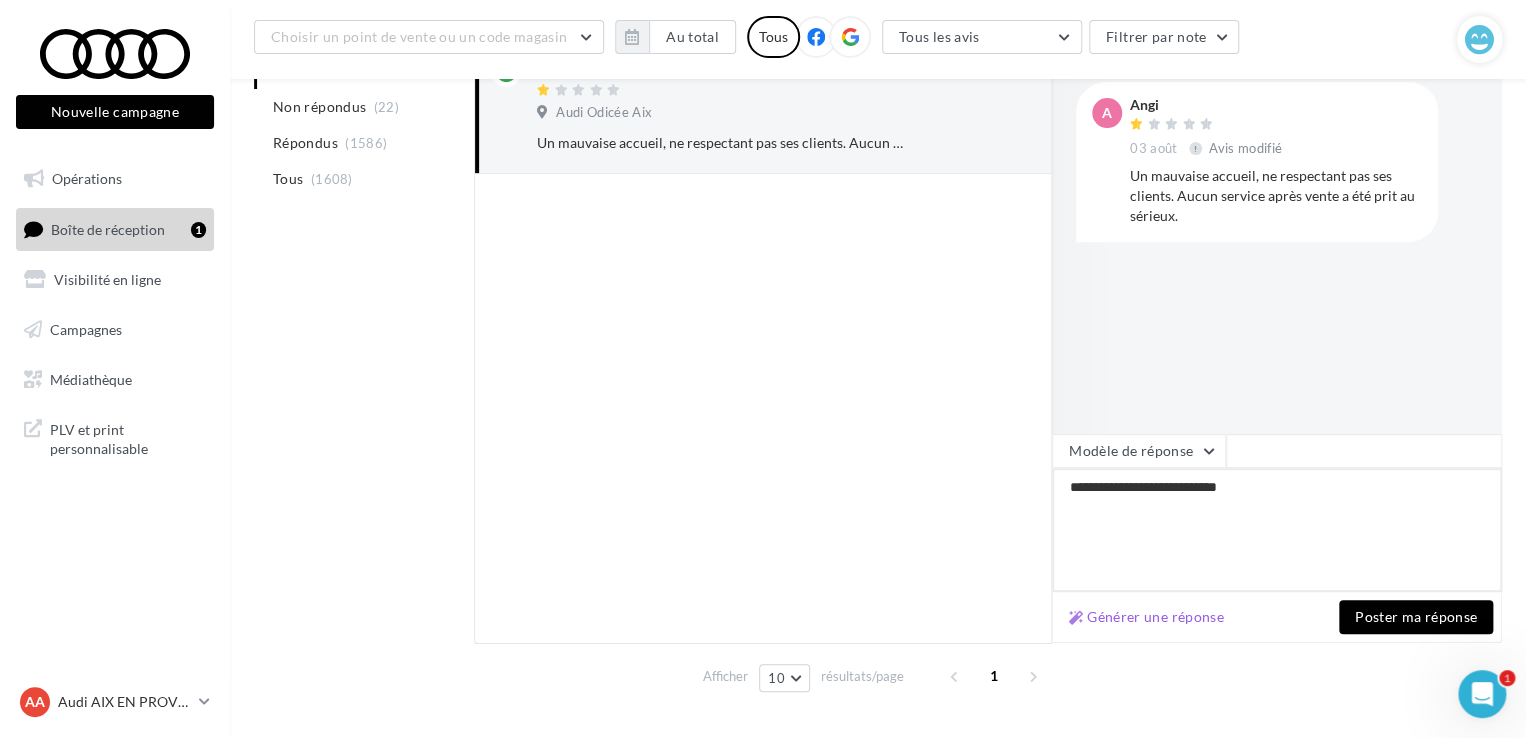 type on "**********" 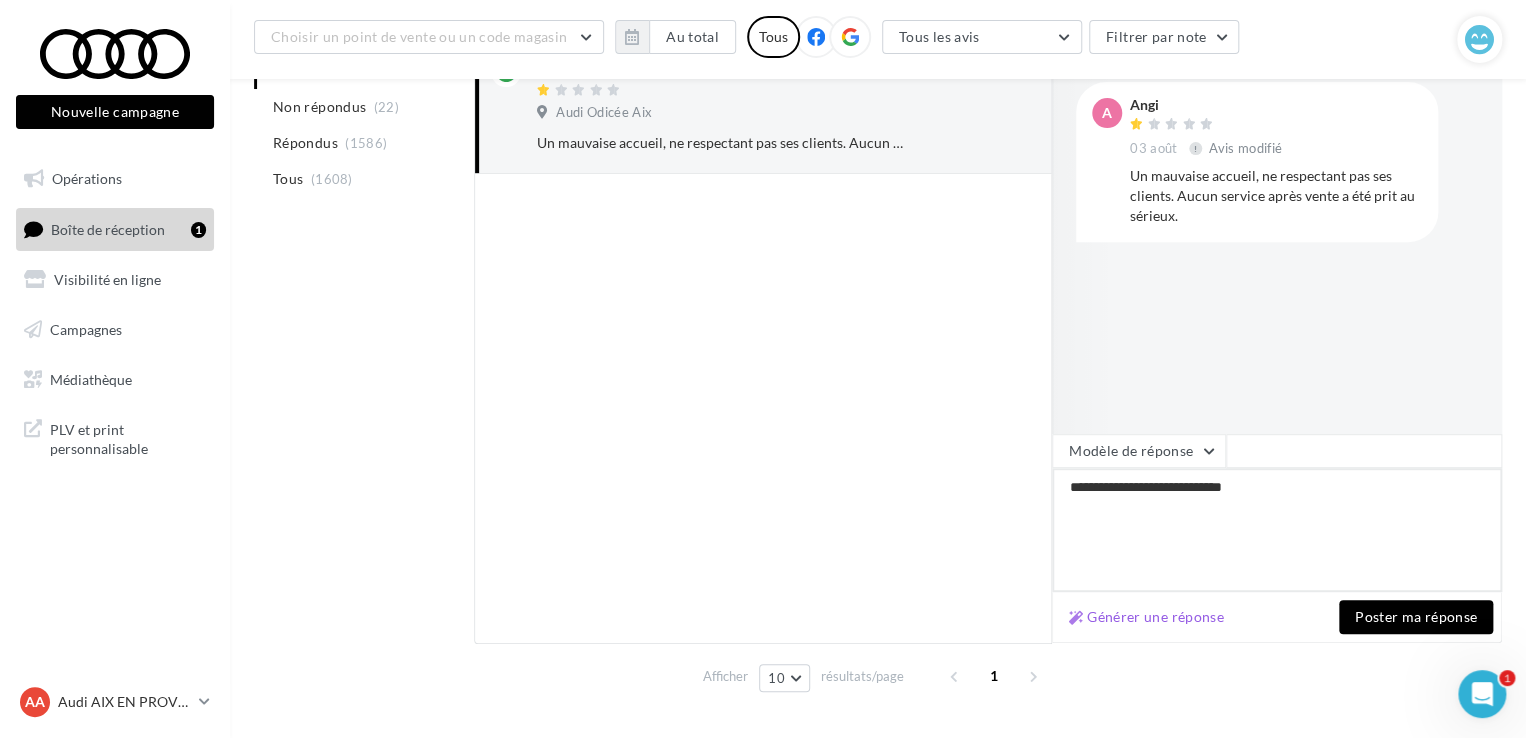 type on "**********" 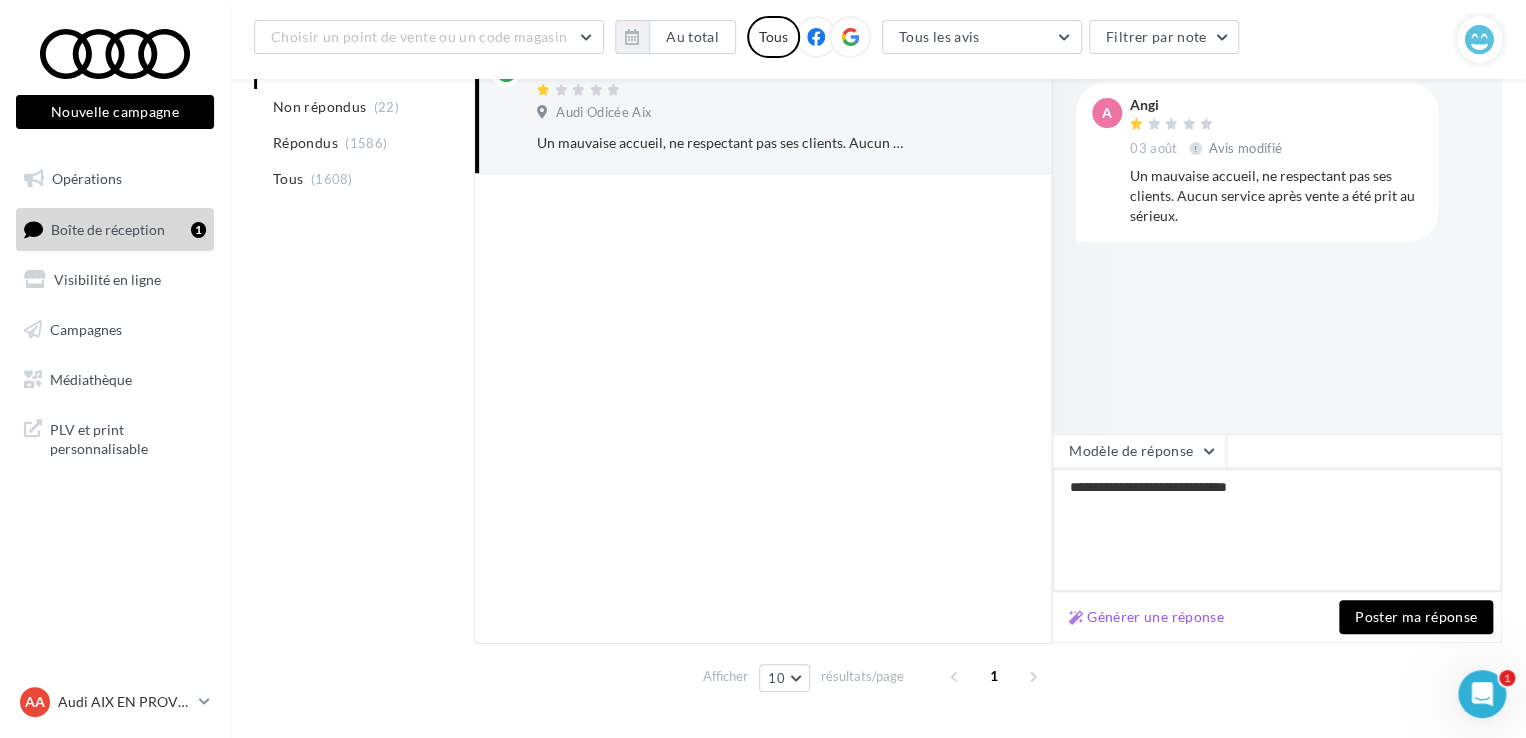 type on "**********" 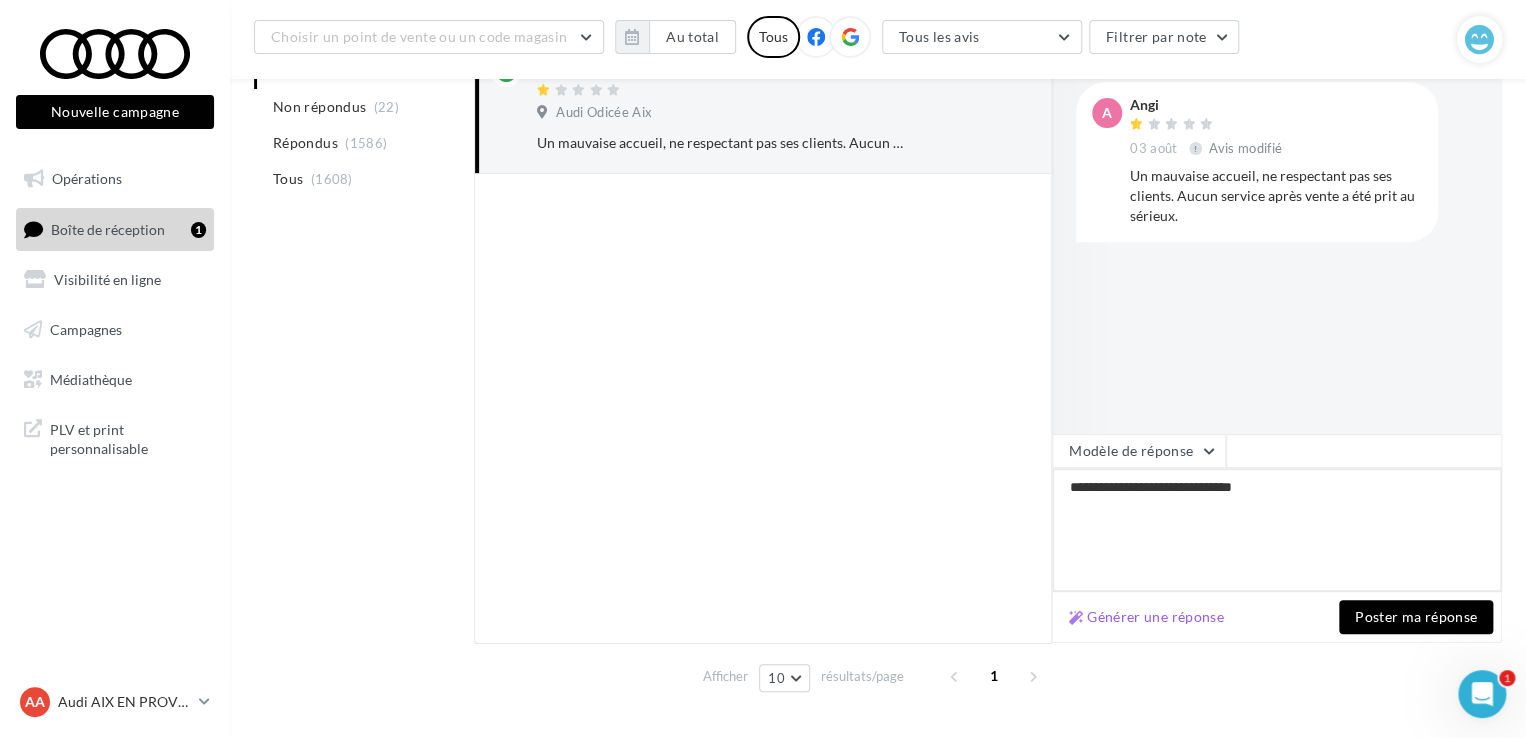 type on "**********" 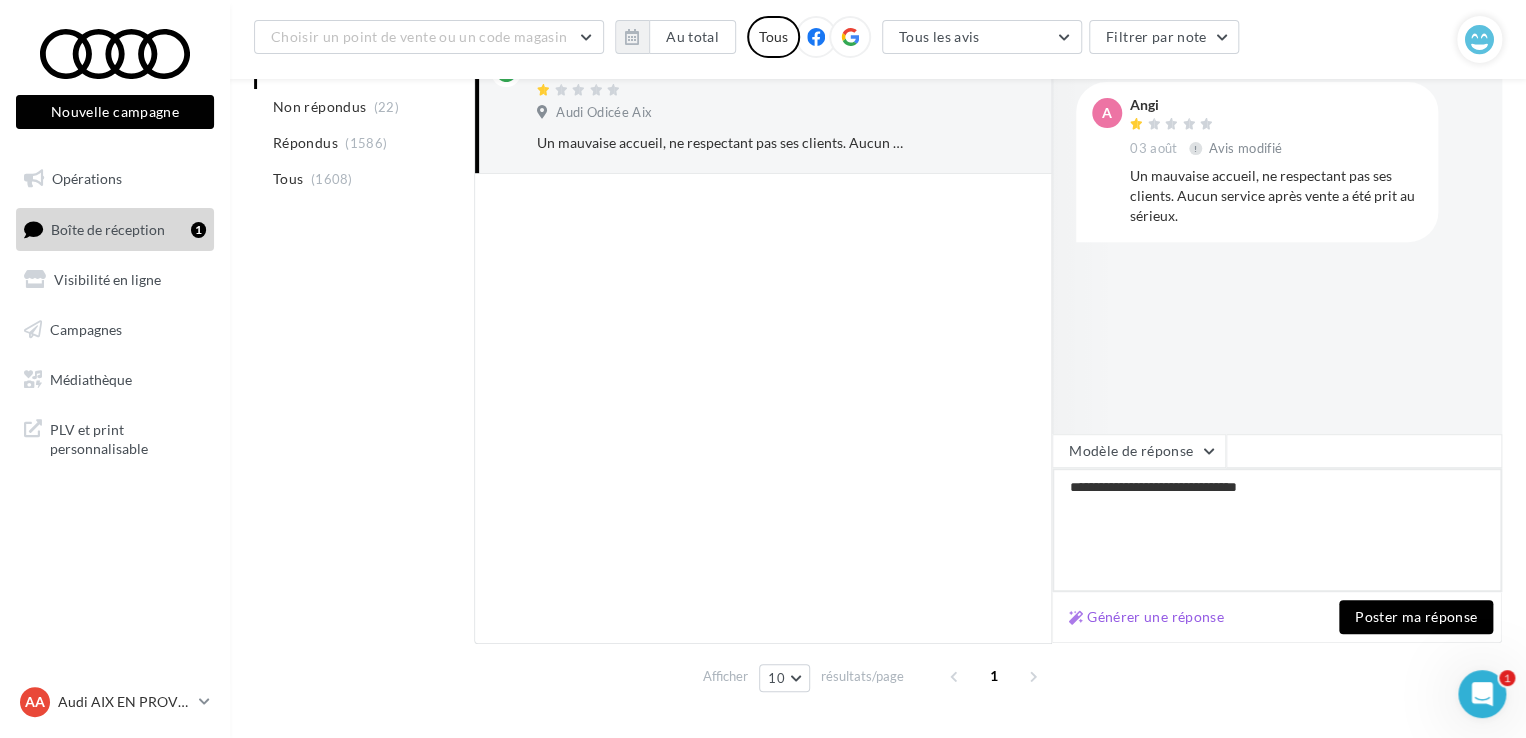 type on "**********" 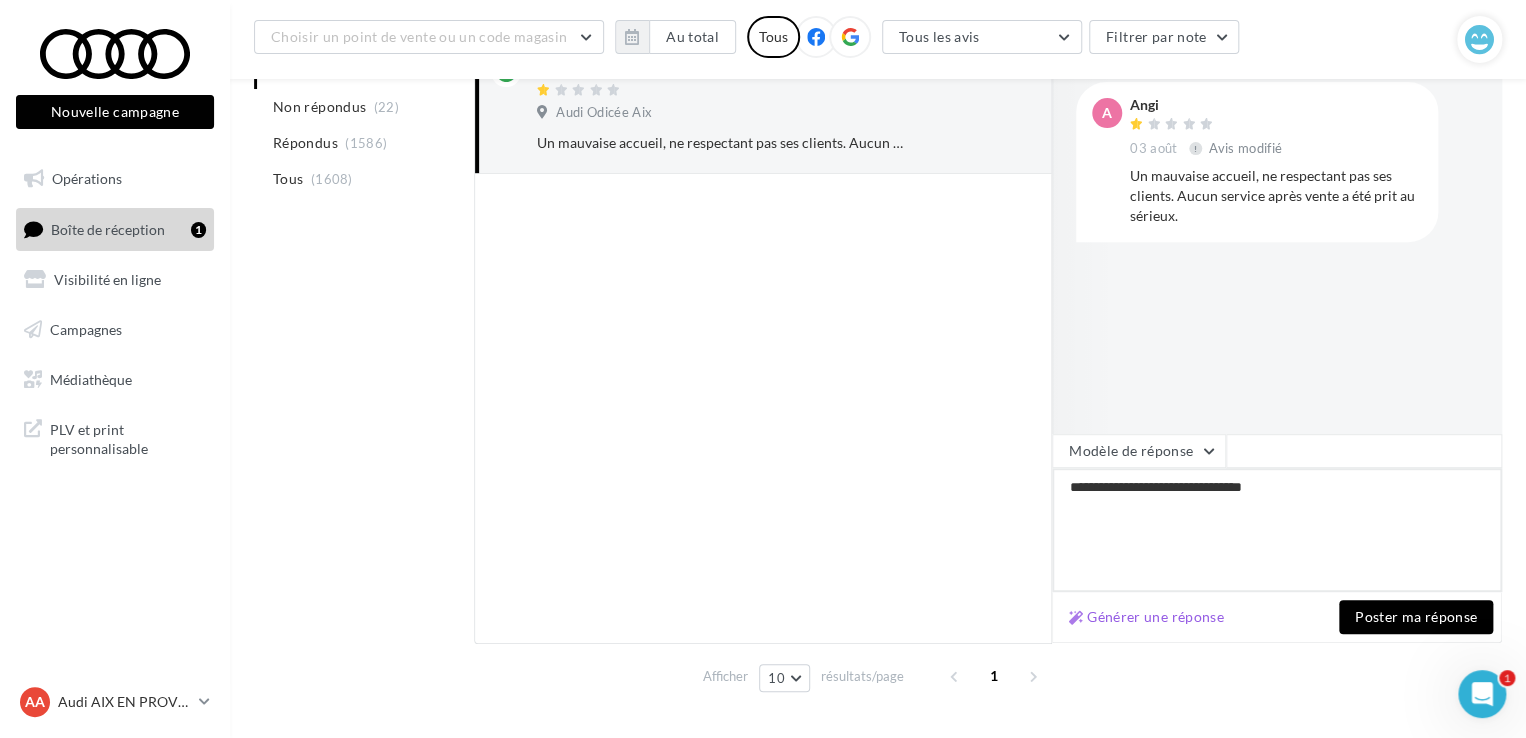 type on "**********" 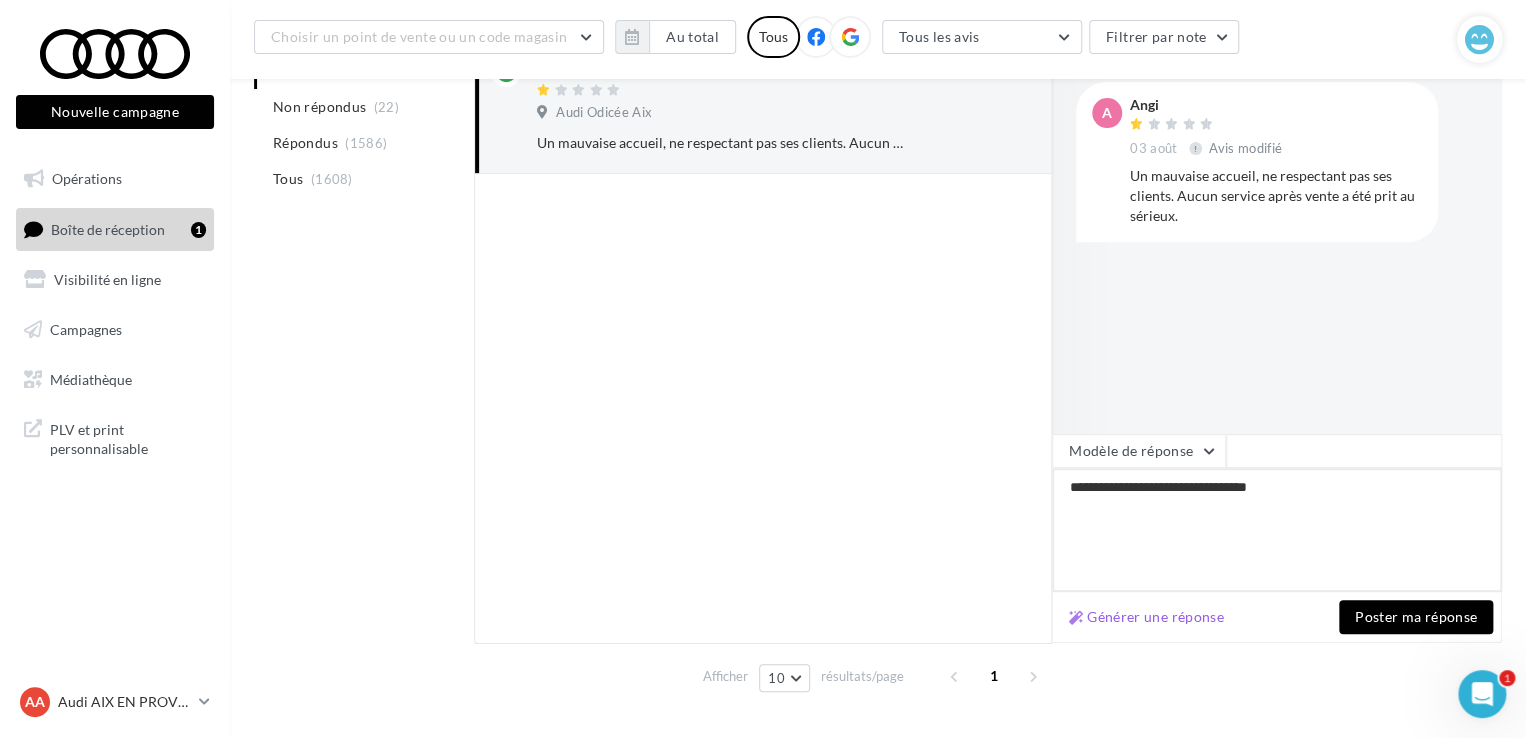 type on "**********" 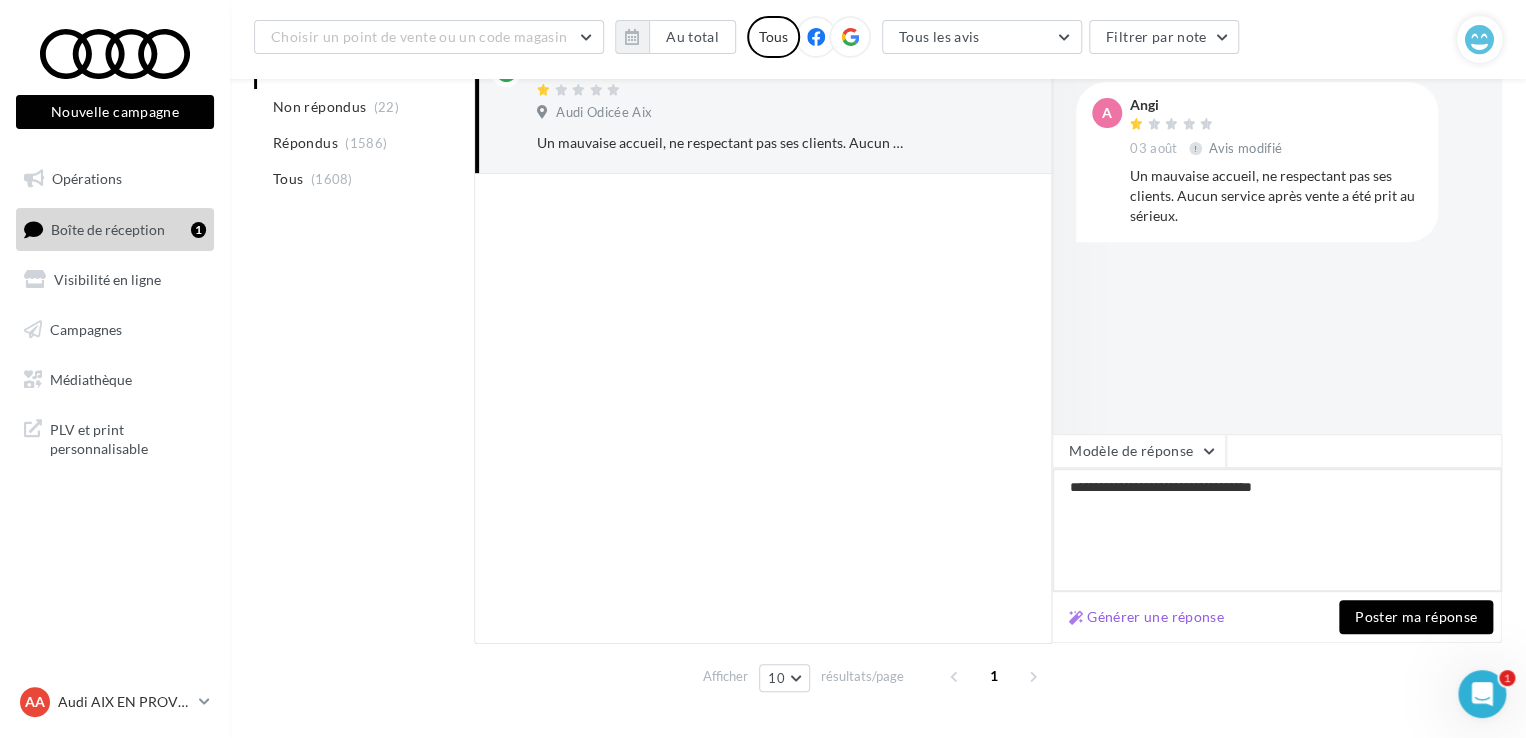 type on "**********" 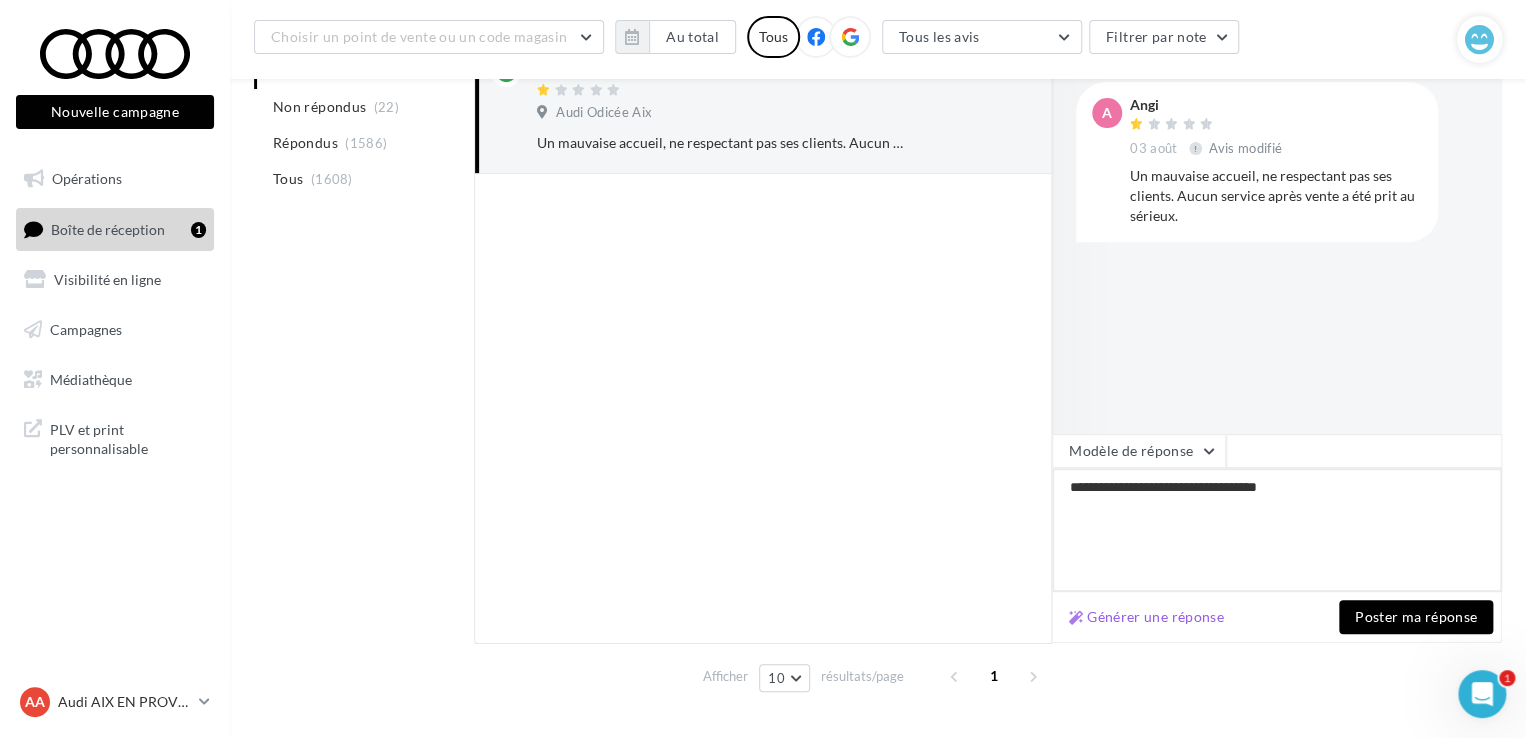 type on "**********" 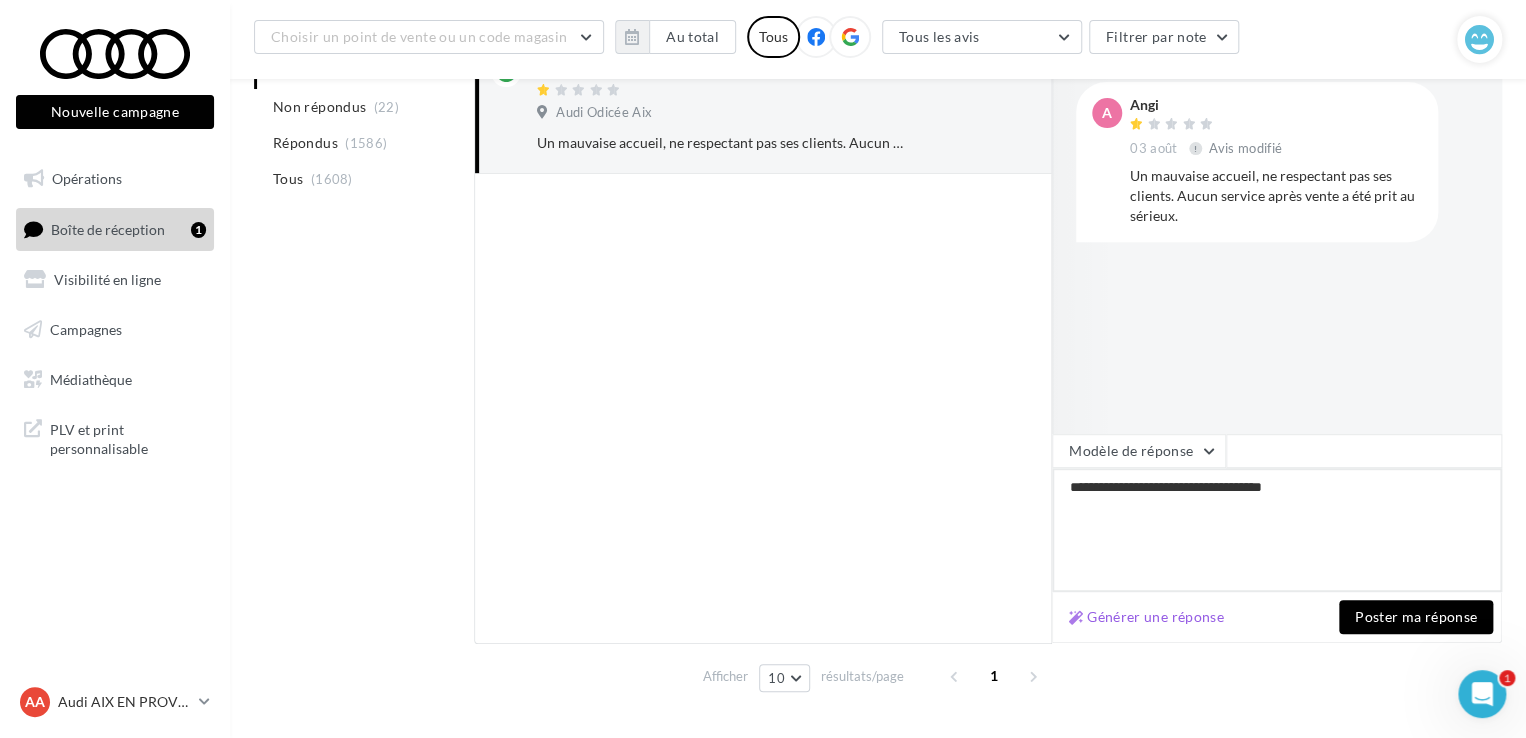 type on "**********" 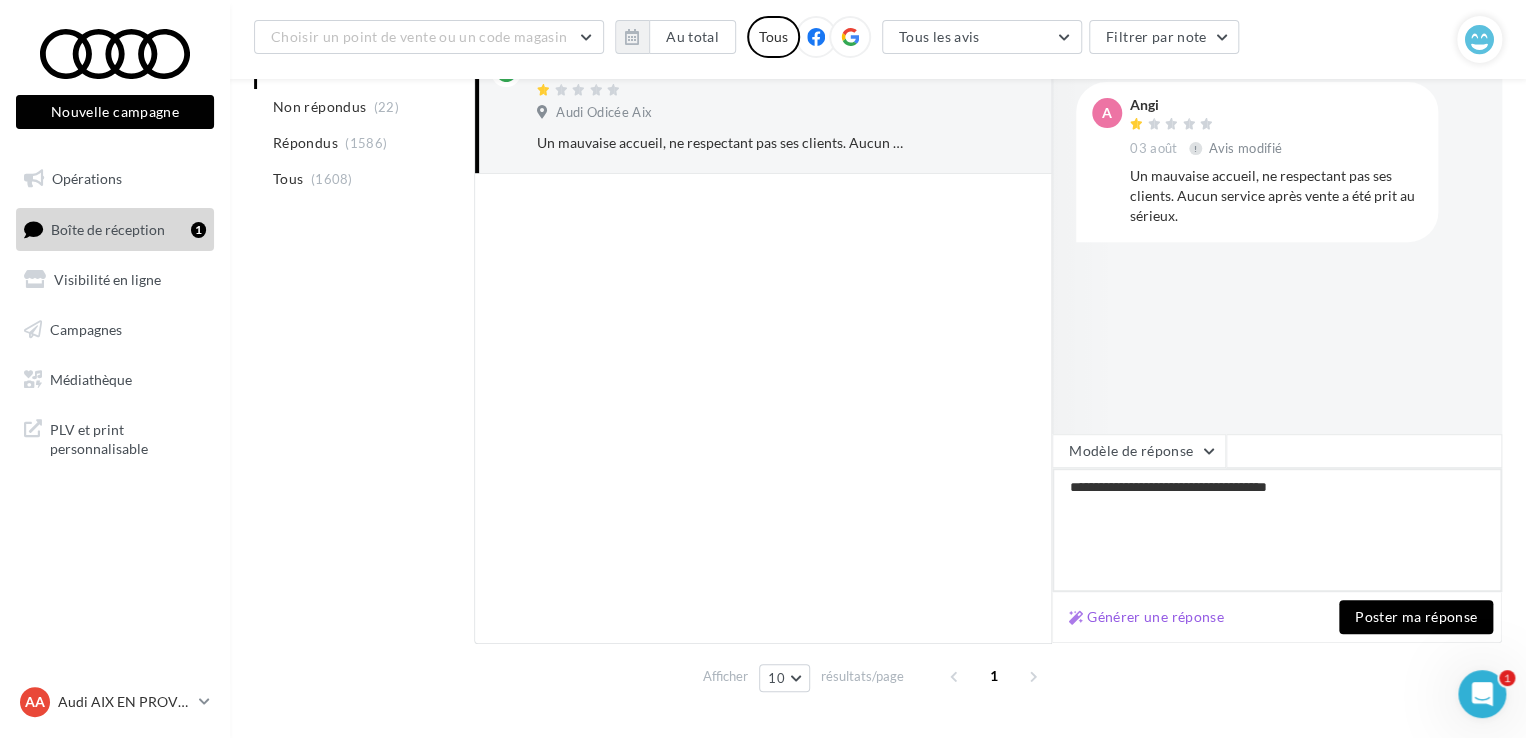 type on "**********" 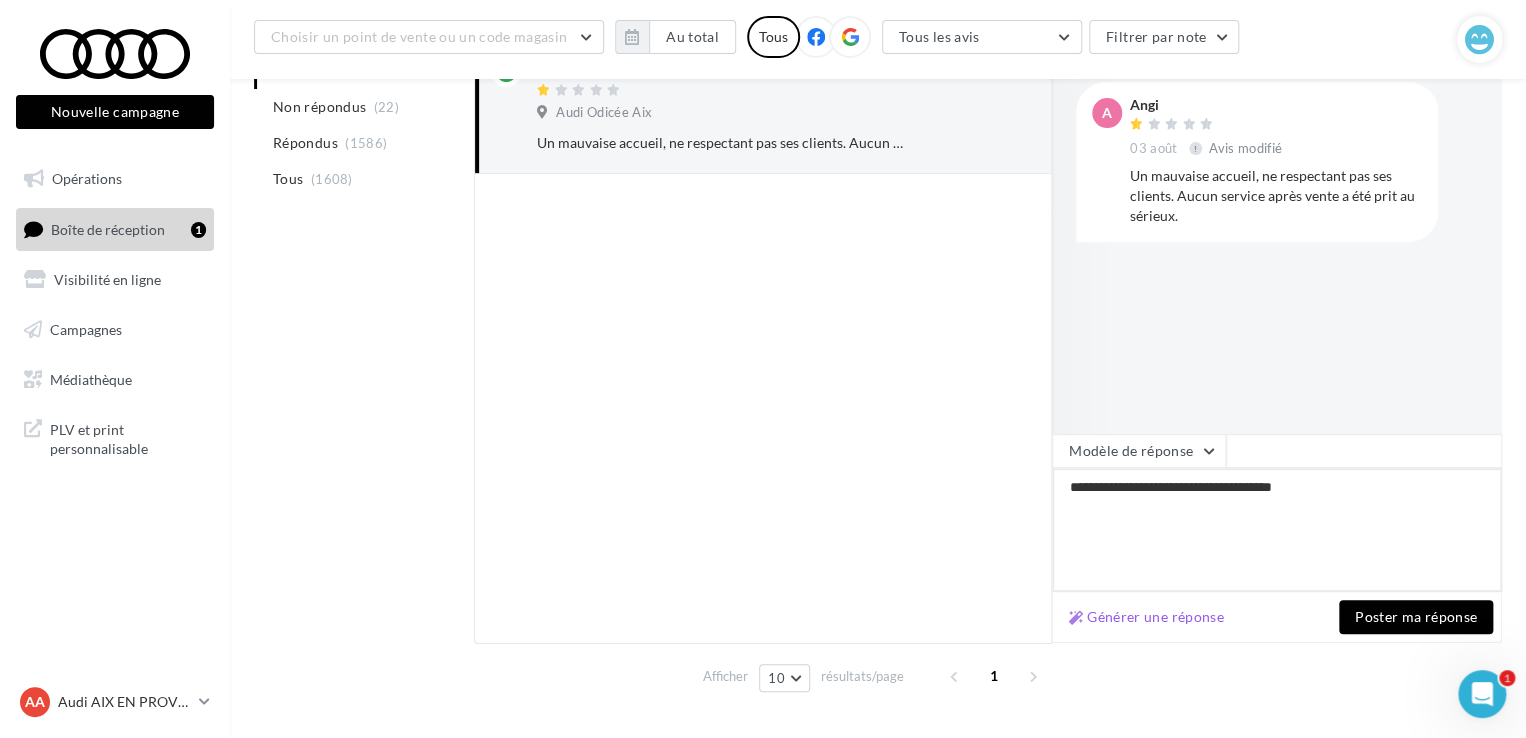 type on "**********" 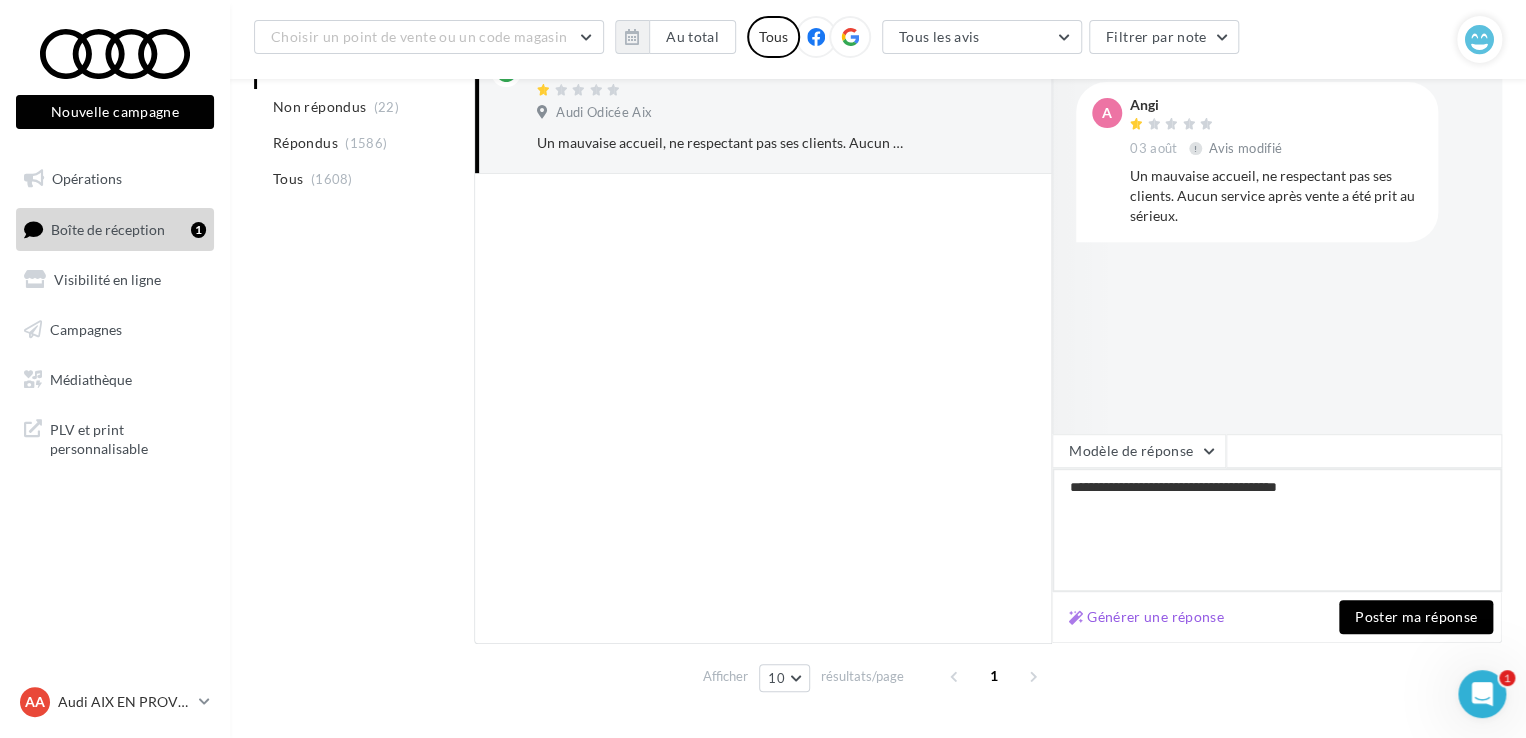 type on "**********" 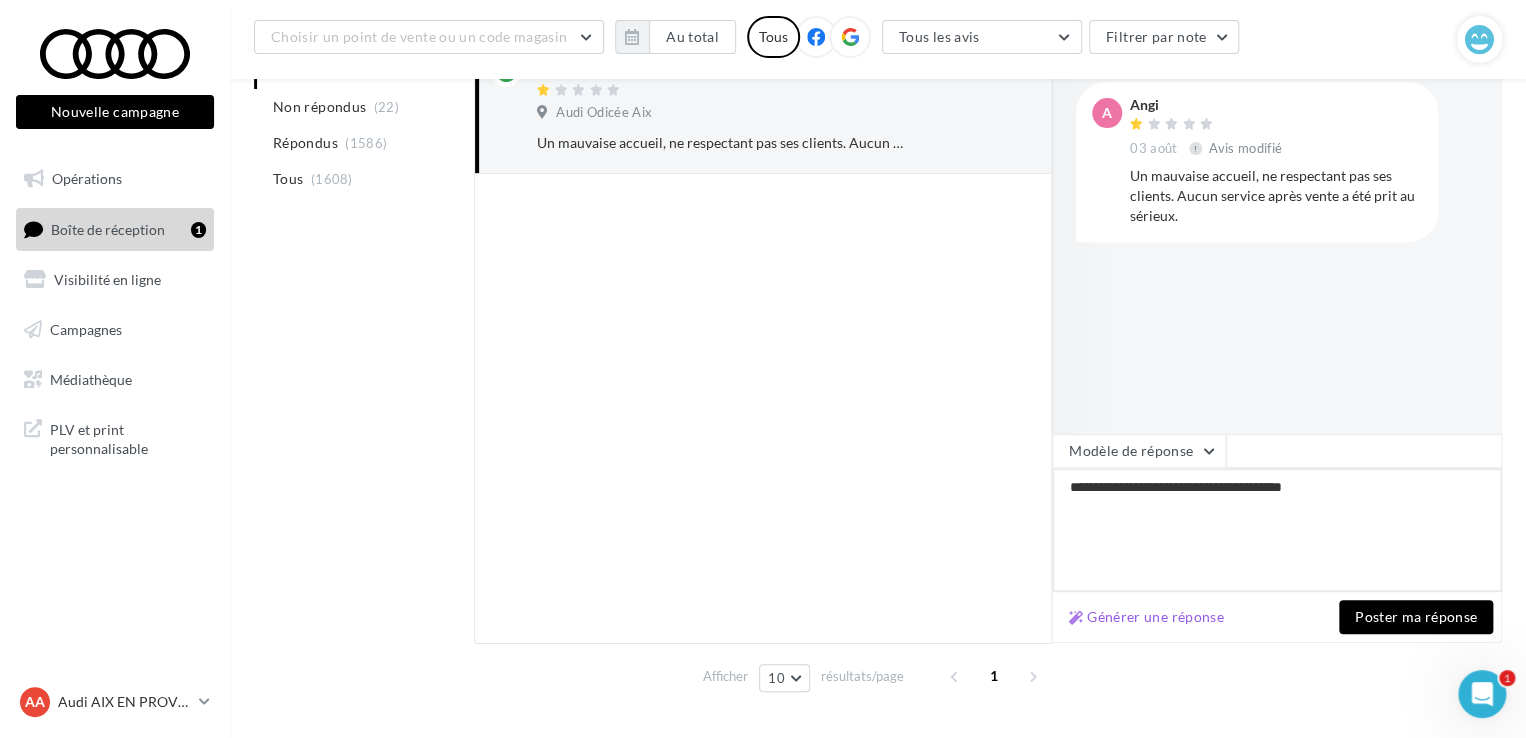 type on "**********" 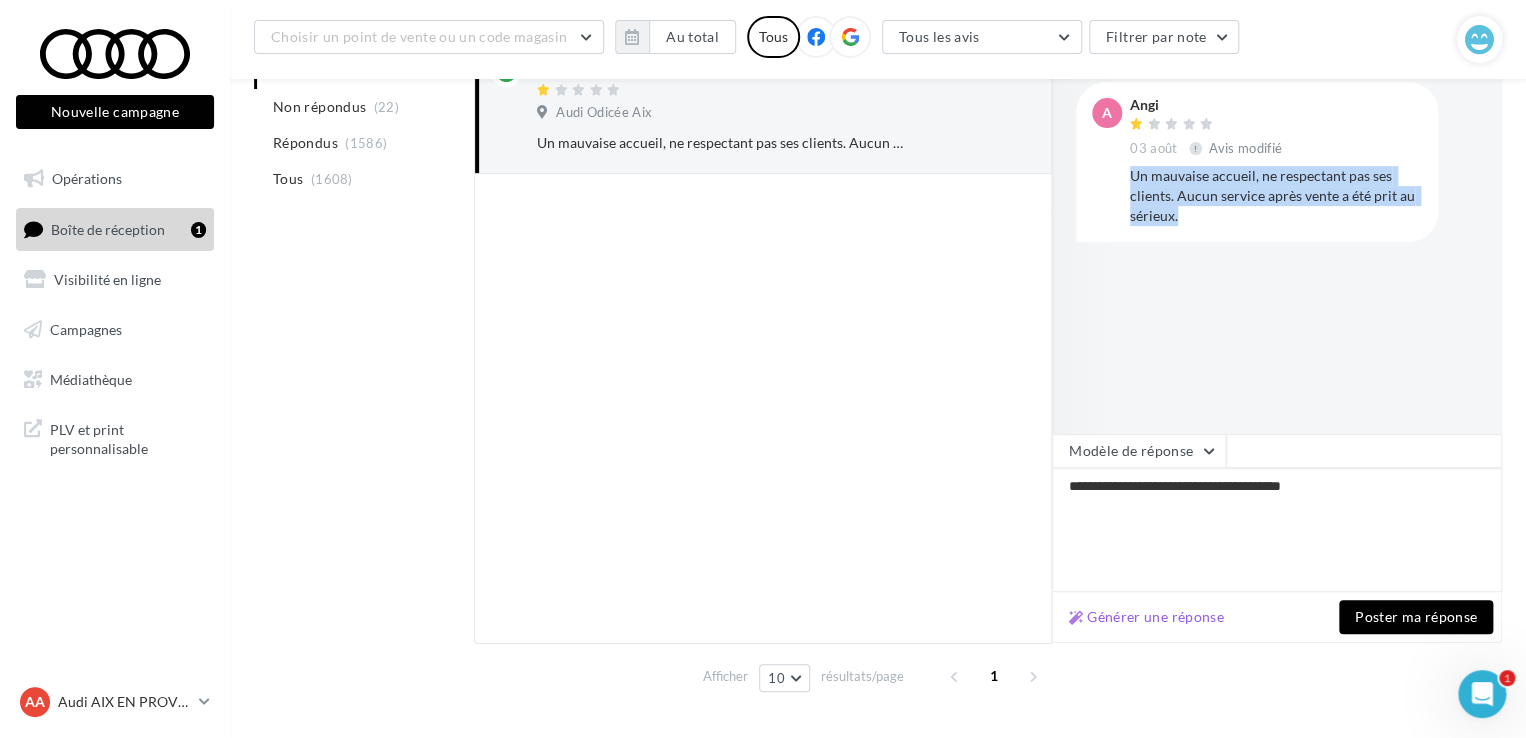 drag, startPoint x: 1176, startPoint y: 217, endPoint x: 1133, endPoint y: 179, distance: 57.384666 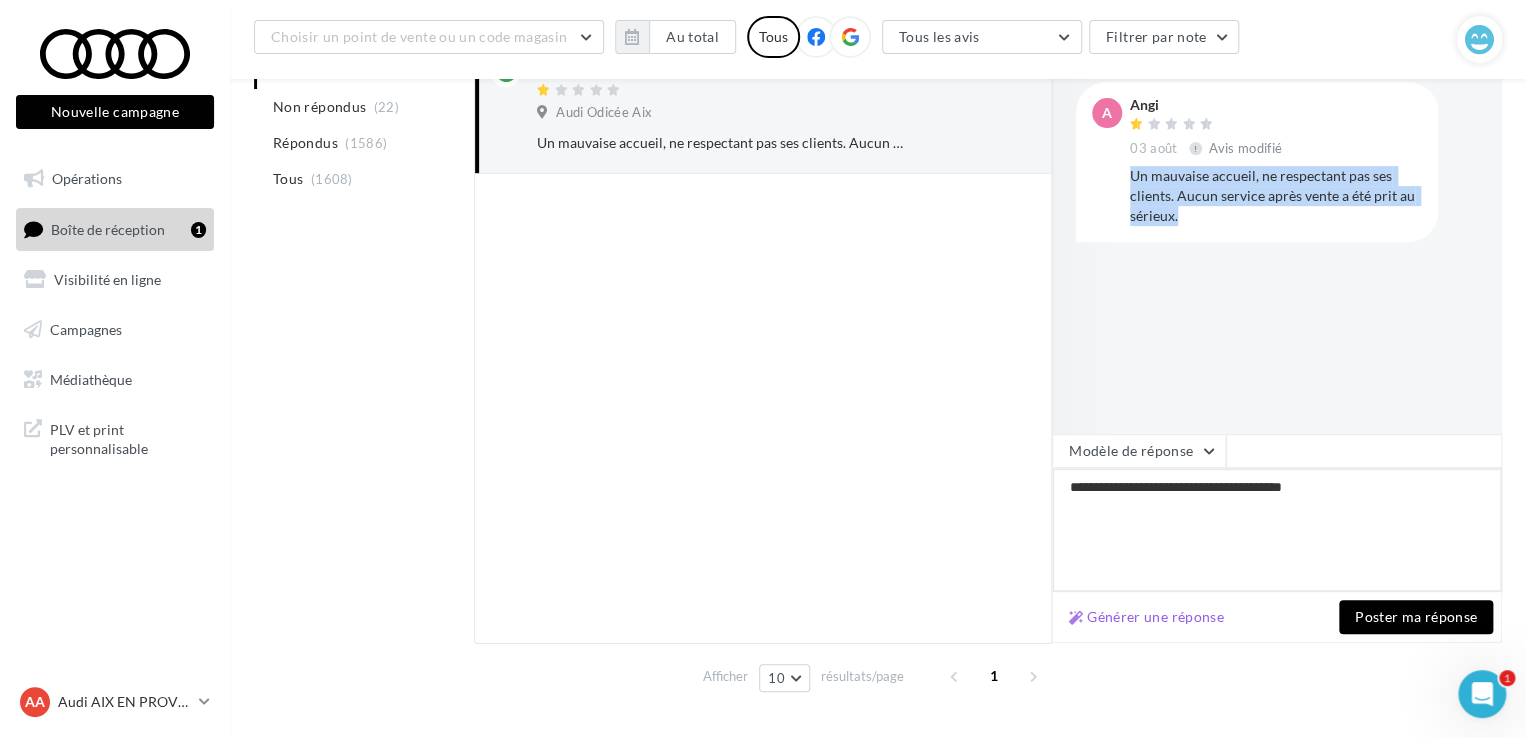 click on "**********" at bounding box center [1277, 530] 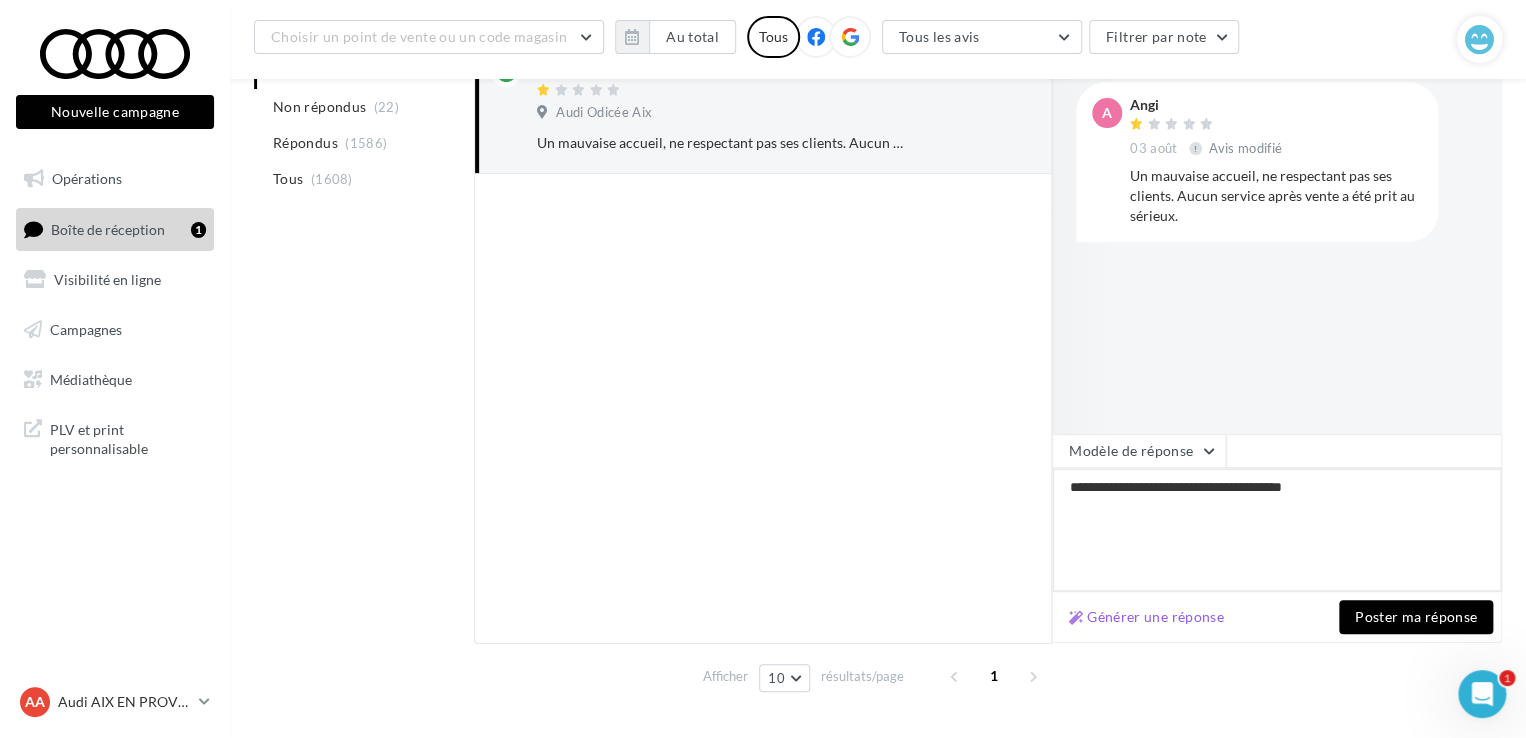 click on "**********" at bounding box center (1277, 530) 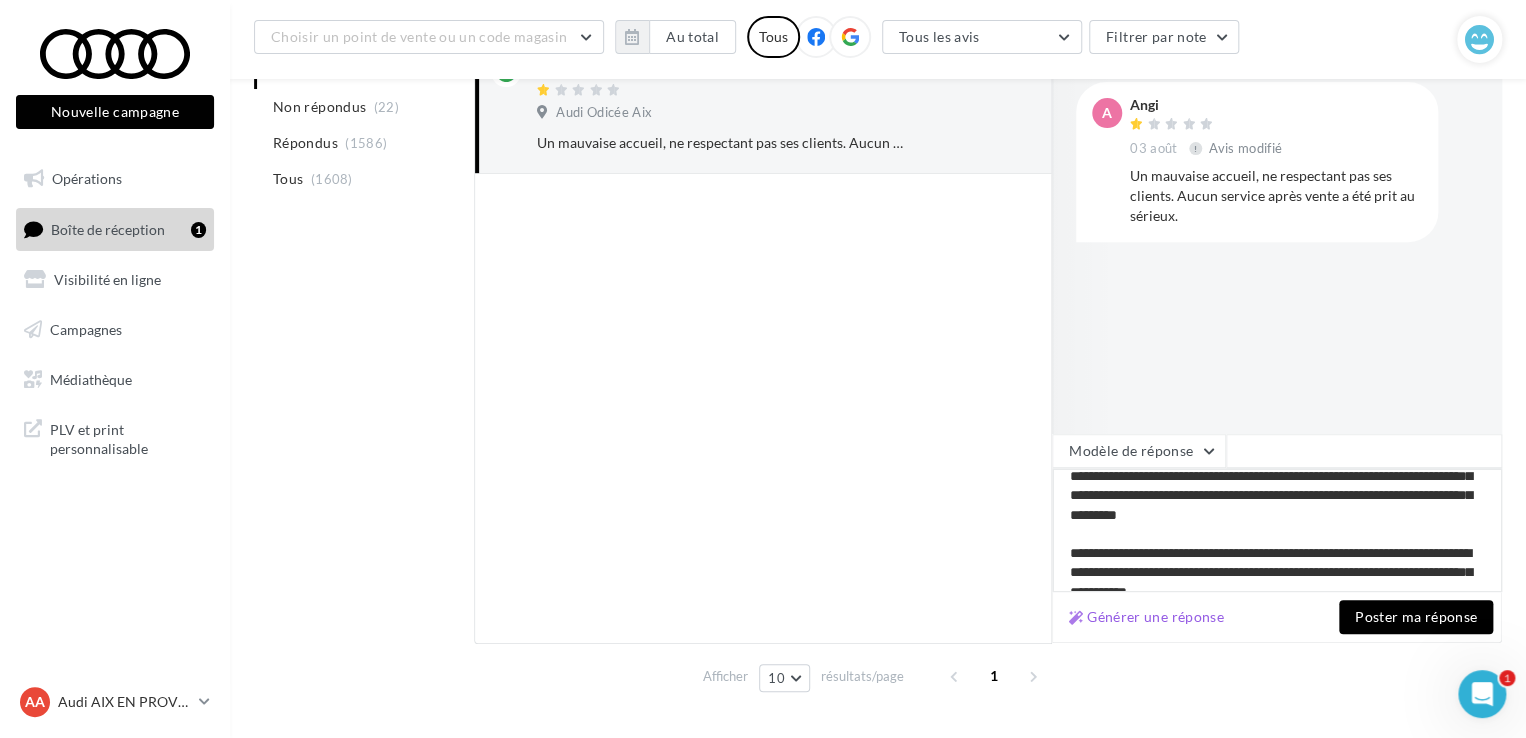 scroll, scrollTop: 0, scrollLeft: 0, axis: both 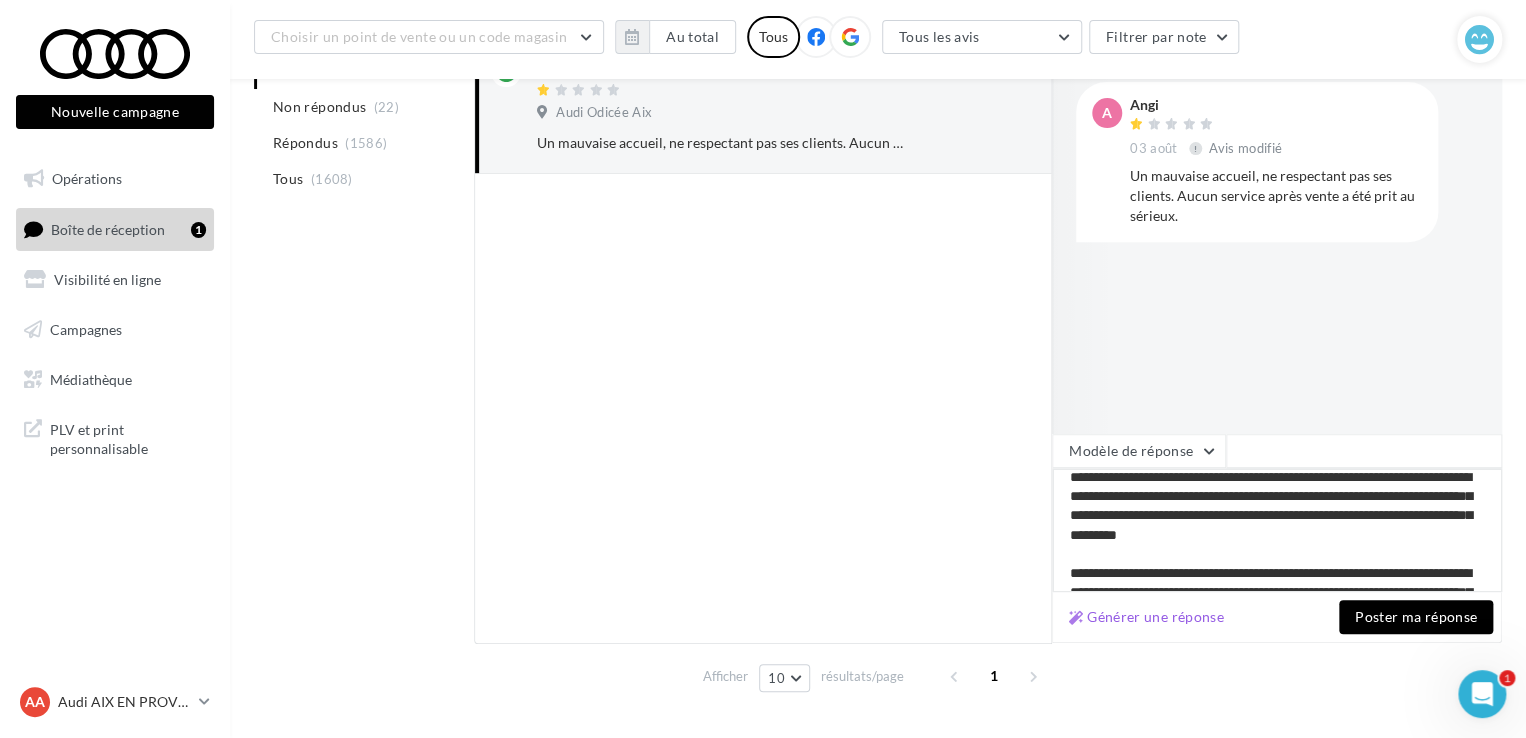 drag, startPoint x: 1153, startPoint y: 538, endPoint x: 1440, endPoint y: 544, distance: 287.0627 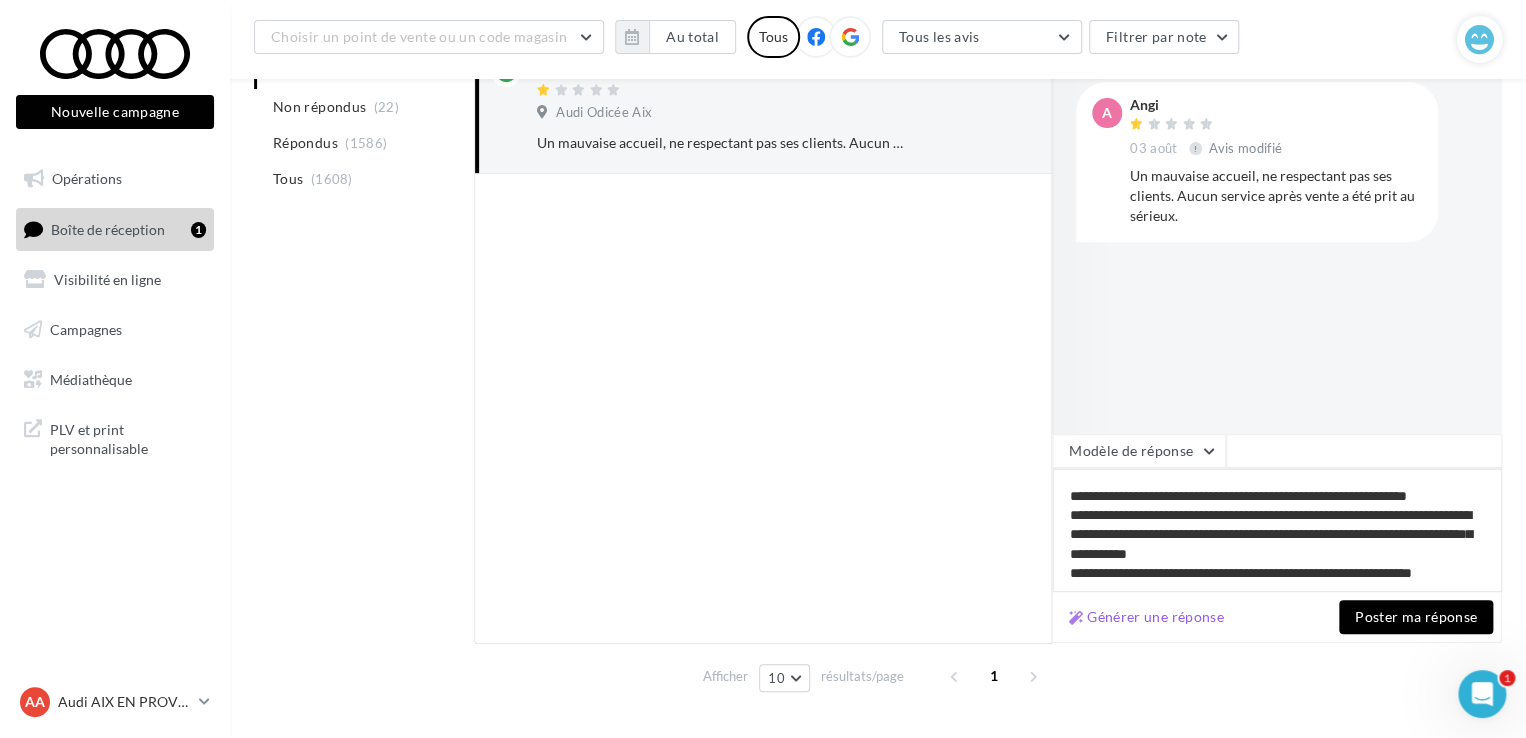 scroll, scrollTop: 0, scrollLeft: 0, axis: both 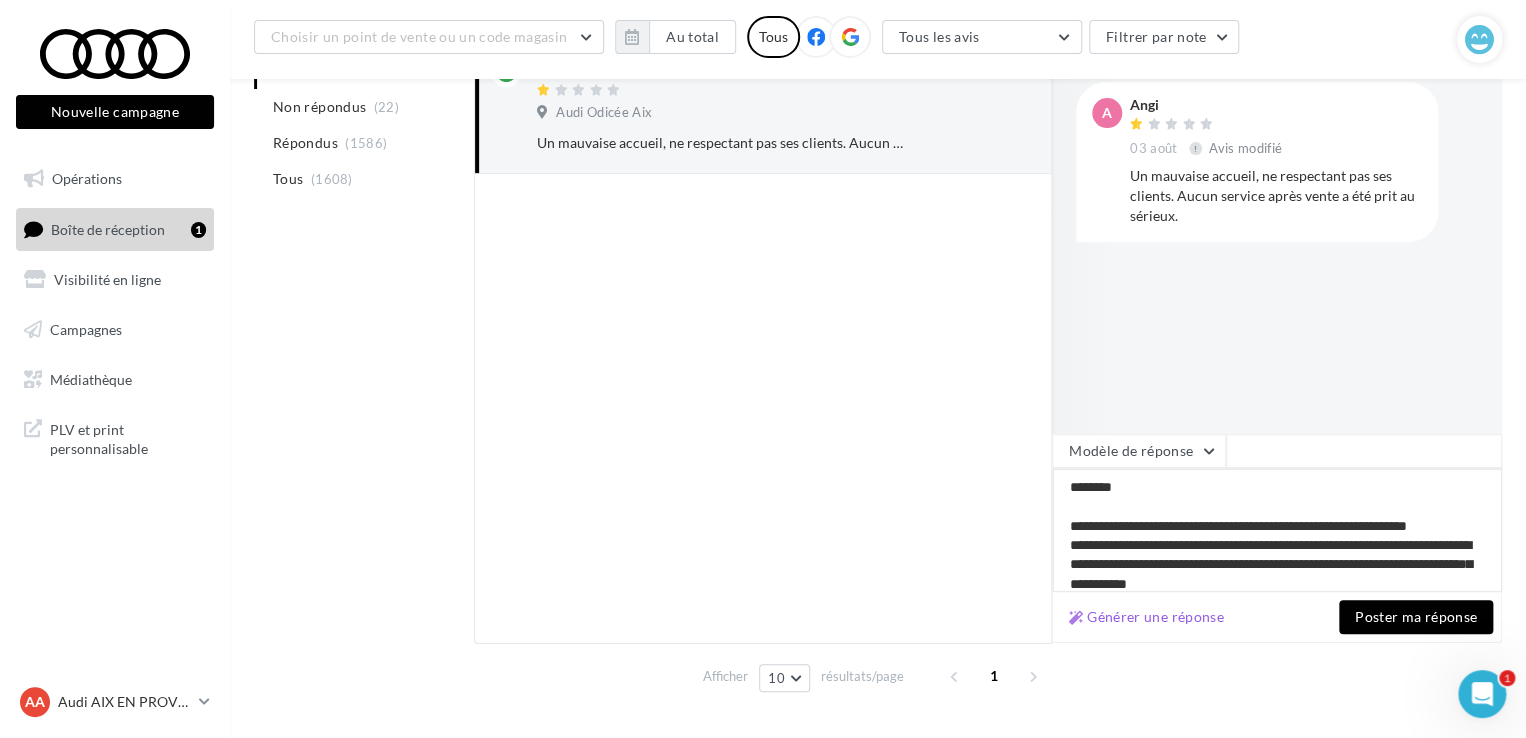 click on "**********" at bounding box center (1277, 530) 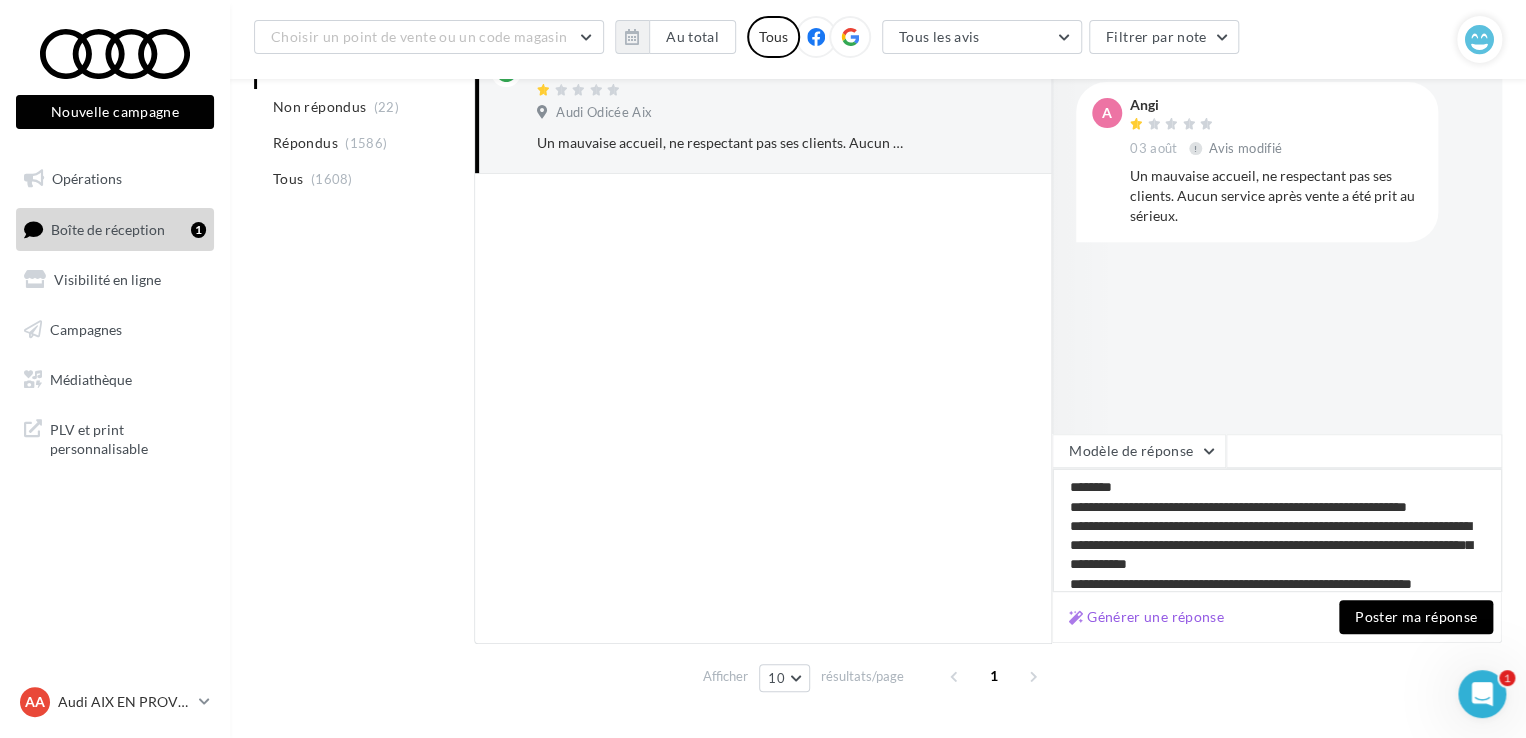 scroll, scrollTop: 100, scrollLeft: 0, axis: vertical 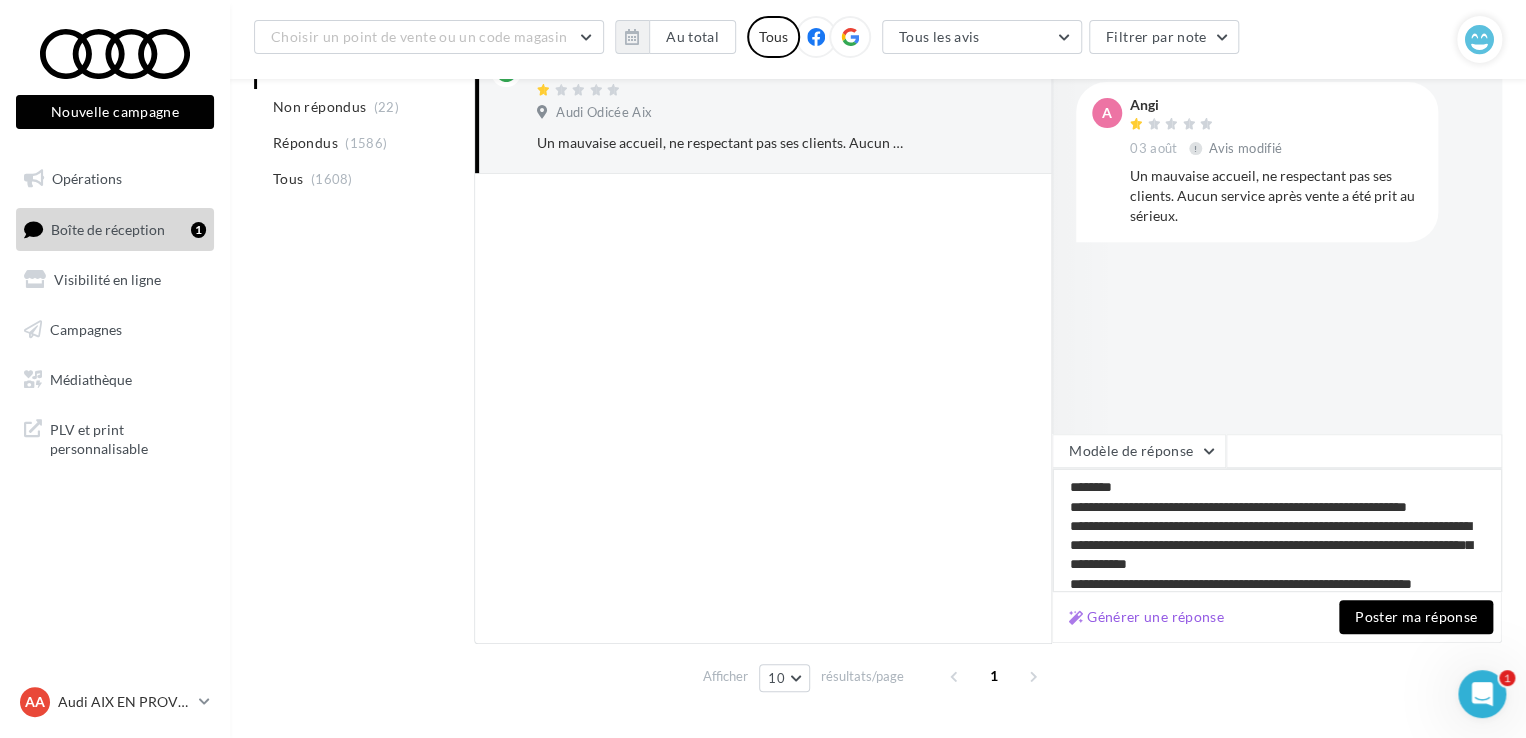 type on "**********" 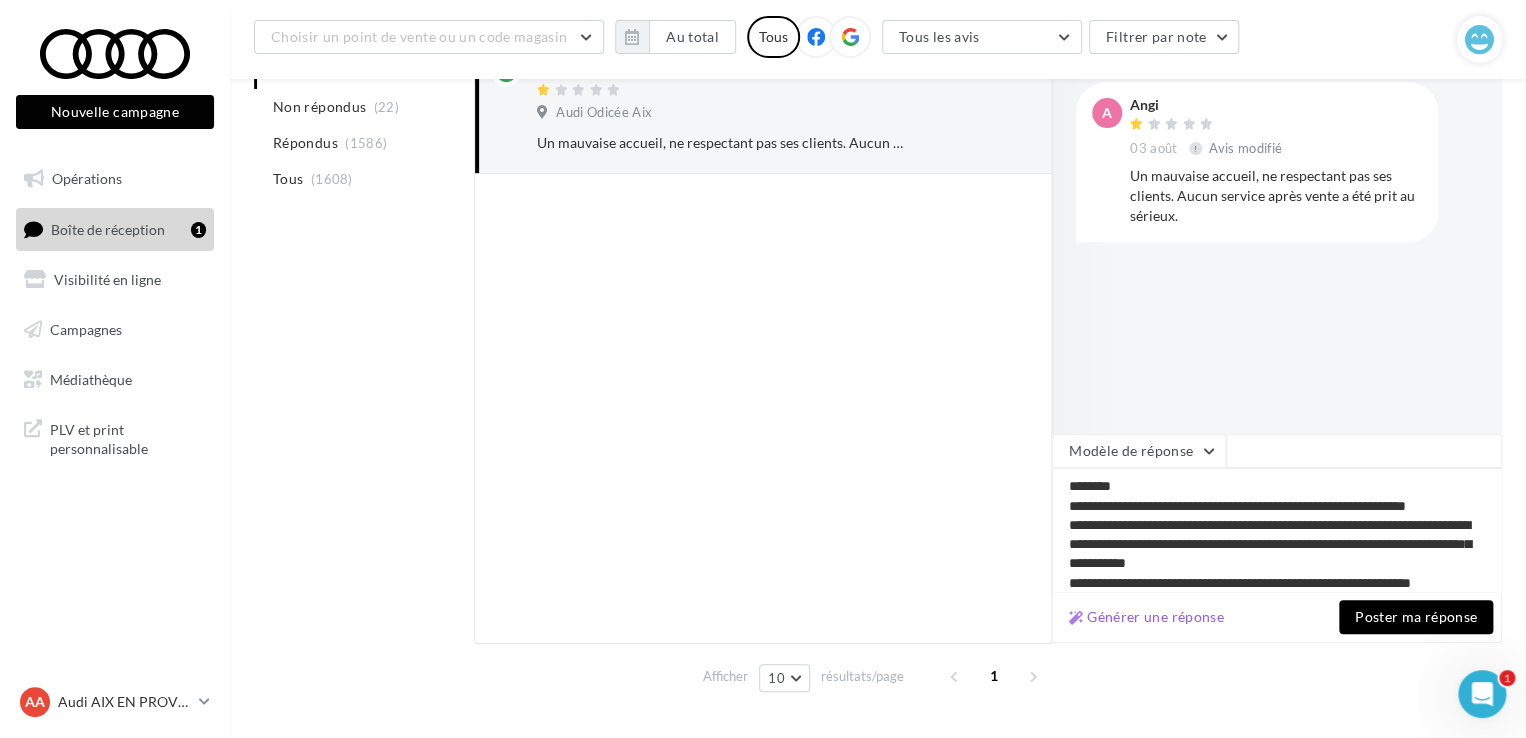 click on "Poster ma réponse" at bounding box center [1416, 617] 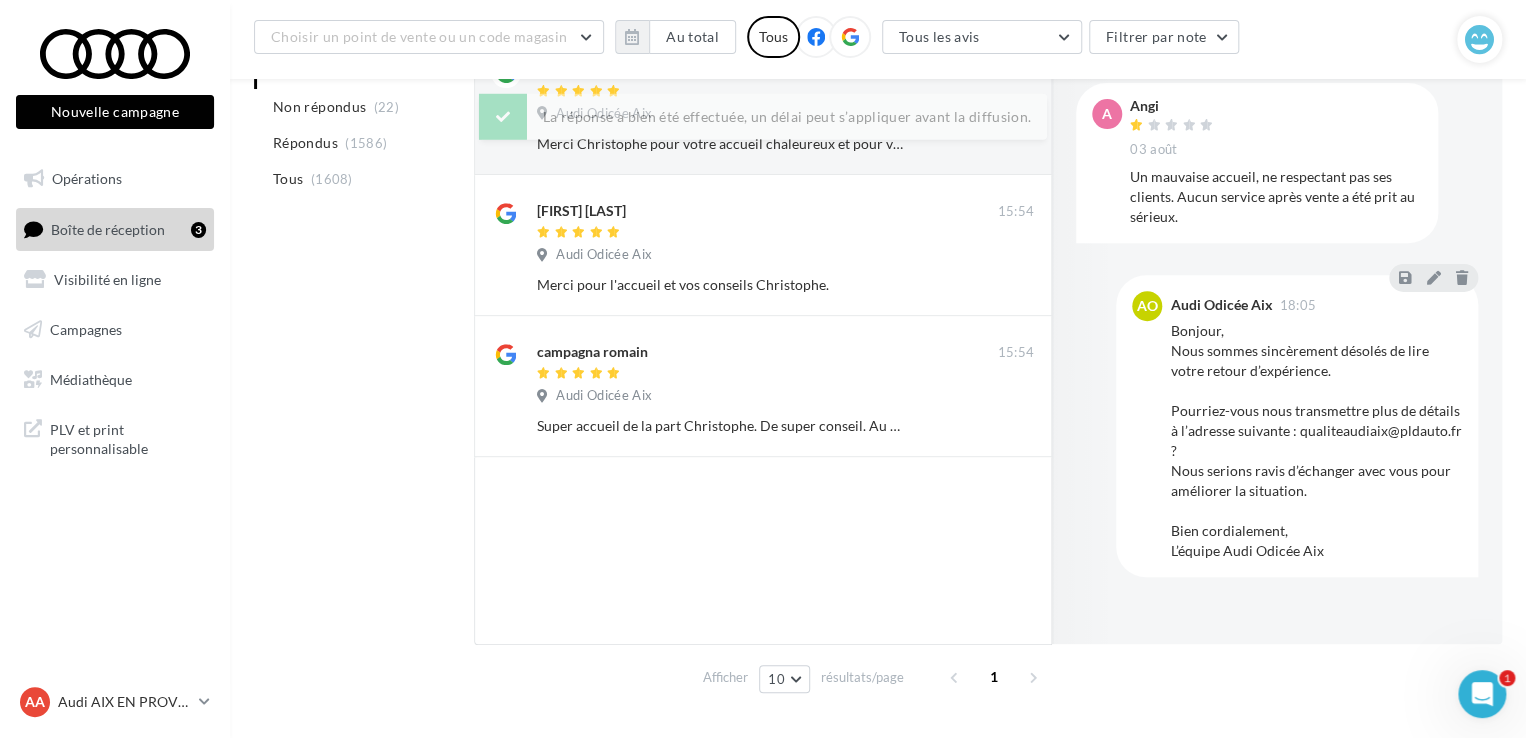 scroll, scrollTop: 300, scrollLeft: 0, axis: vertical 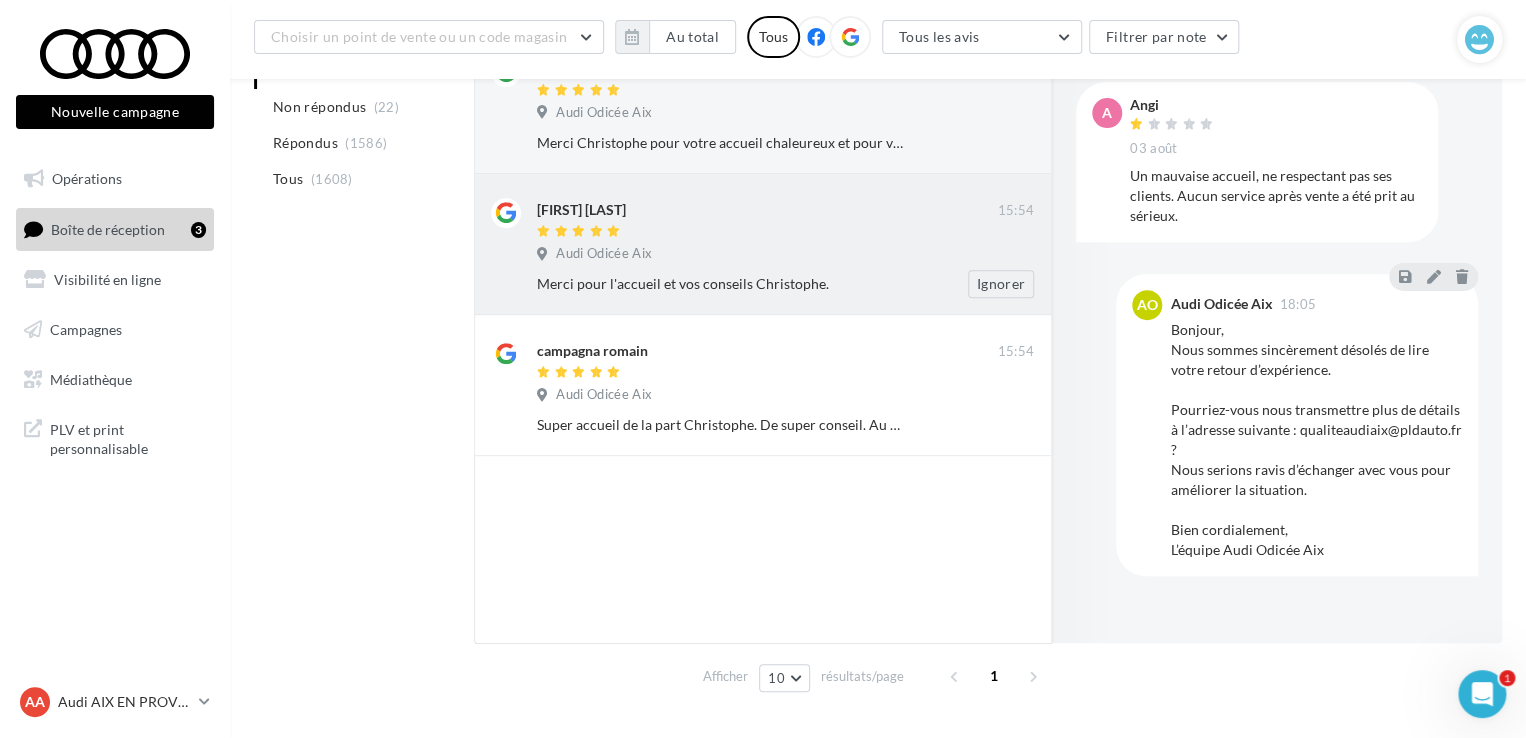 click on "Merci pour l'accueil et vos conseils Christophe." at bounding box center [720, 284] 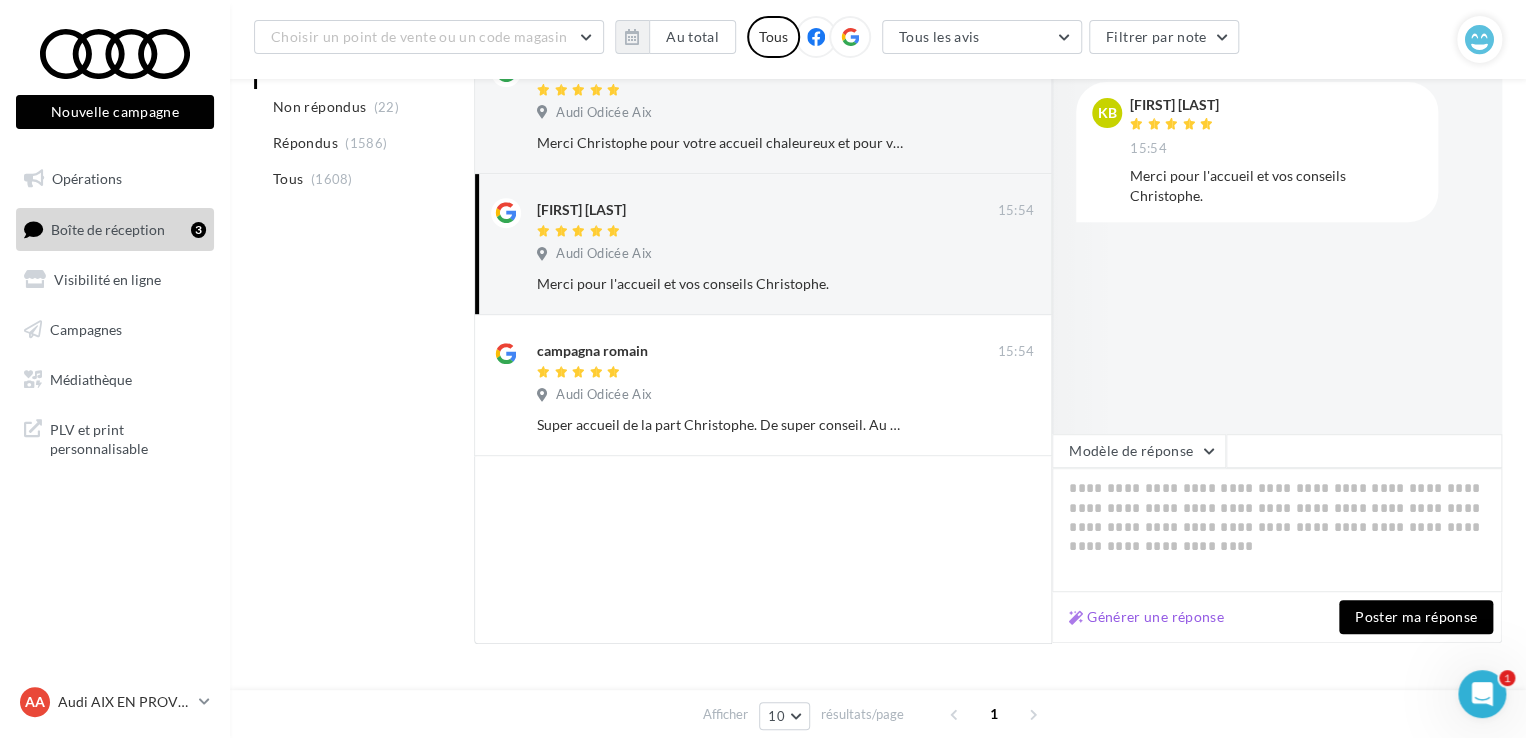 scroll, scrollTop: 0, scrollLeft: 0, axis: both 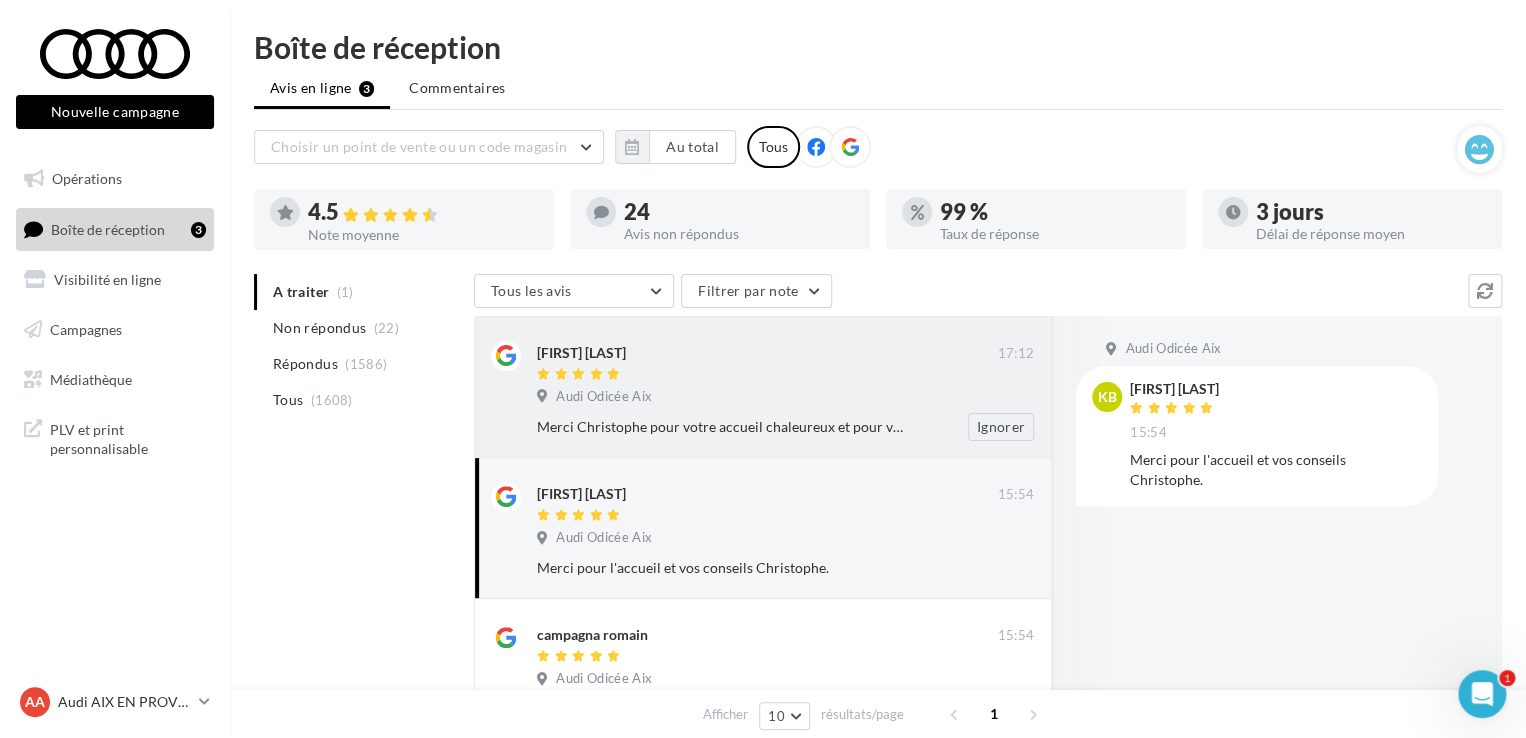 click at bounding box center [767, 375] 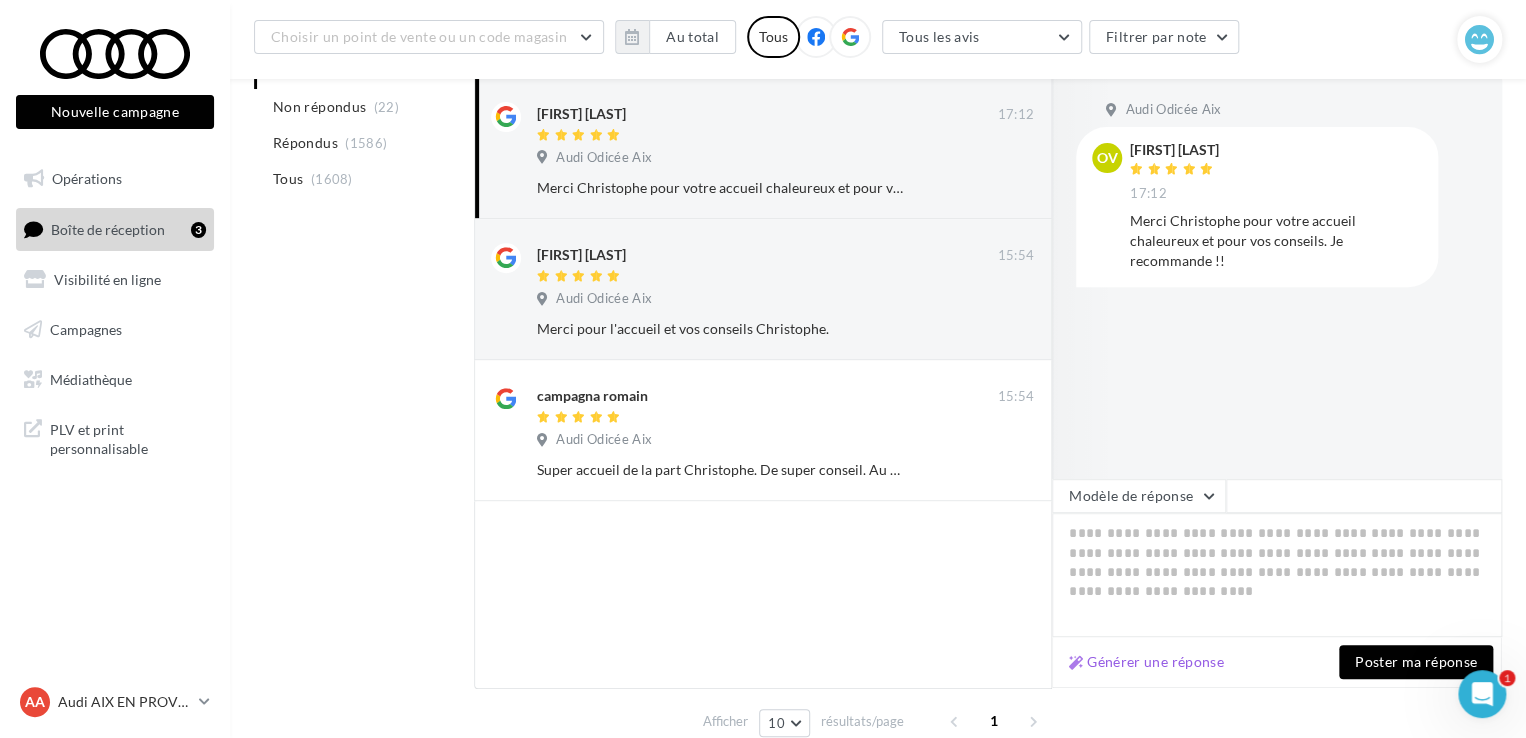 scroll, scrollTop: 300, scrollLeft: 0, axis: vertical 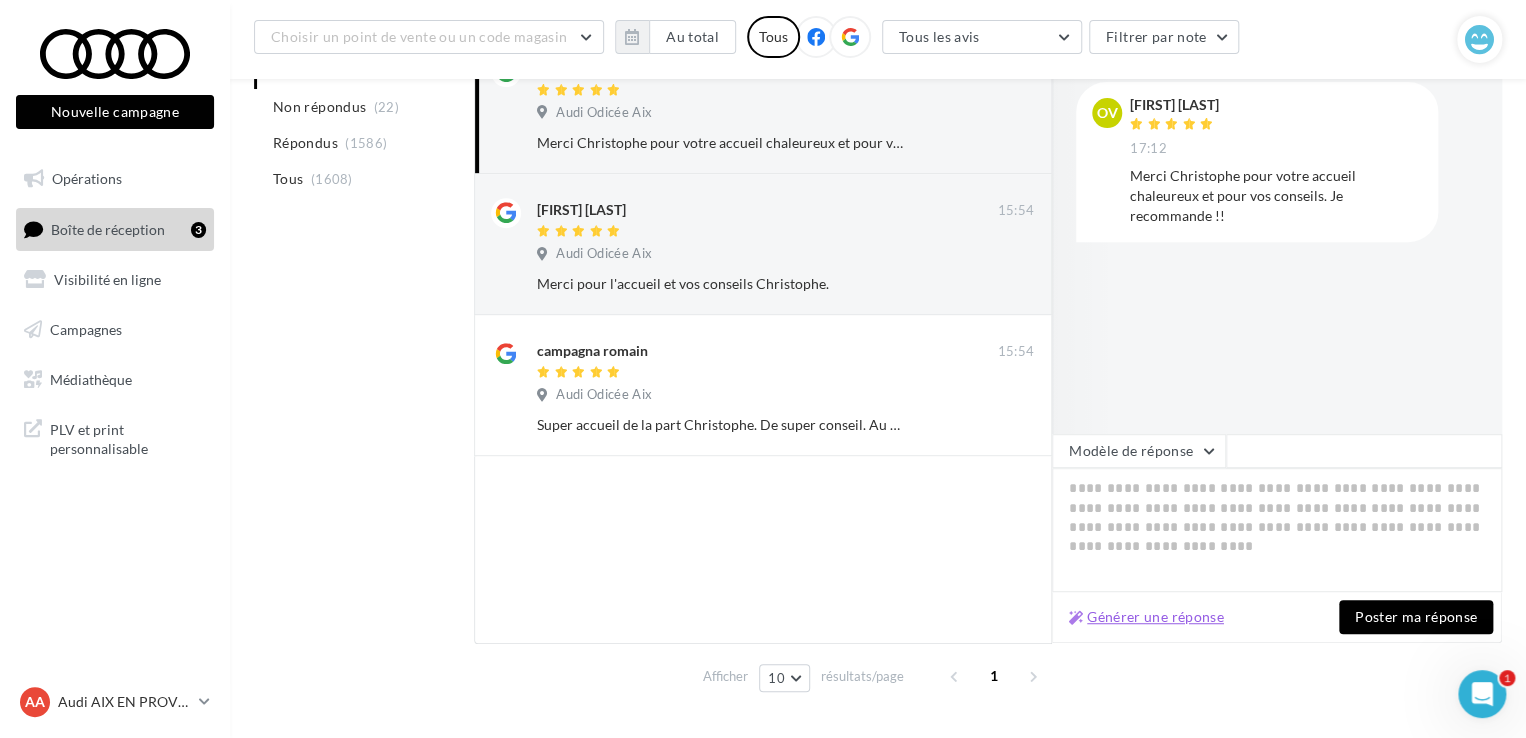 click on "Générer une réponse" at bounding box center [1146, 617] 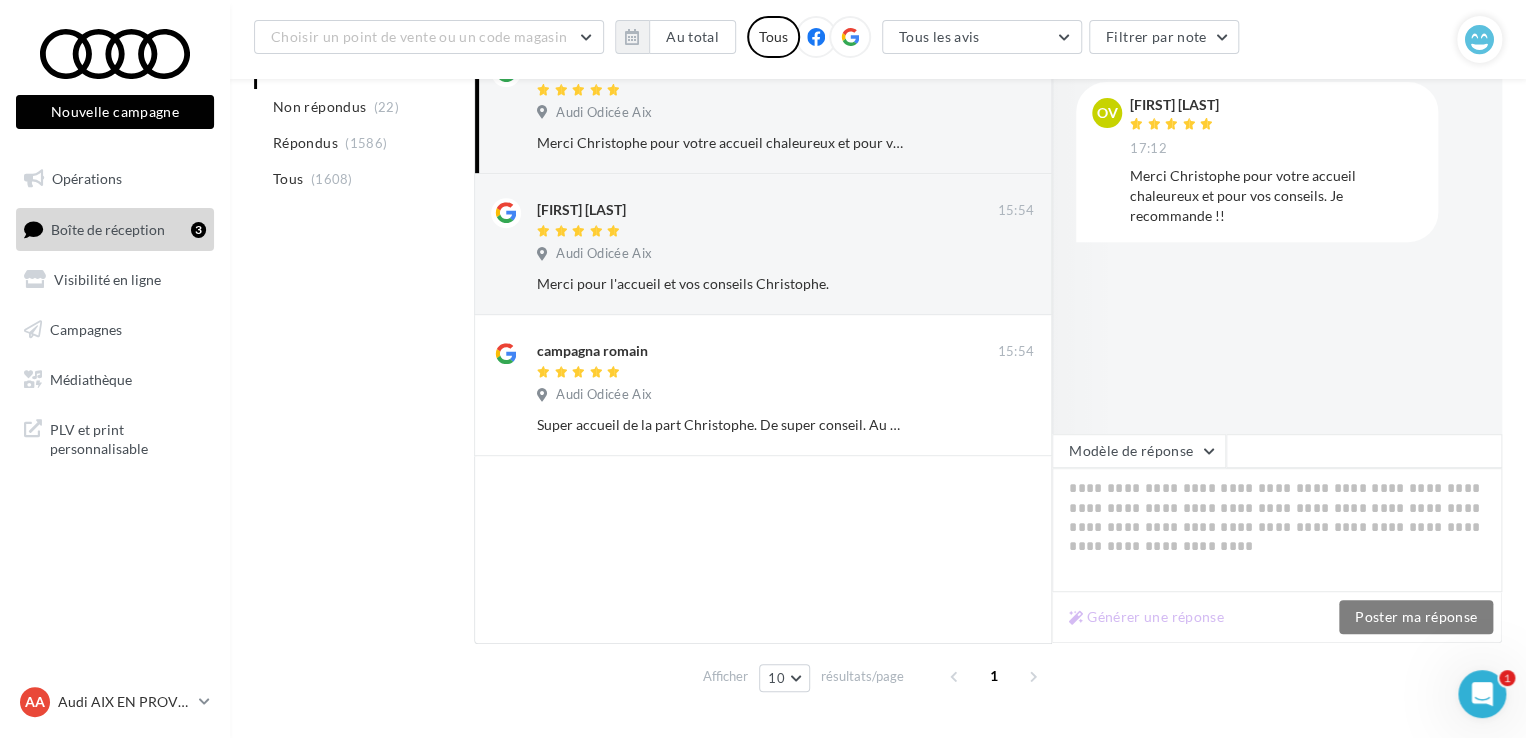 type on "**********" 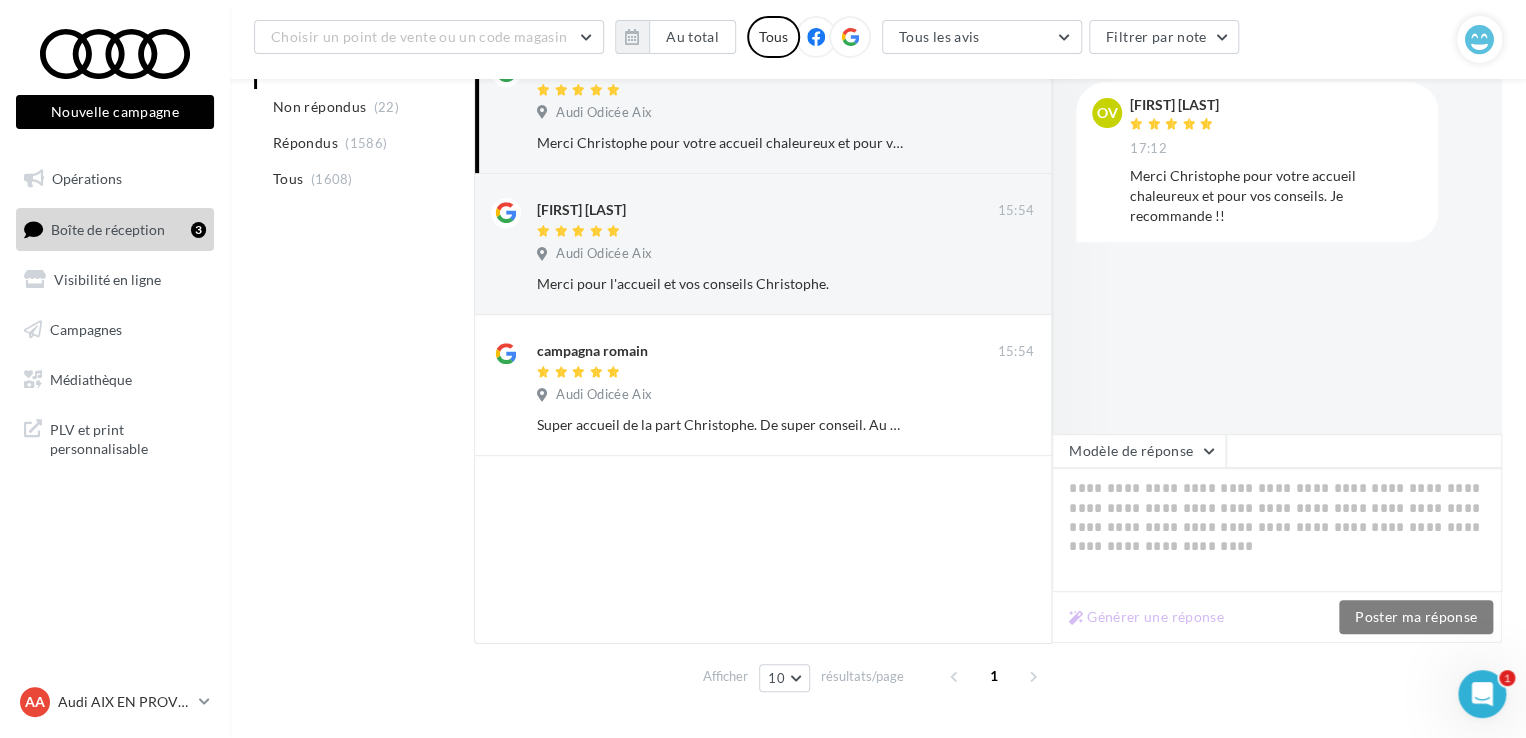 type on "**********" 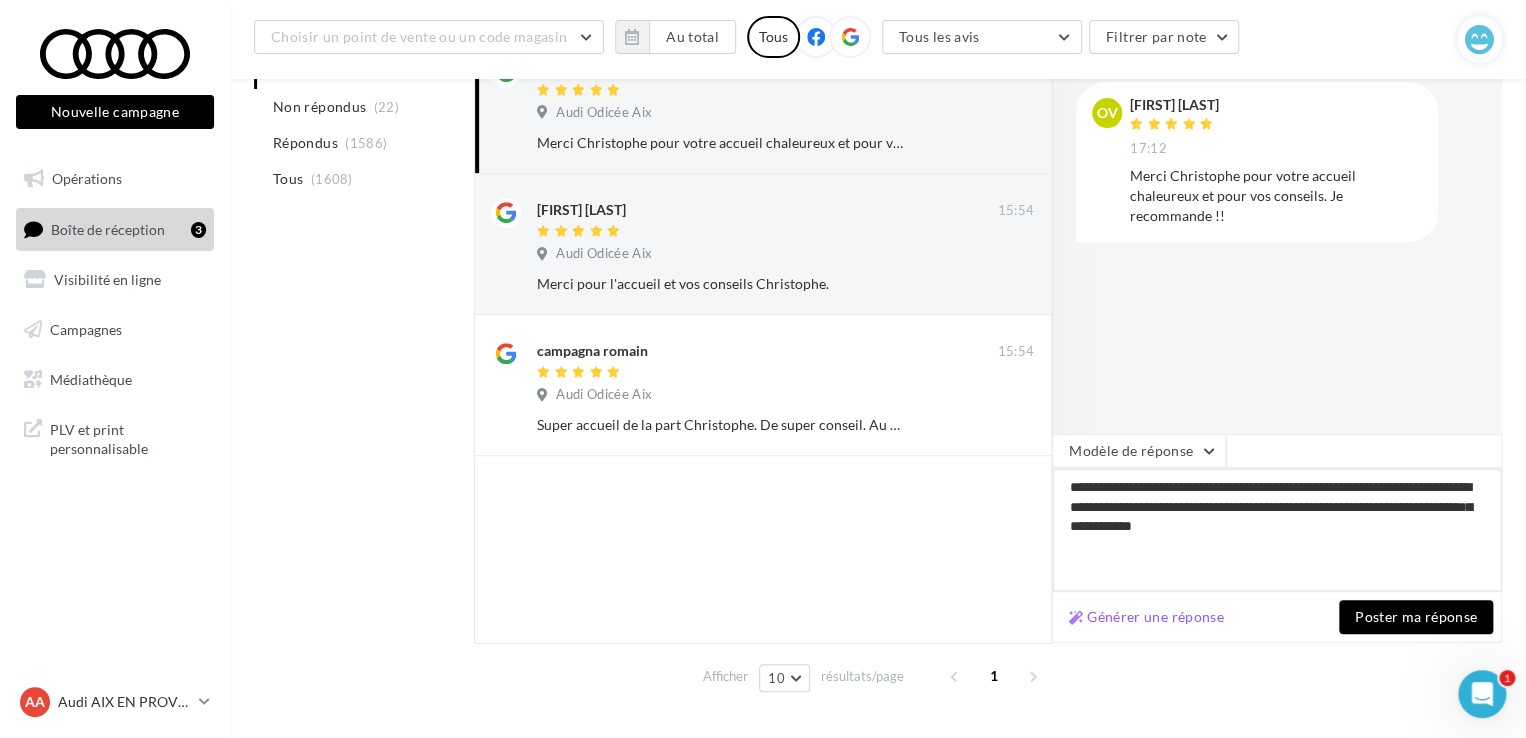drag, startPoint x: 1195, startPoint y: 503, endPoint x: 1317, endPoint y: 503, distance: 122 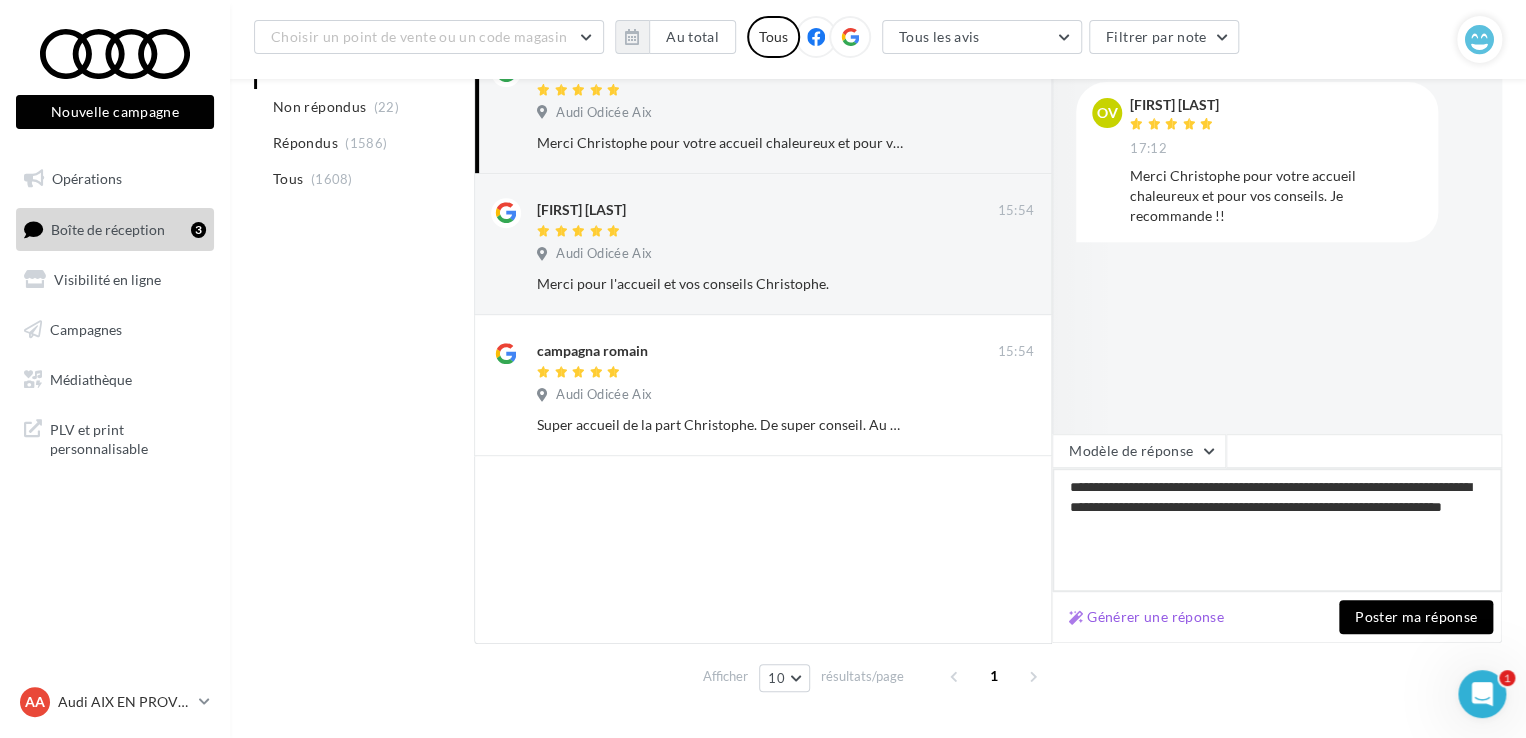 type on "**********" 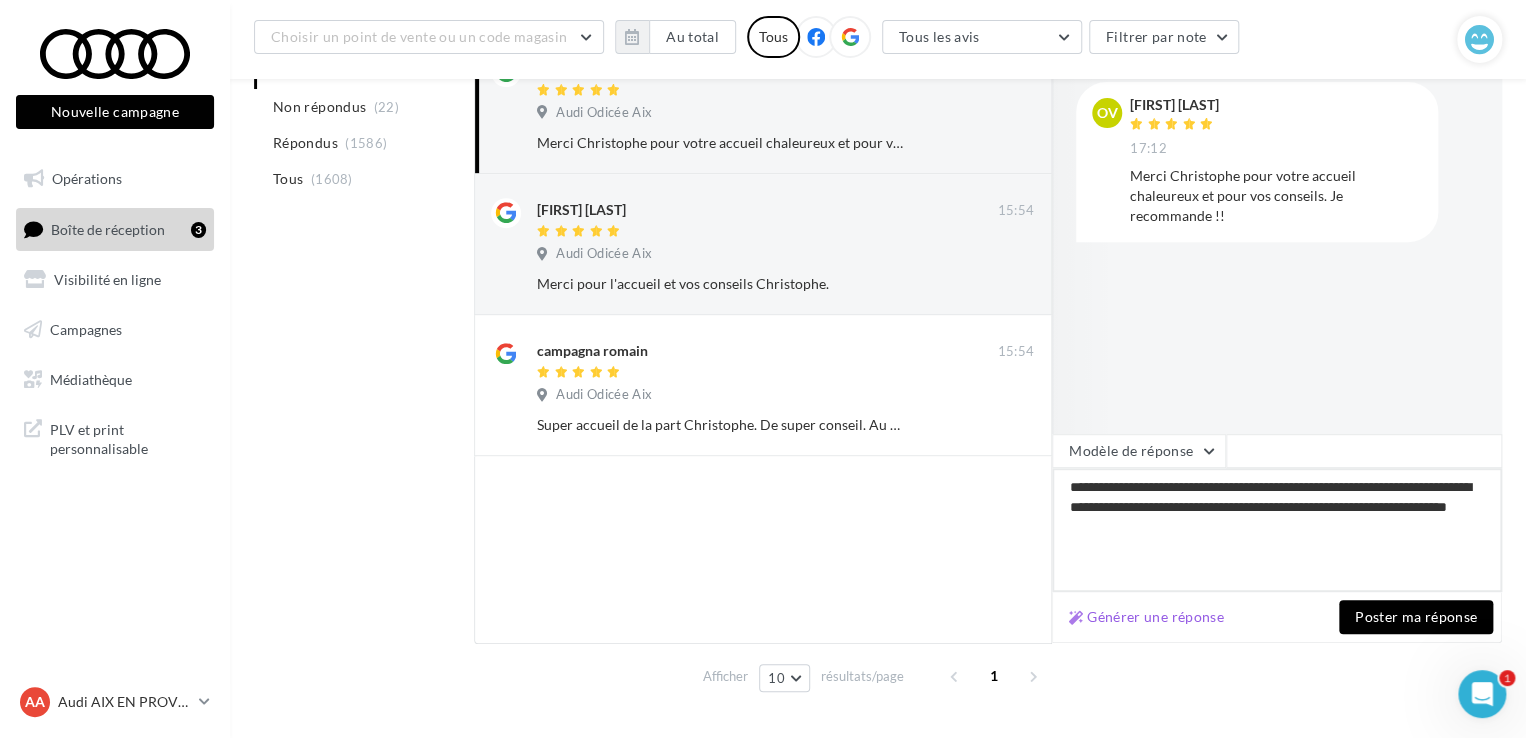 type on "**********" 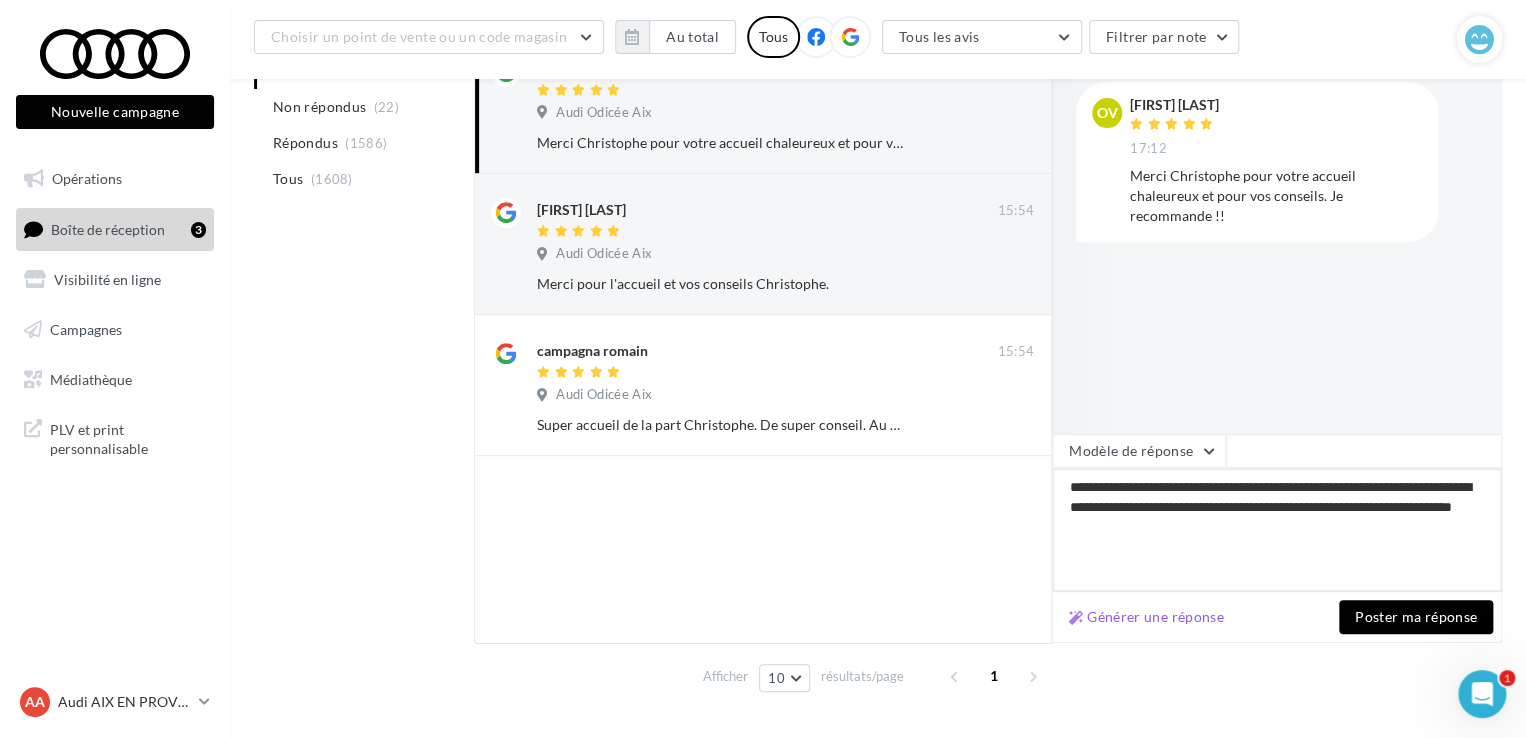 type on "**********" 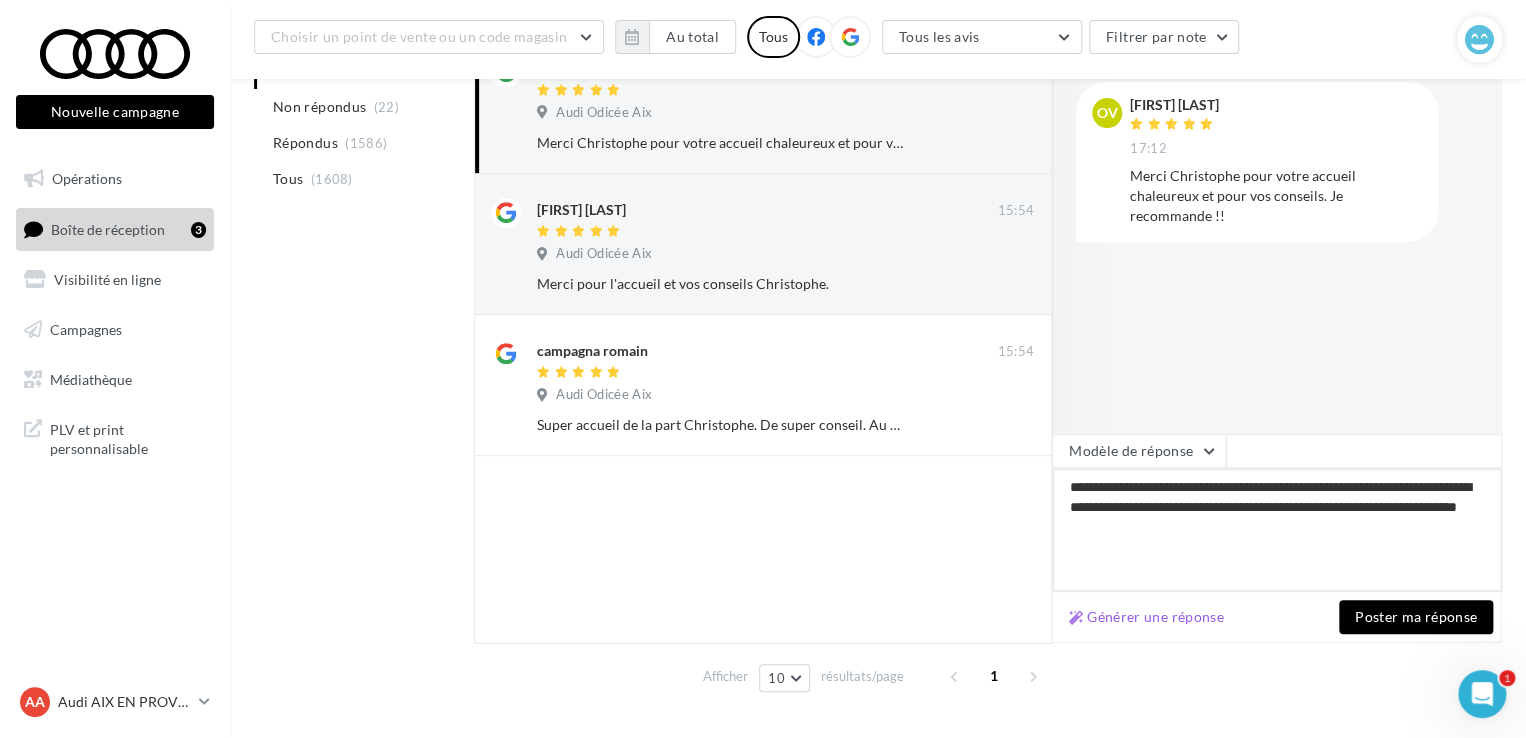 type on "**********" 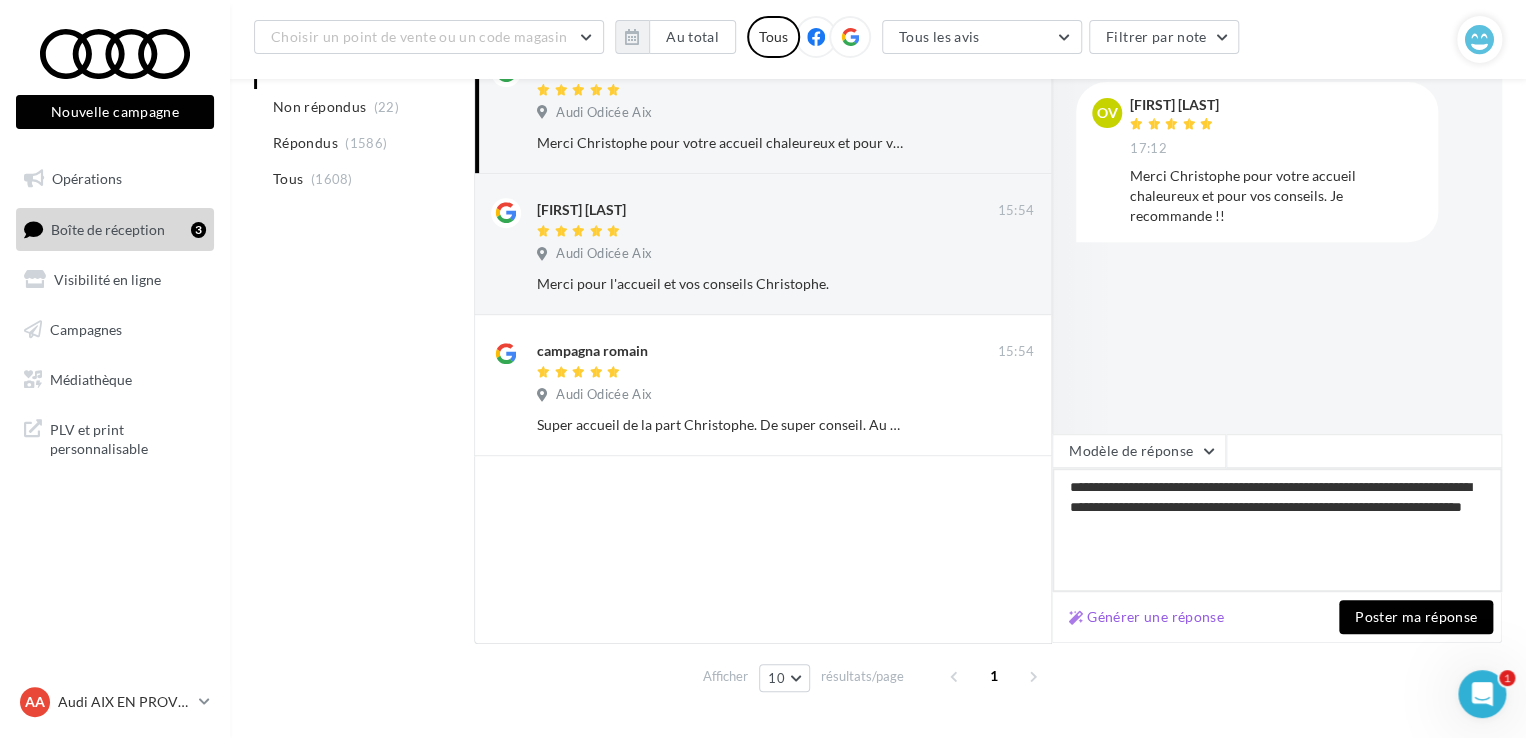 type on "**********" 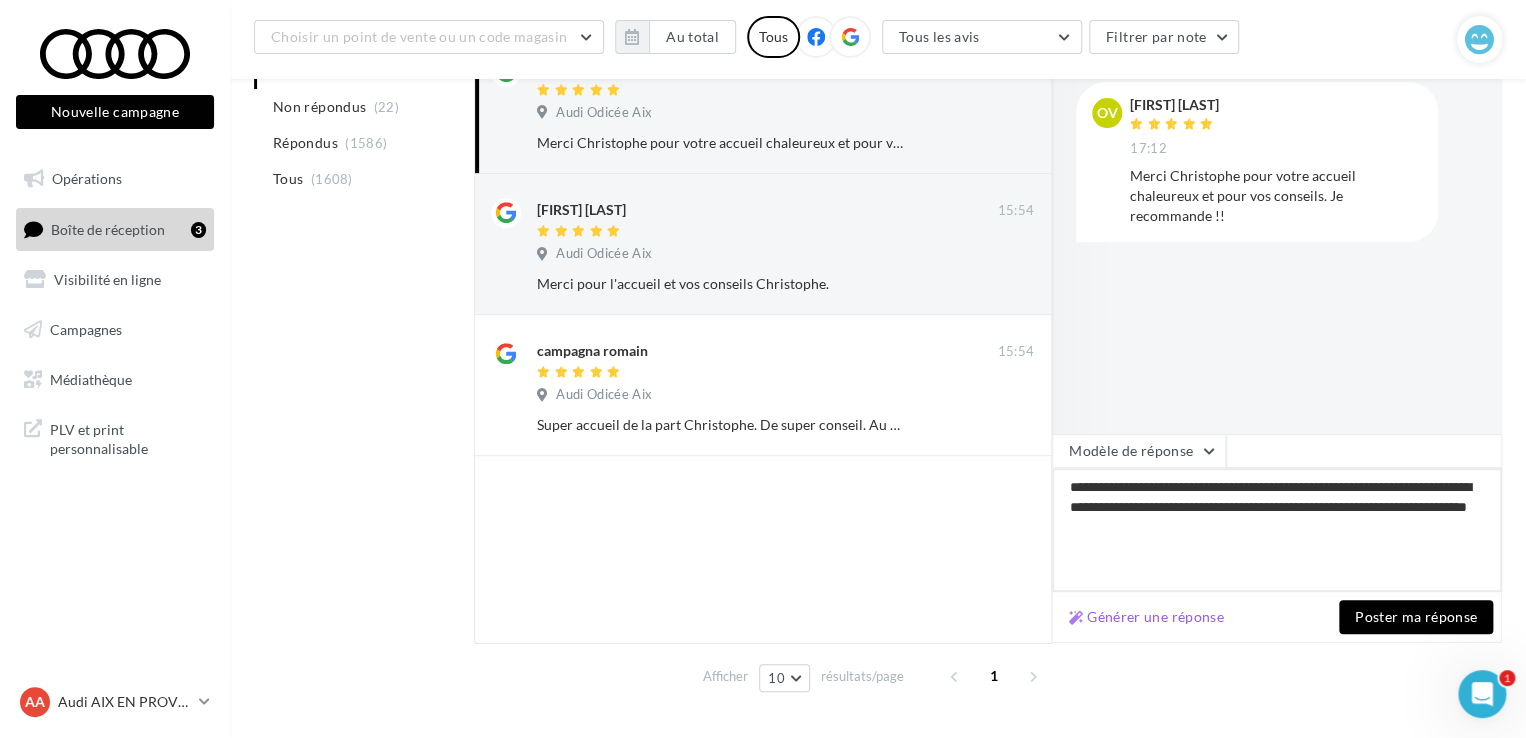 type on "**********" 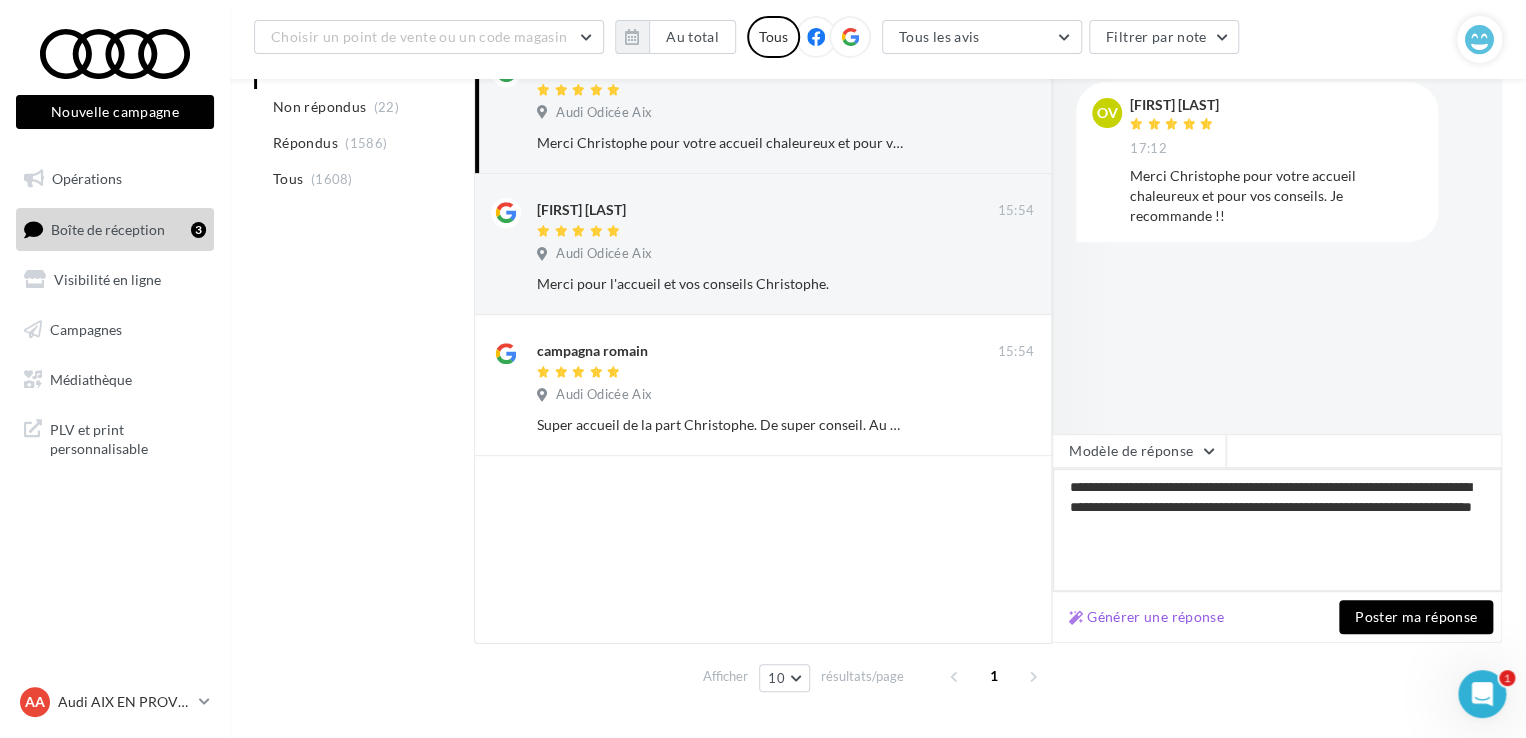 type on "**********" 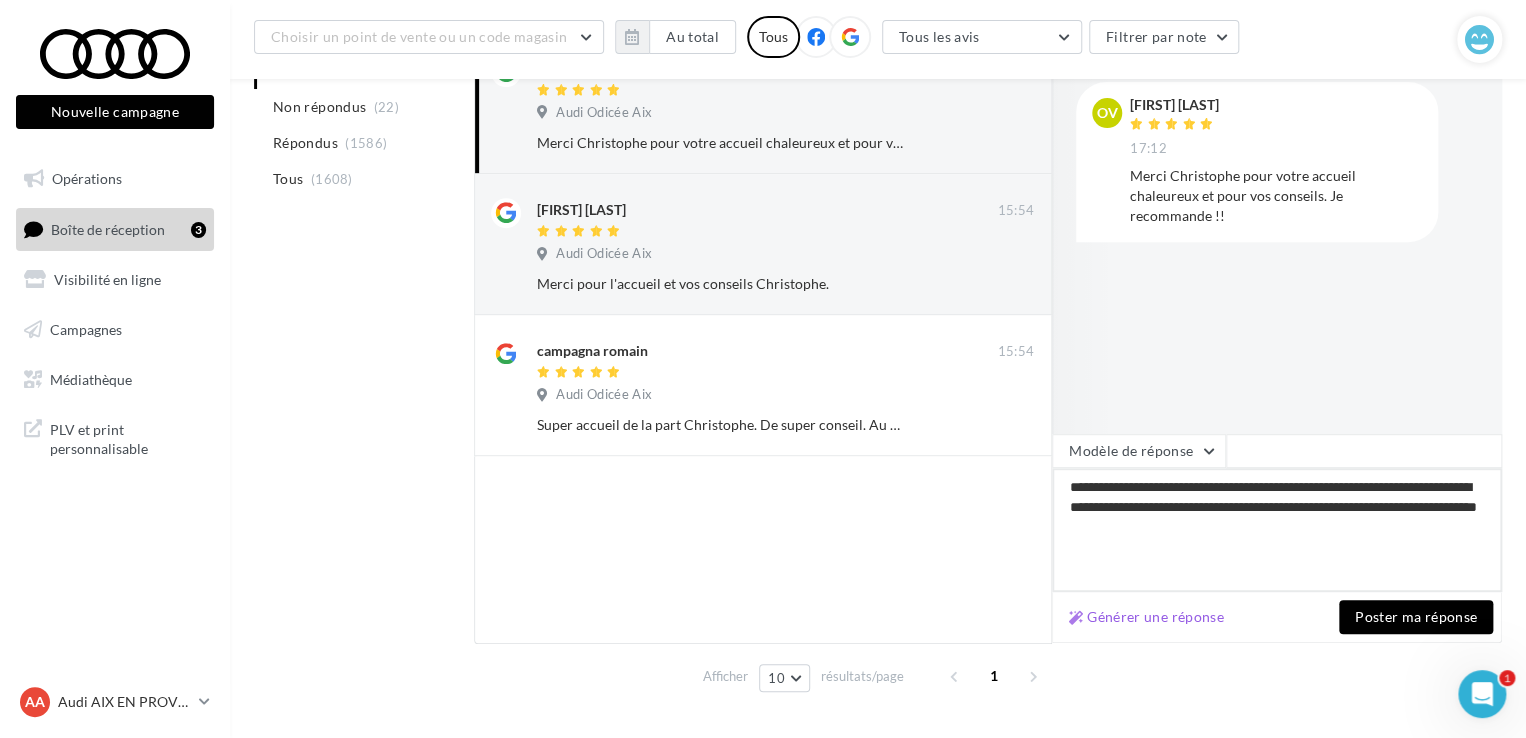 type on "**********" 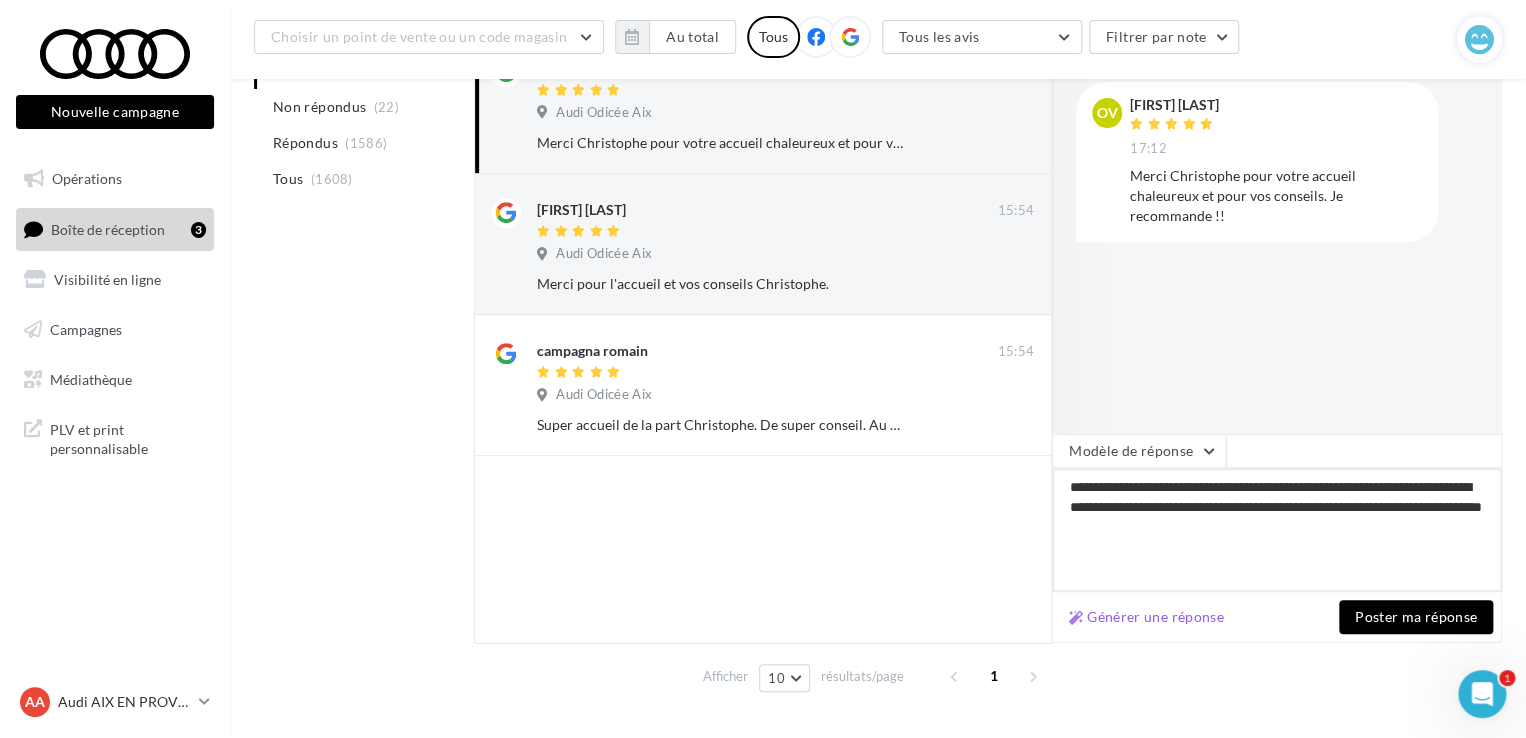 type on "**********" 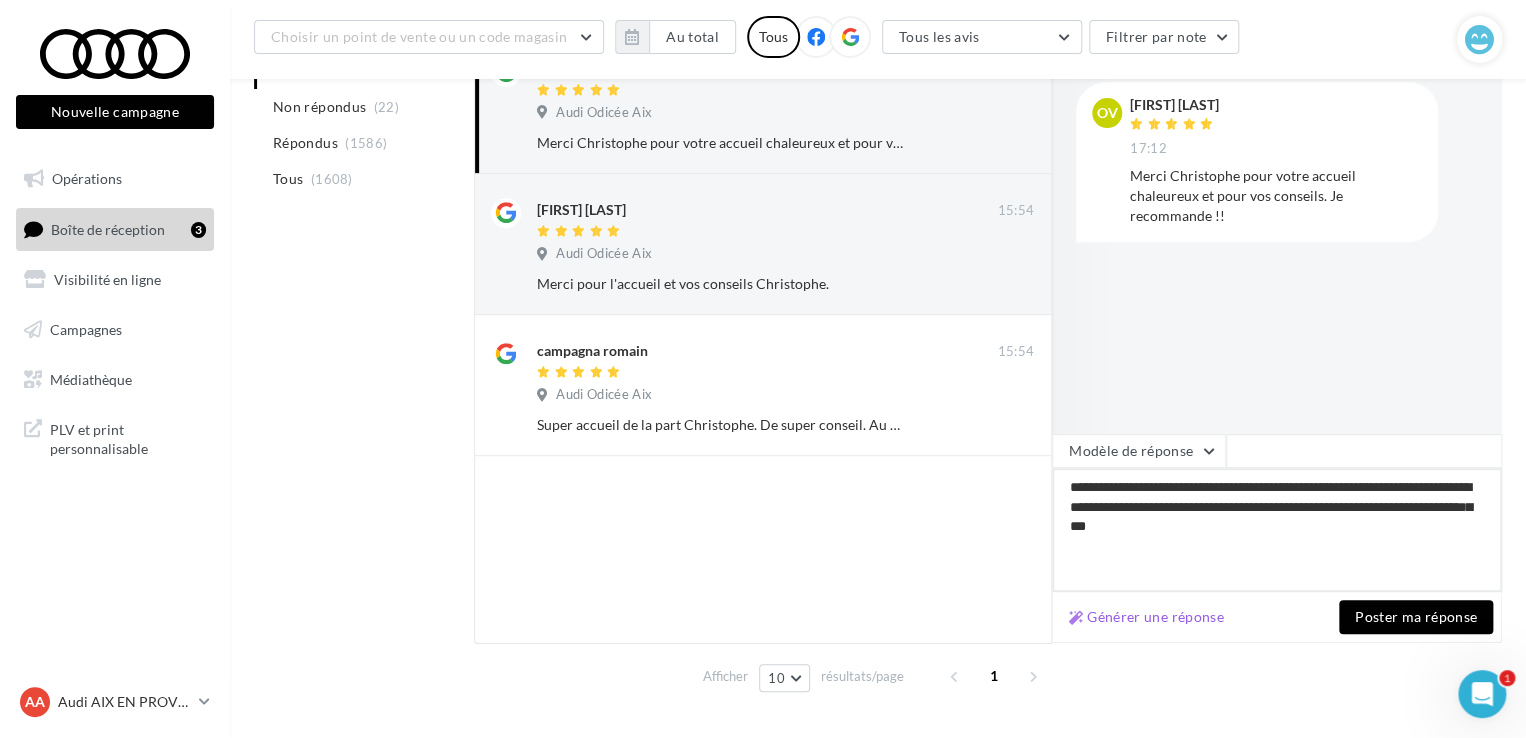 type on "**********" 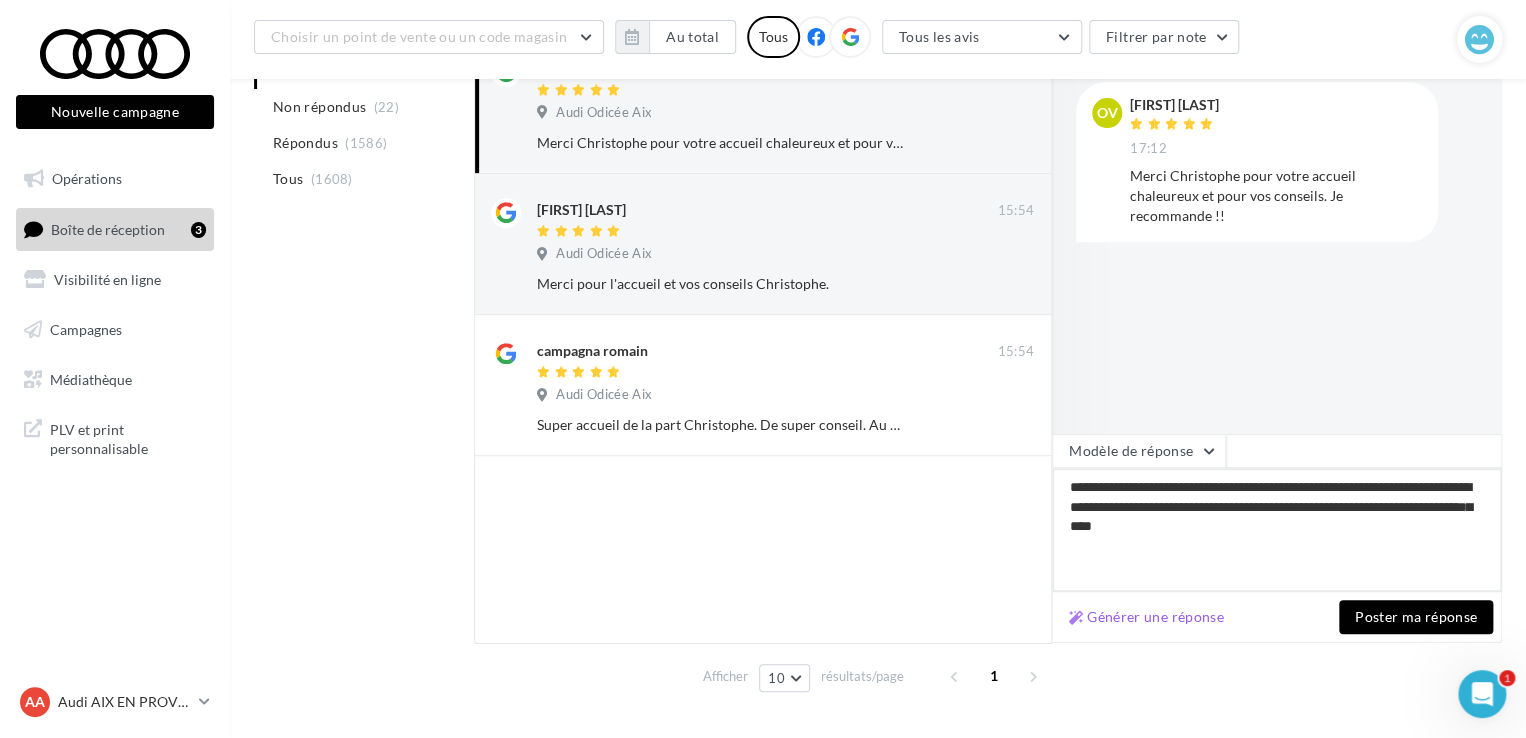 drag, startPoint x: 1464, startPoint y: 501, endPoint x: 1493, endPoint y: 527, distance: 38.948685 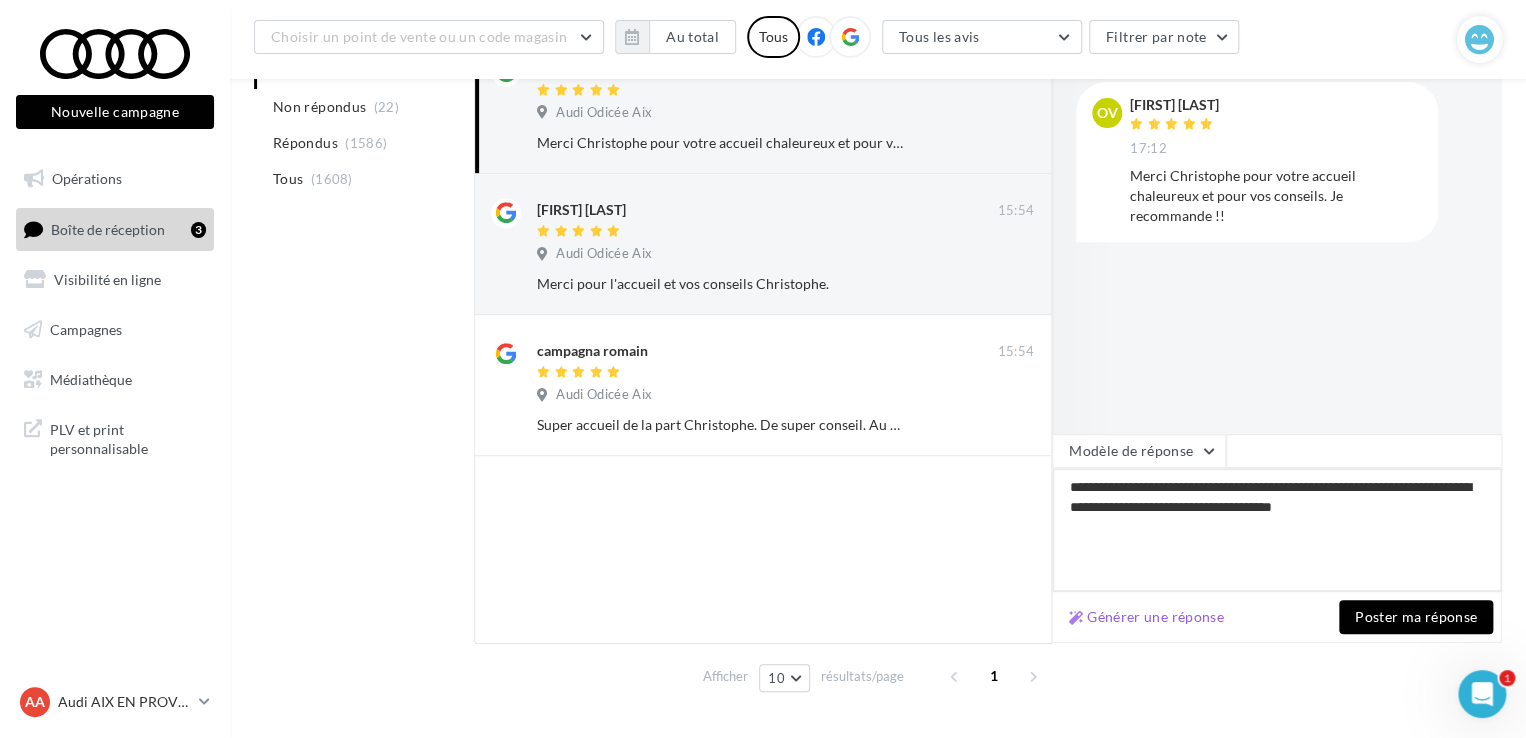 type on "**********" 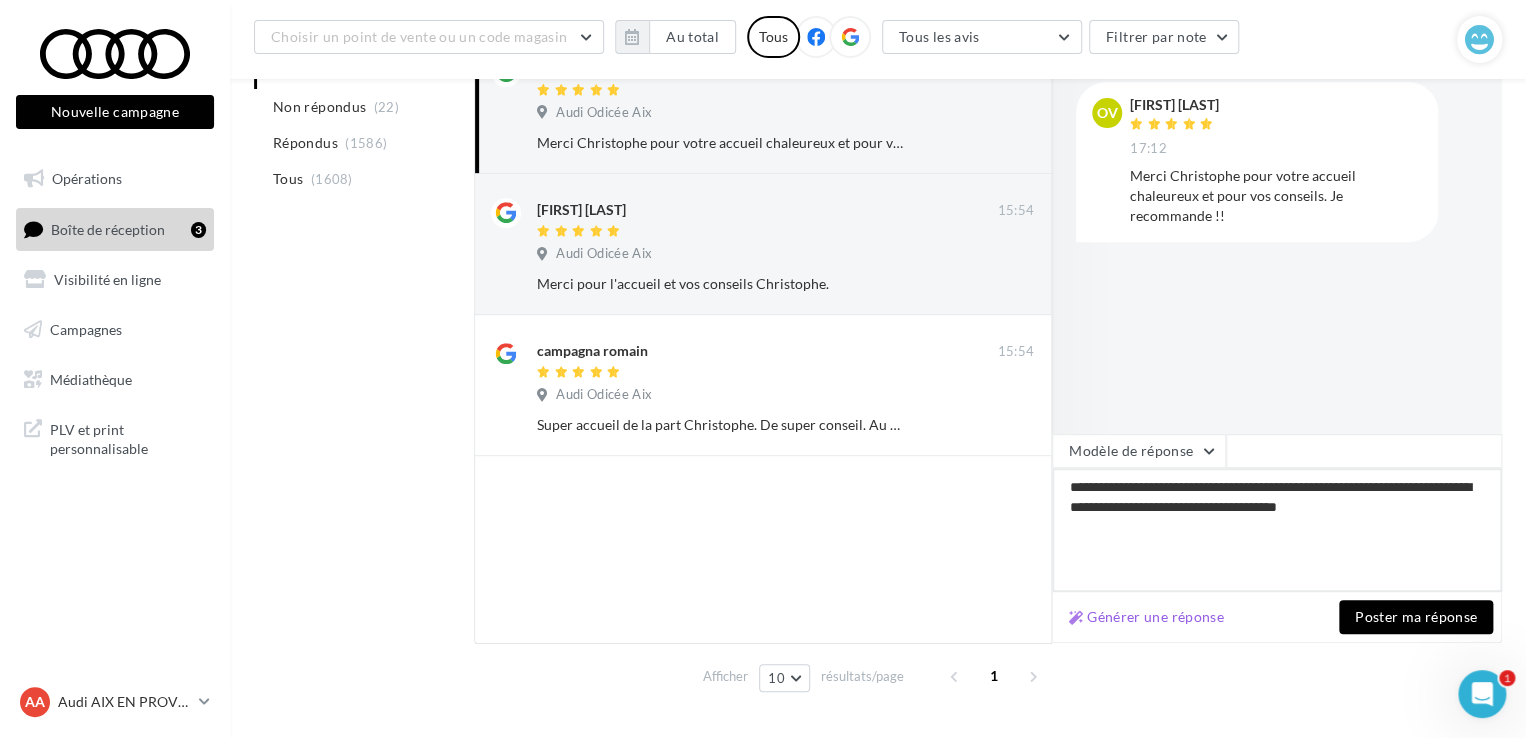type on "**********" 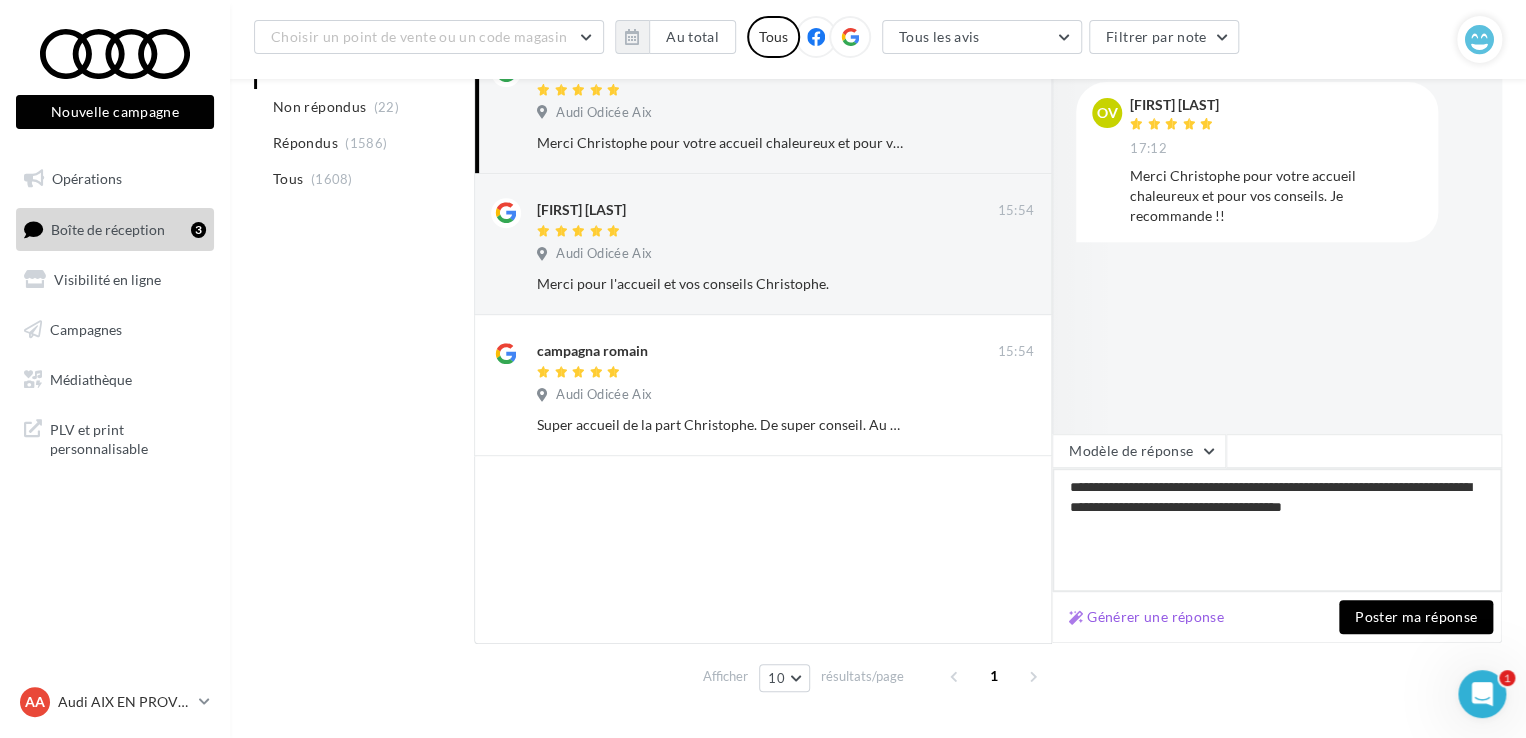 type on "**********" 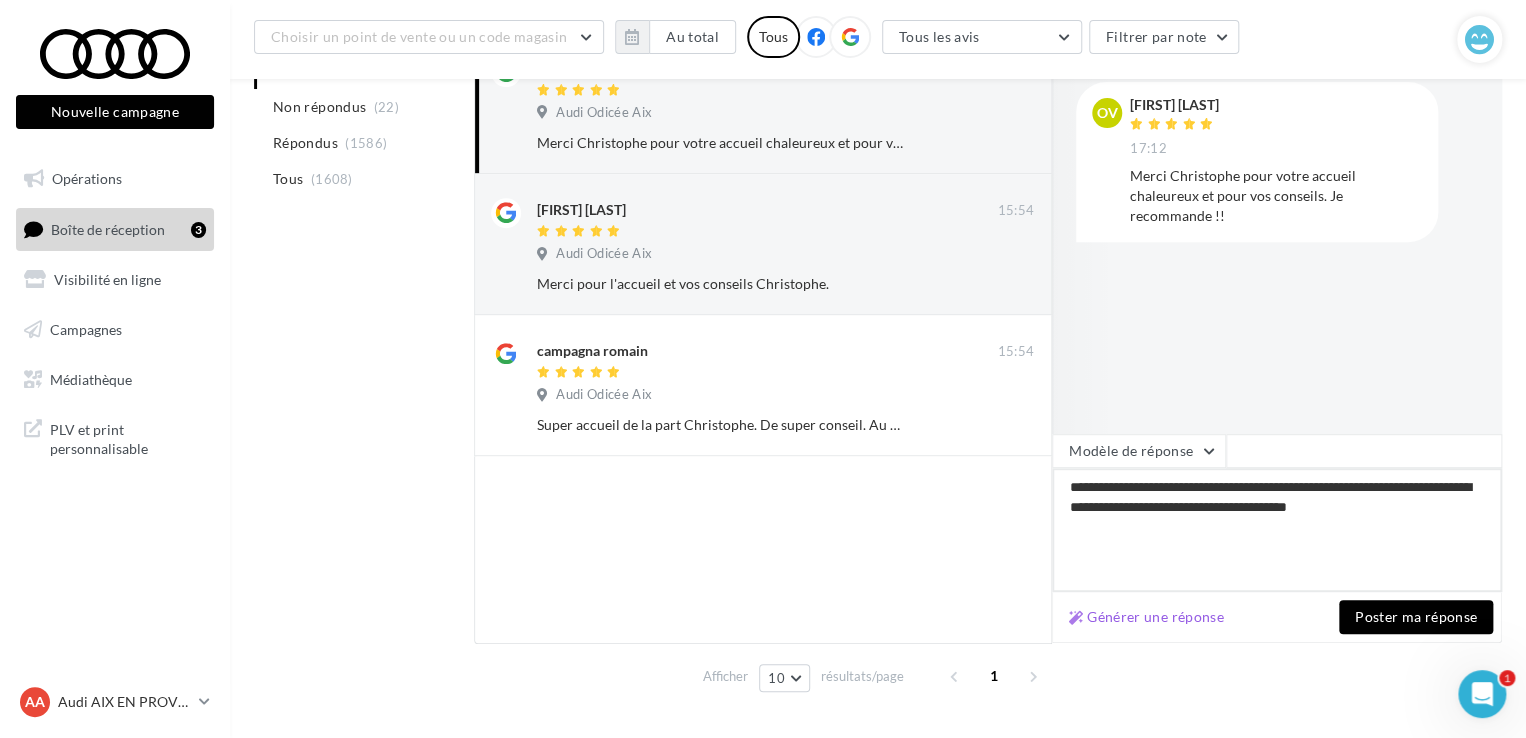 type on "**********" 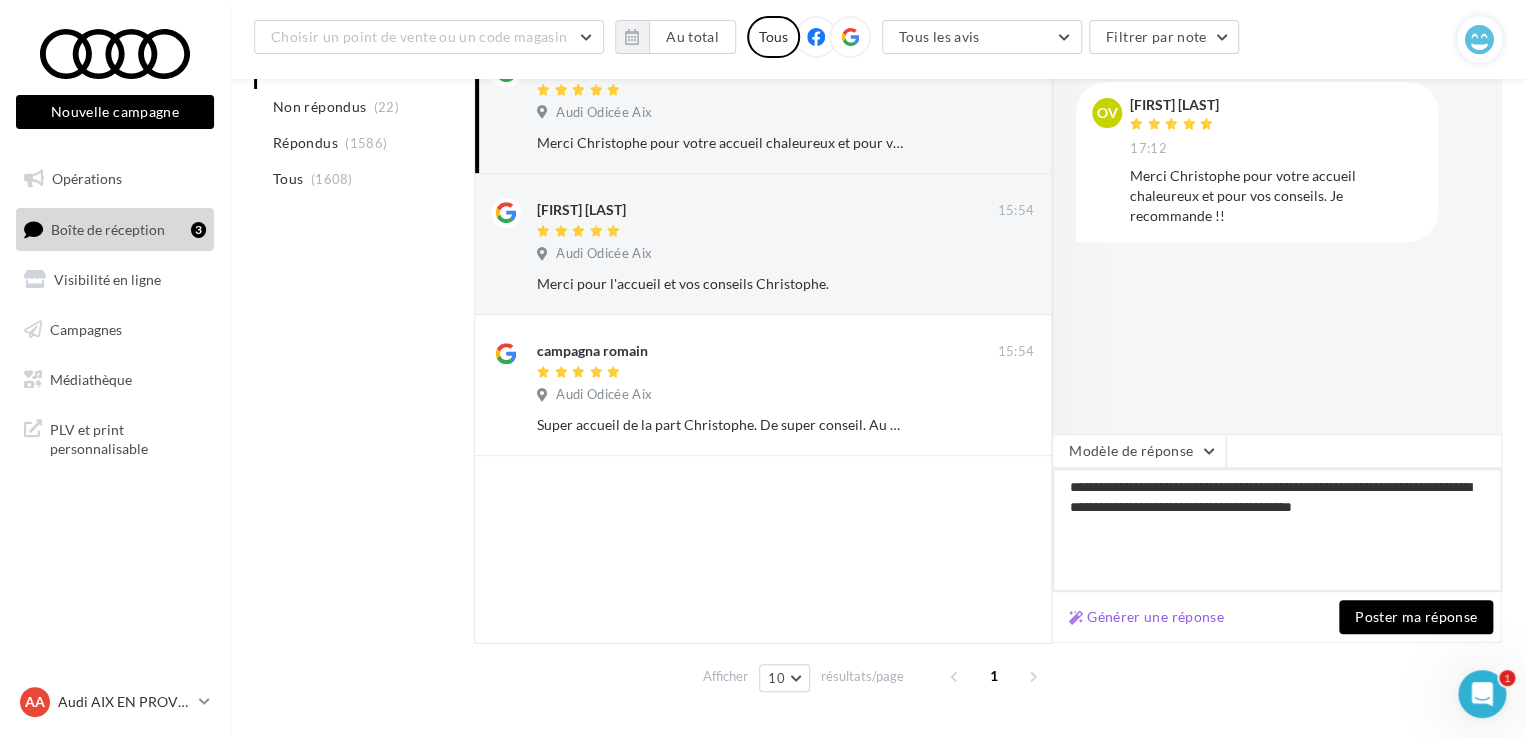 type on "**********" 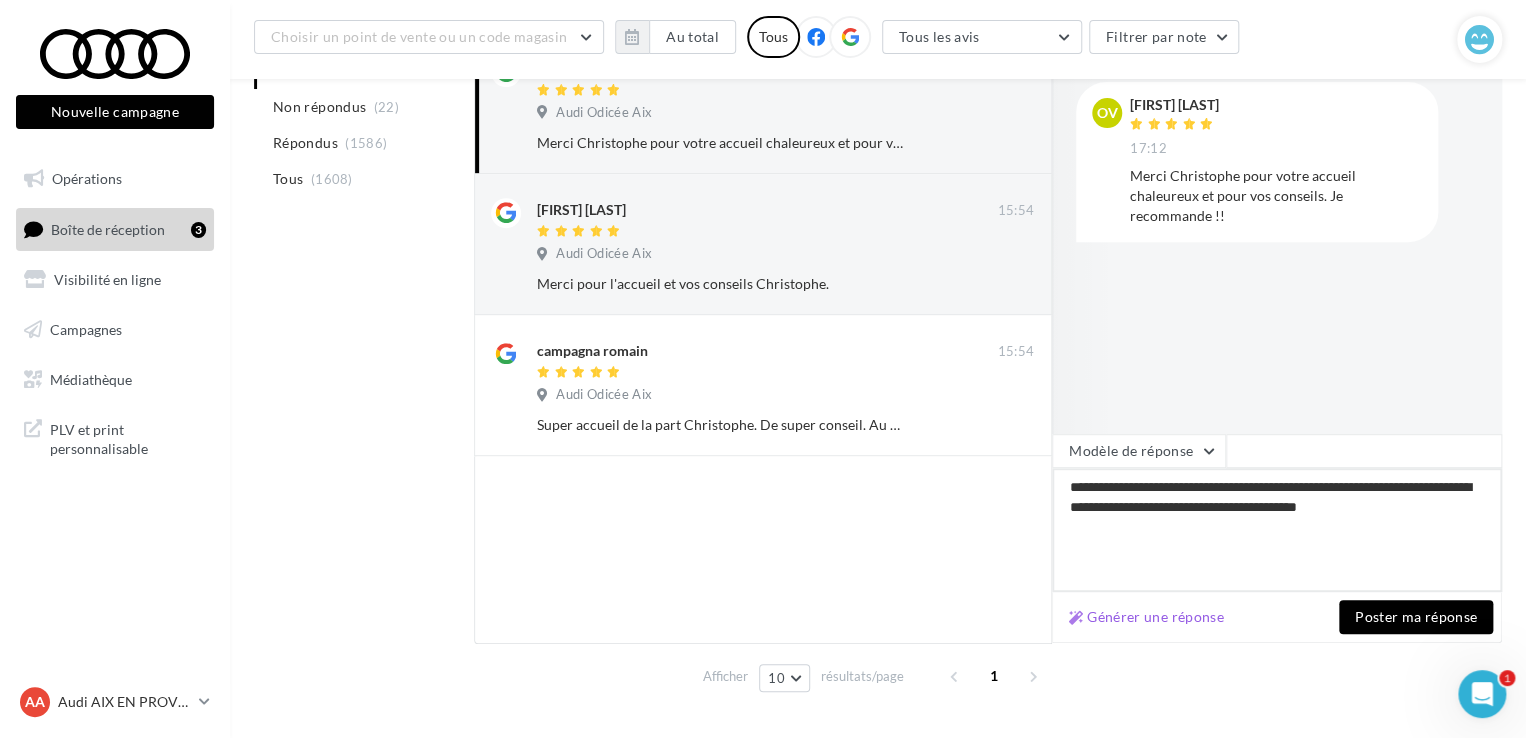 type on "**********" 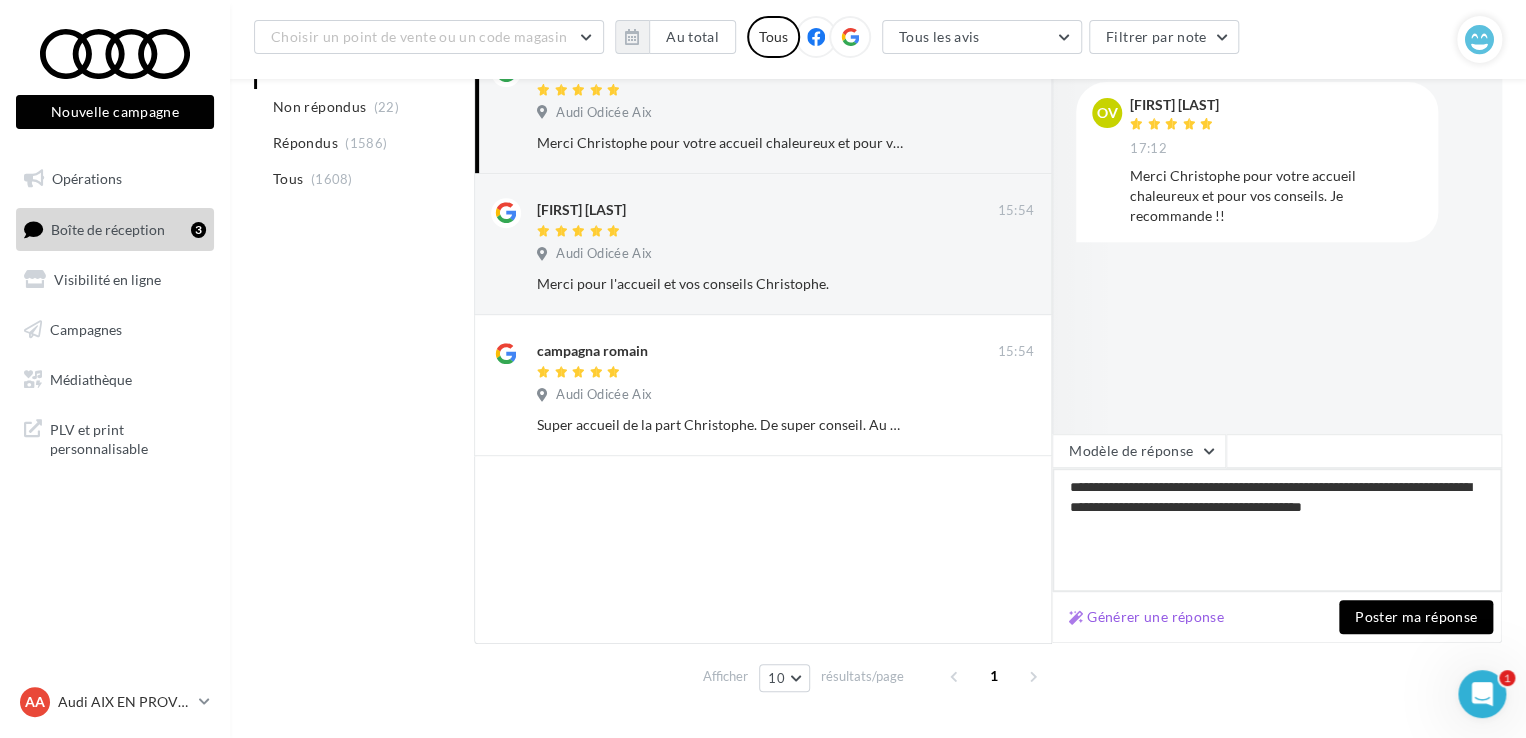 type on "**********" 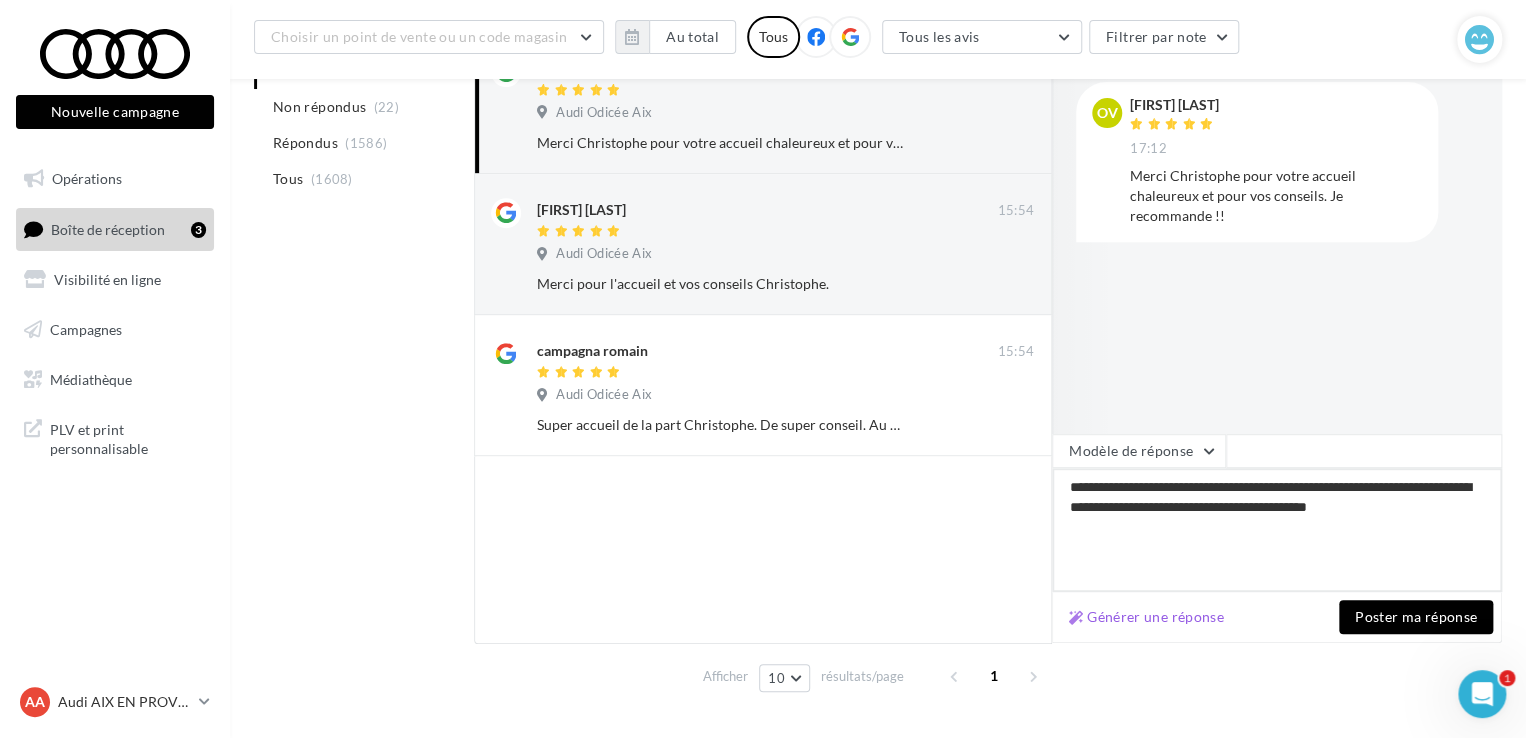 type on "**********" 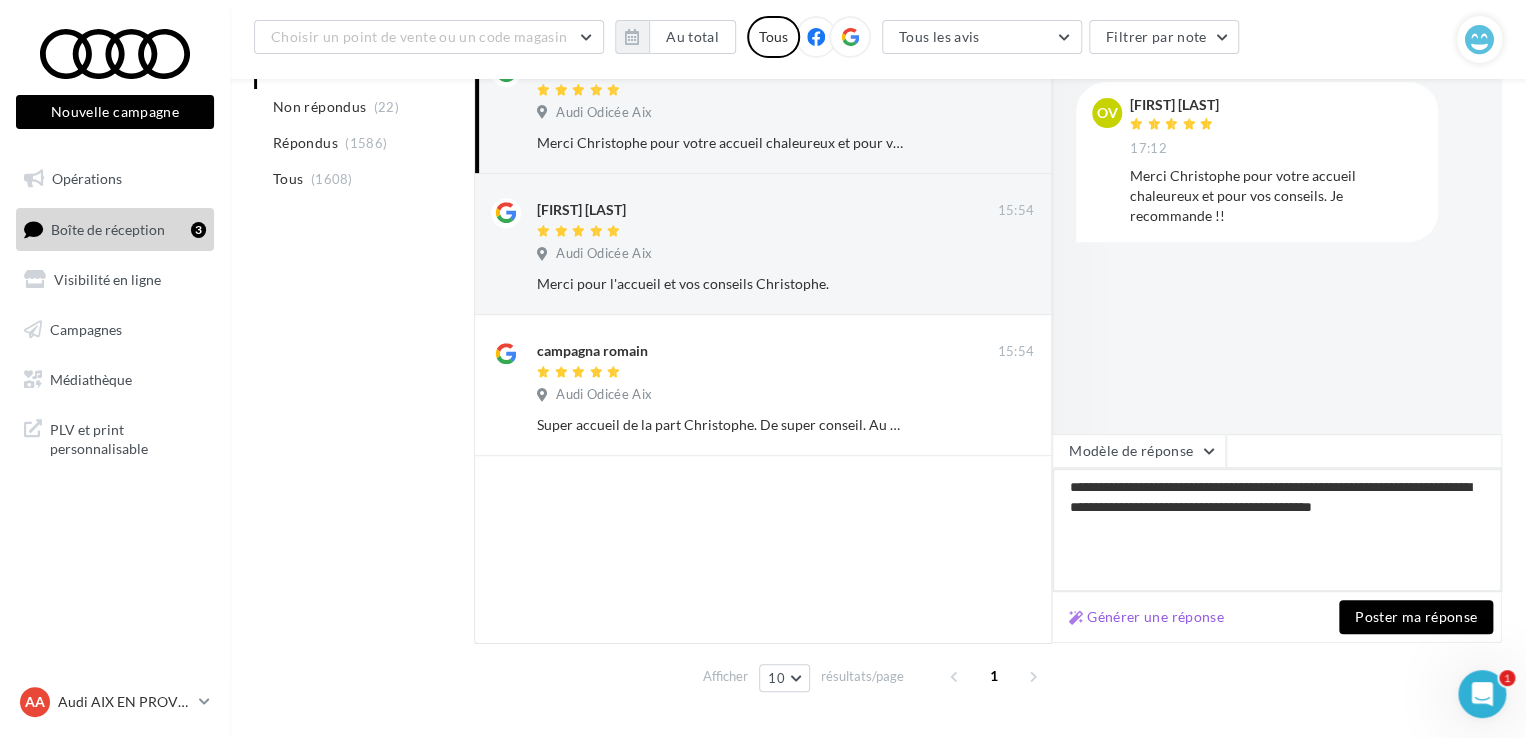 type on "**********" 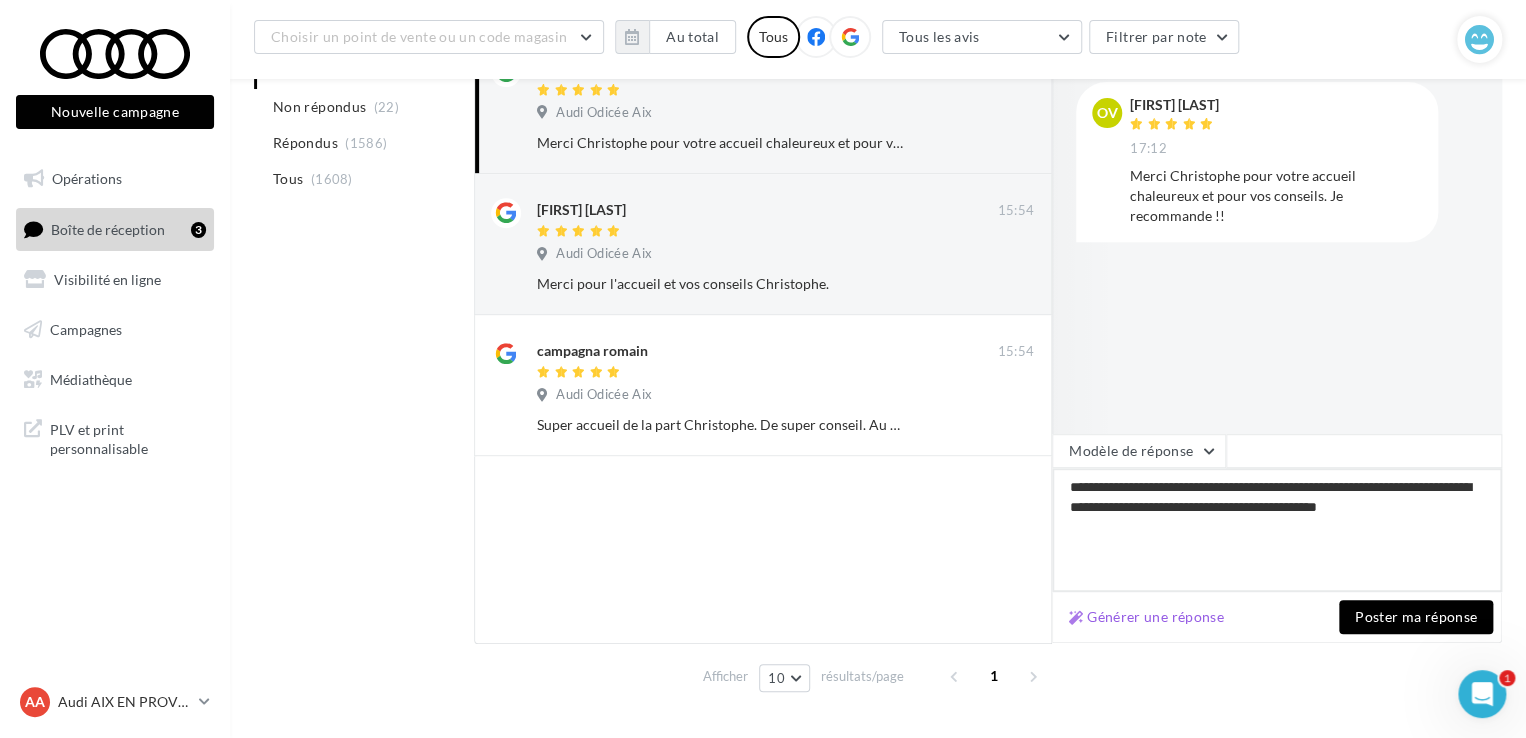 type on "**********" 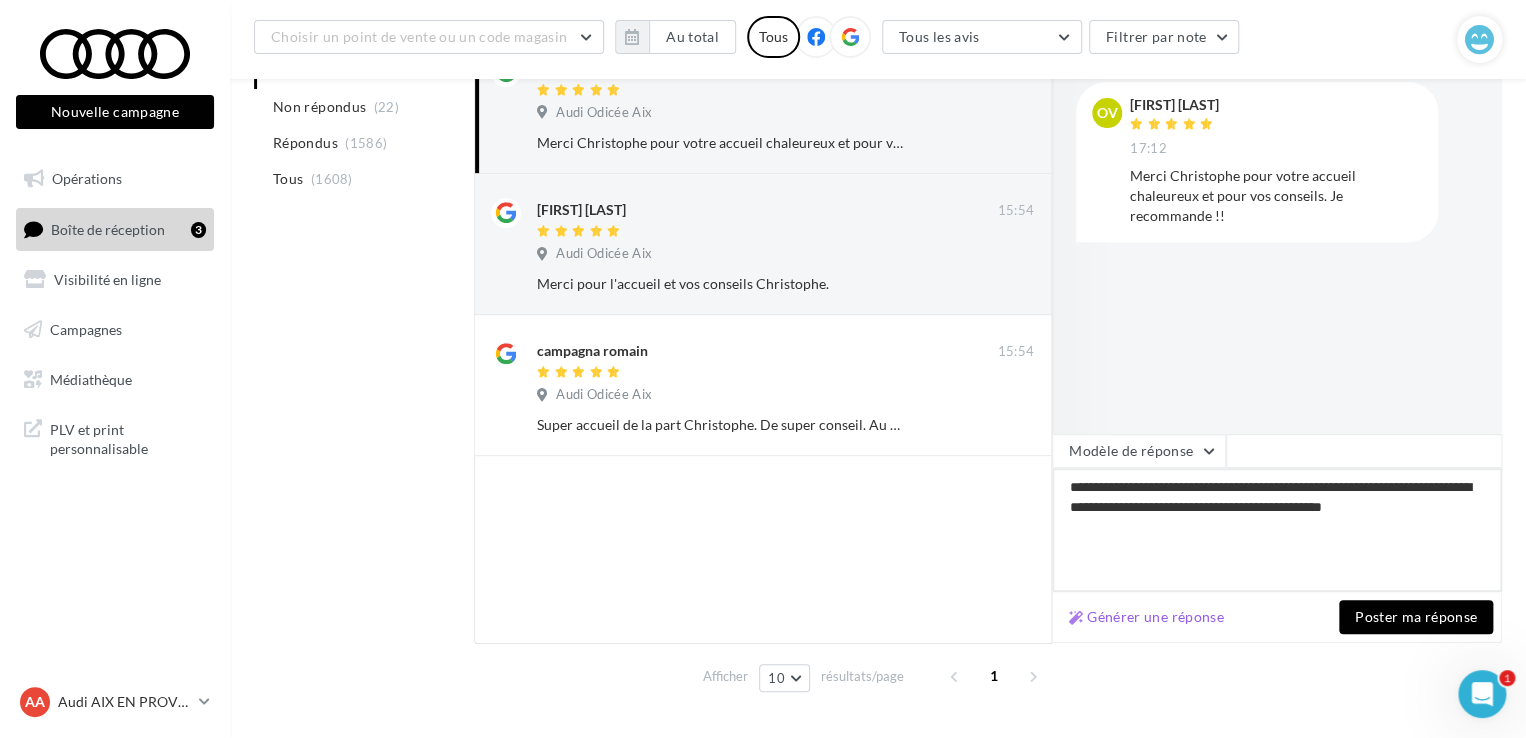 type on "**********" 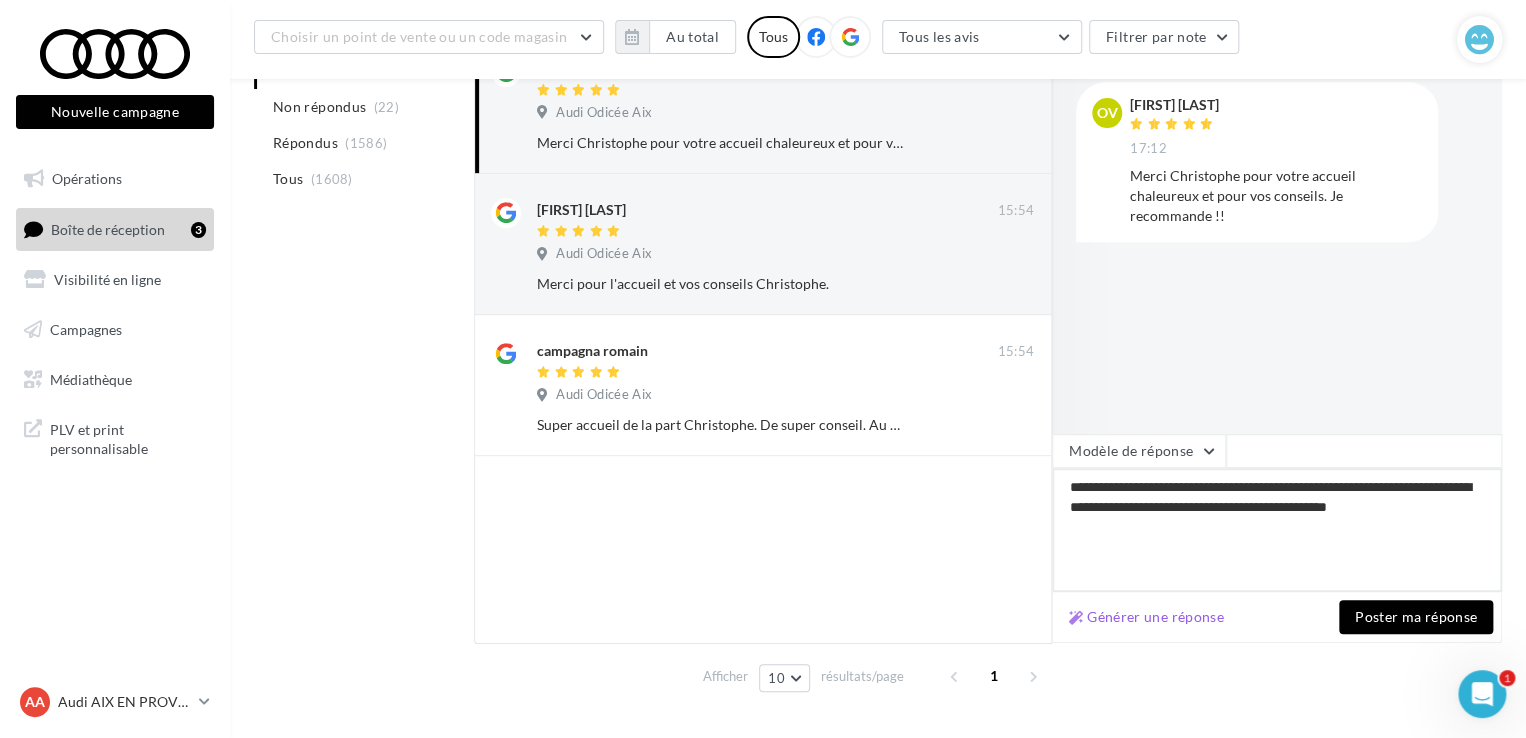 type on "**********" 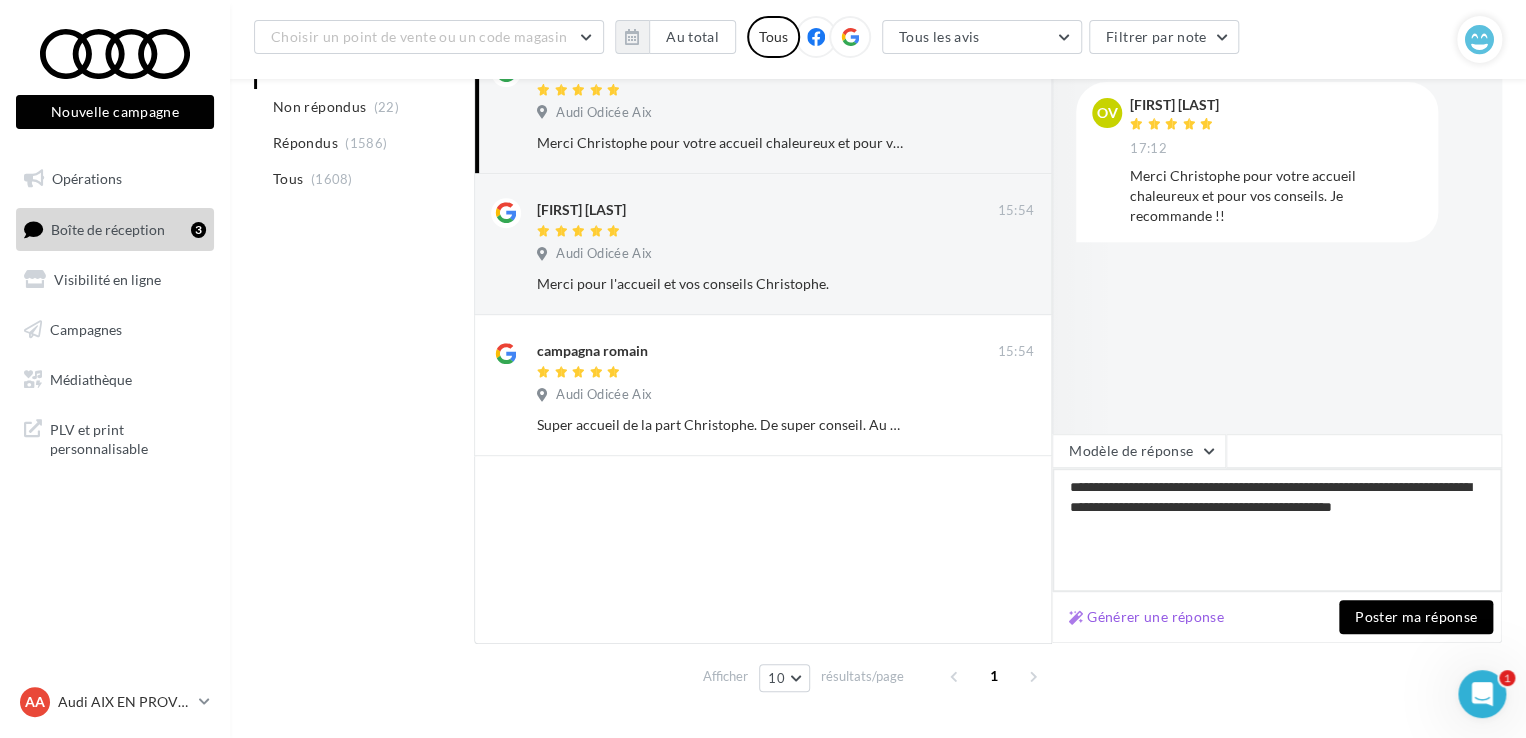 type on "**********" 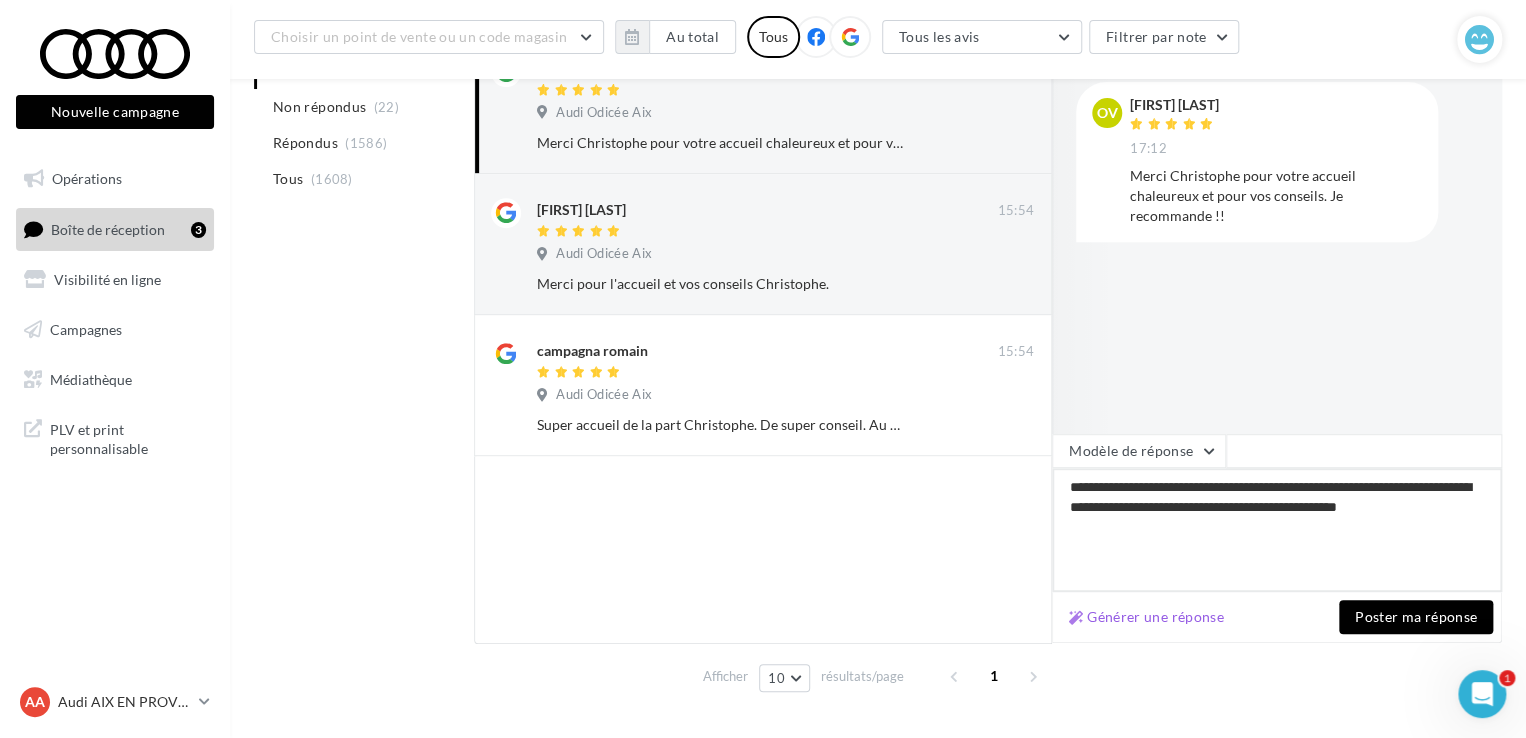 type on "**********" 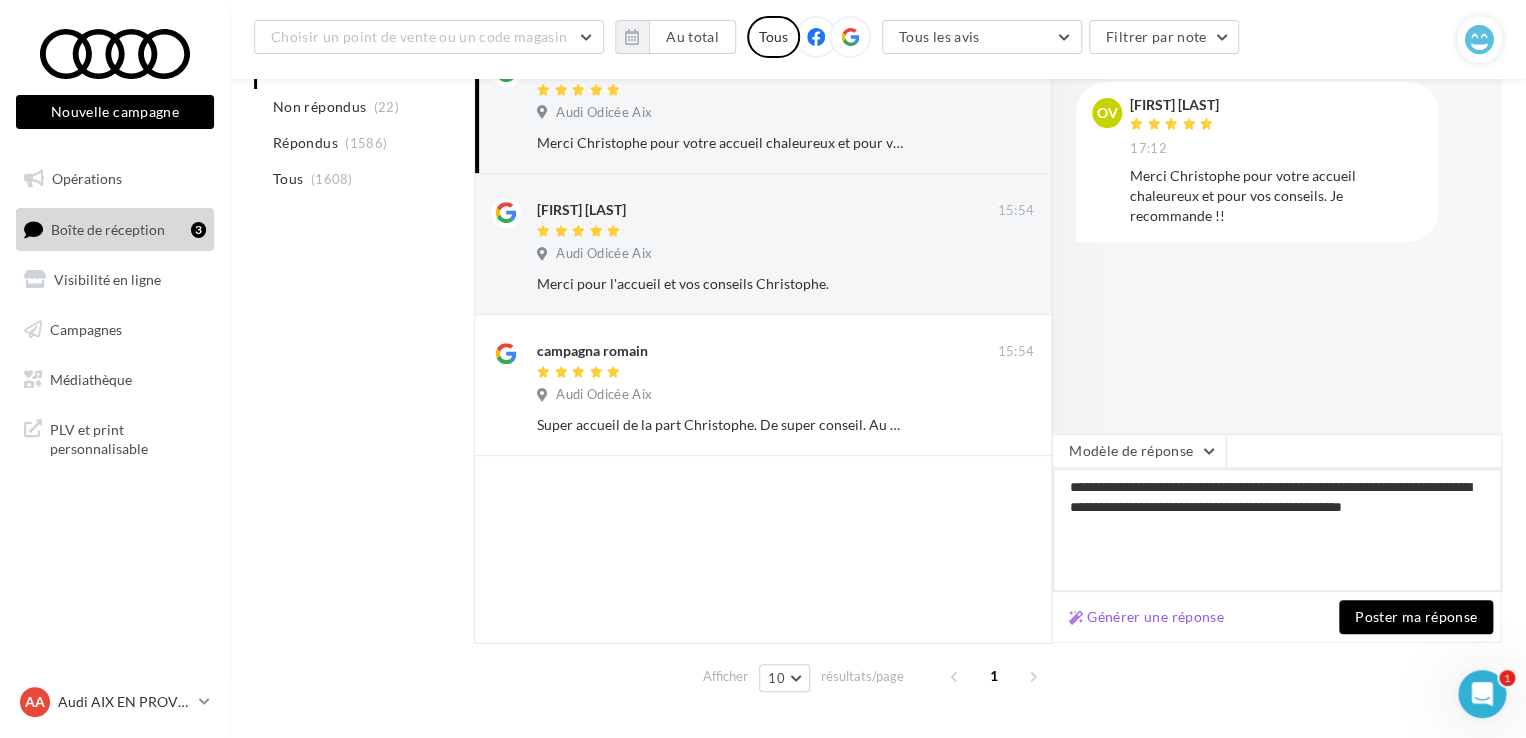type on "**********" 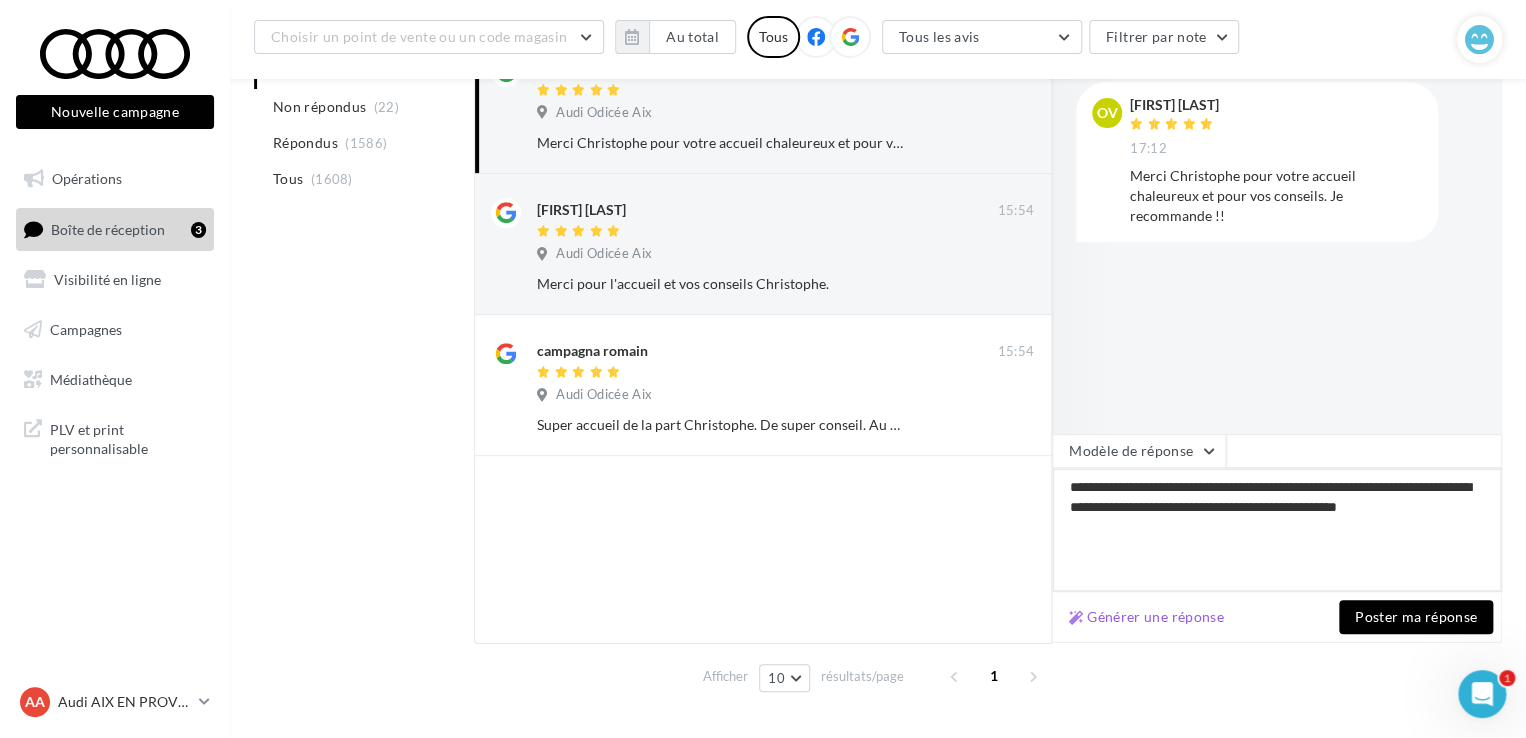 type on "**********" 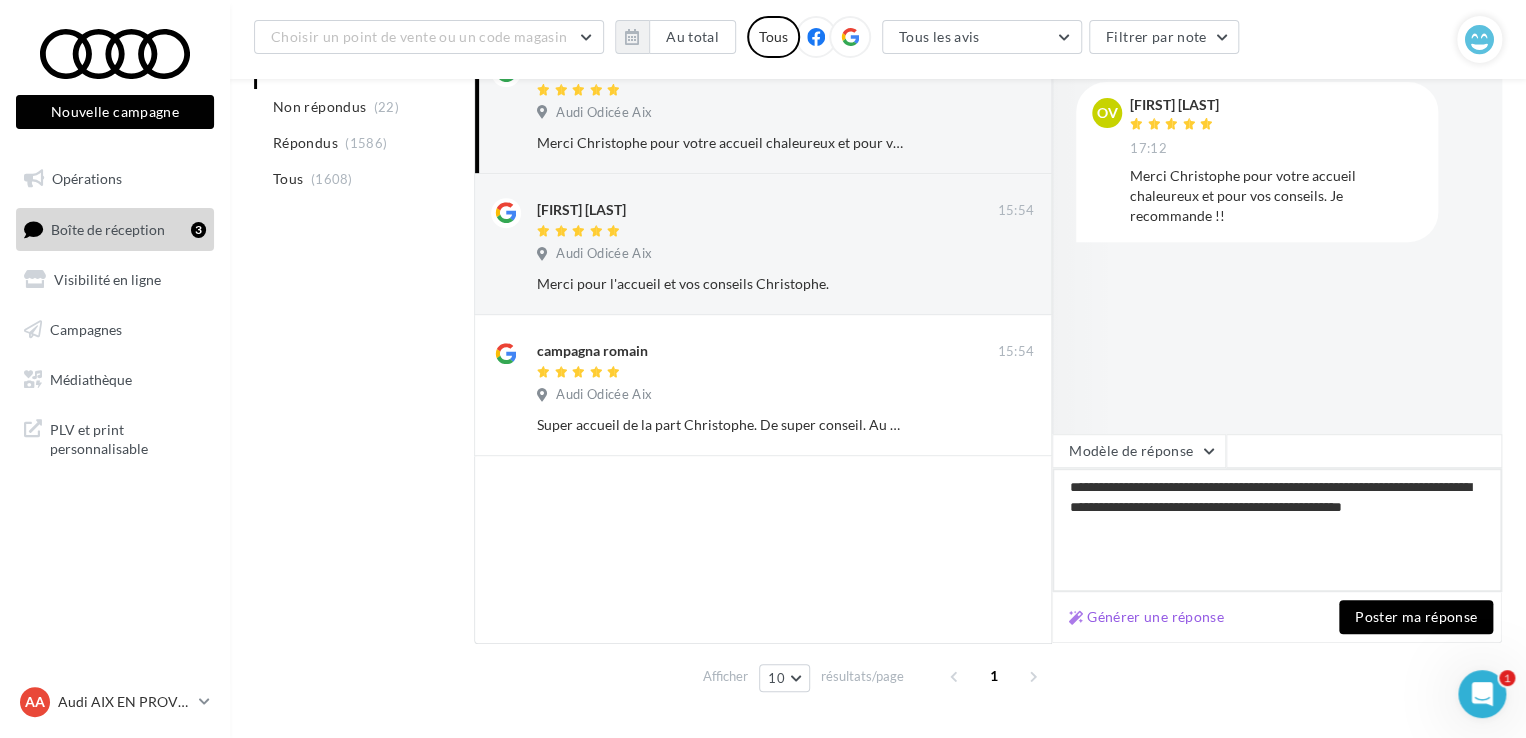 type on "**********" 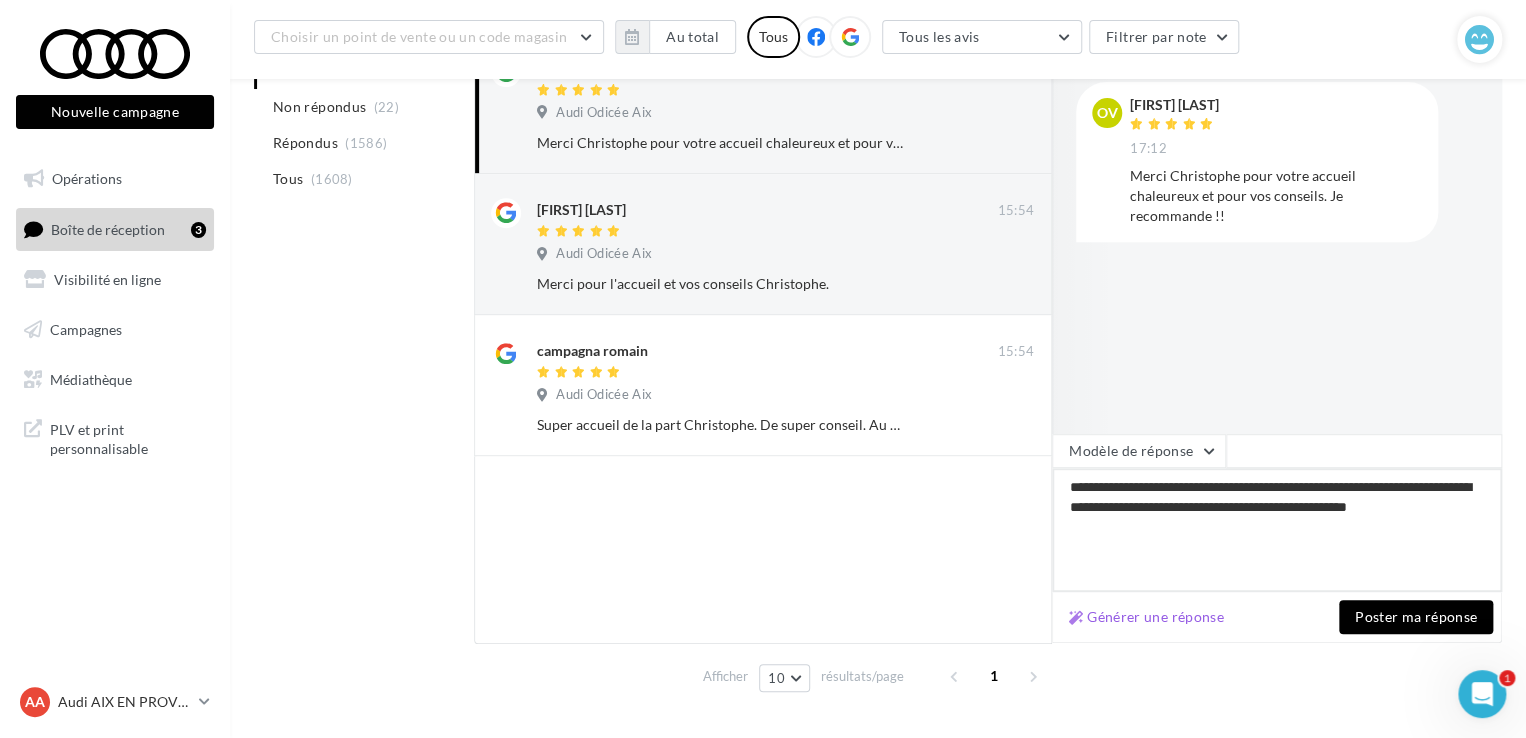 type on "**********" 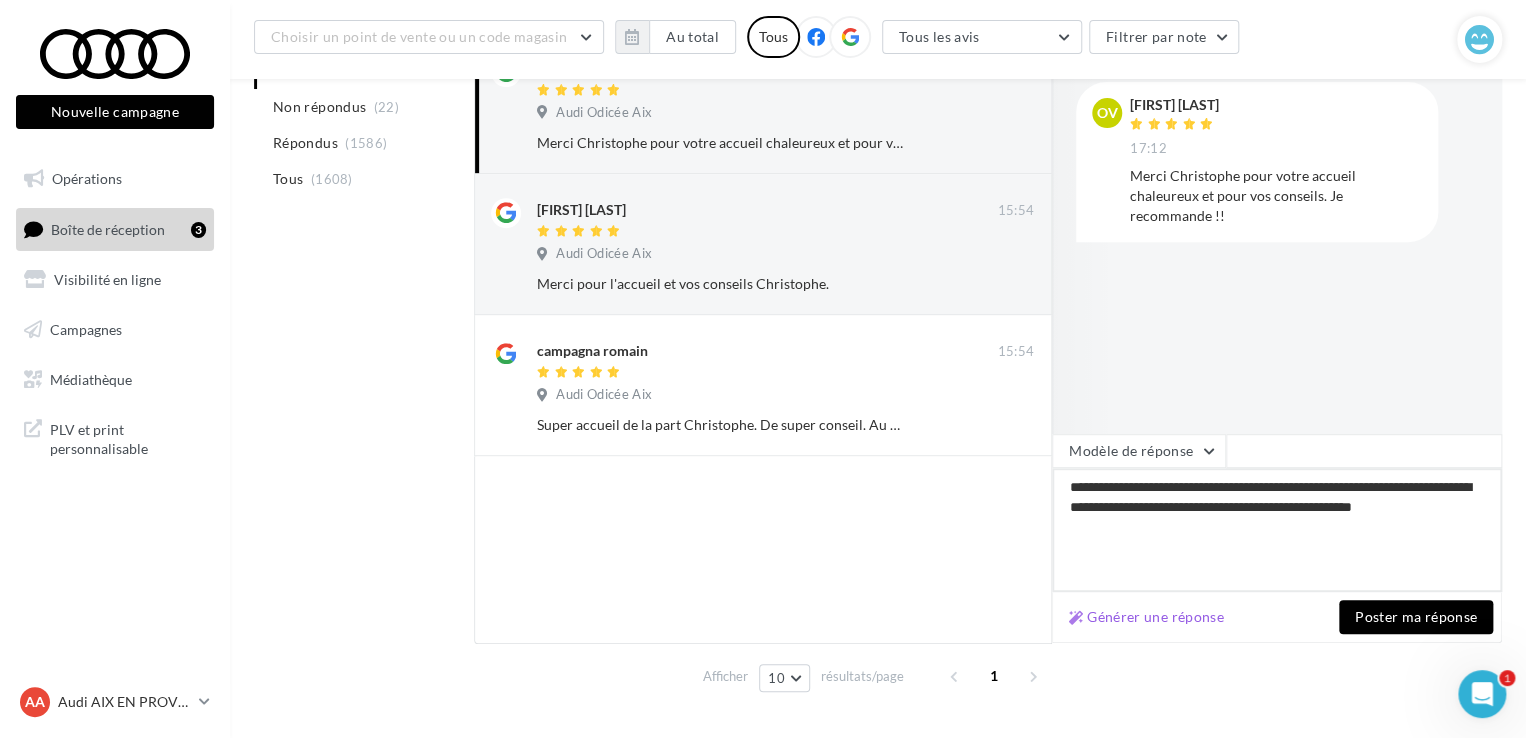 type on "**********" 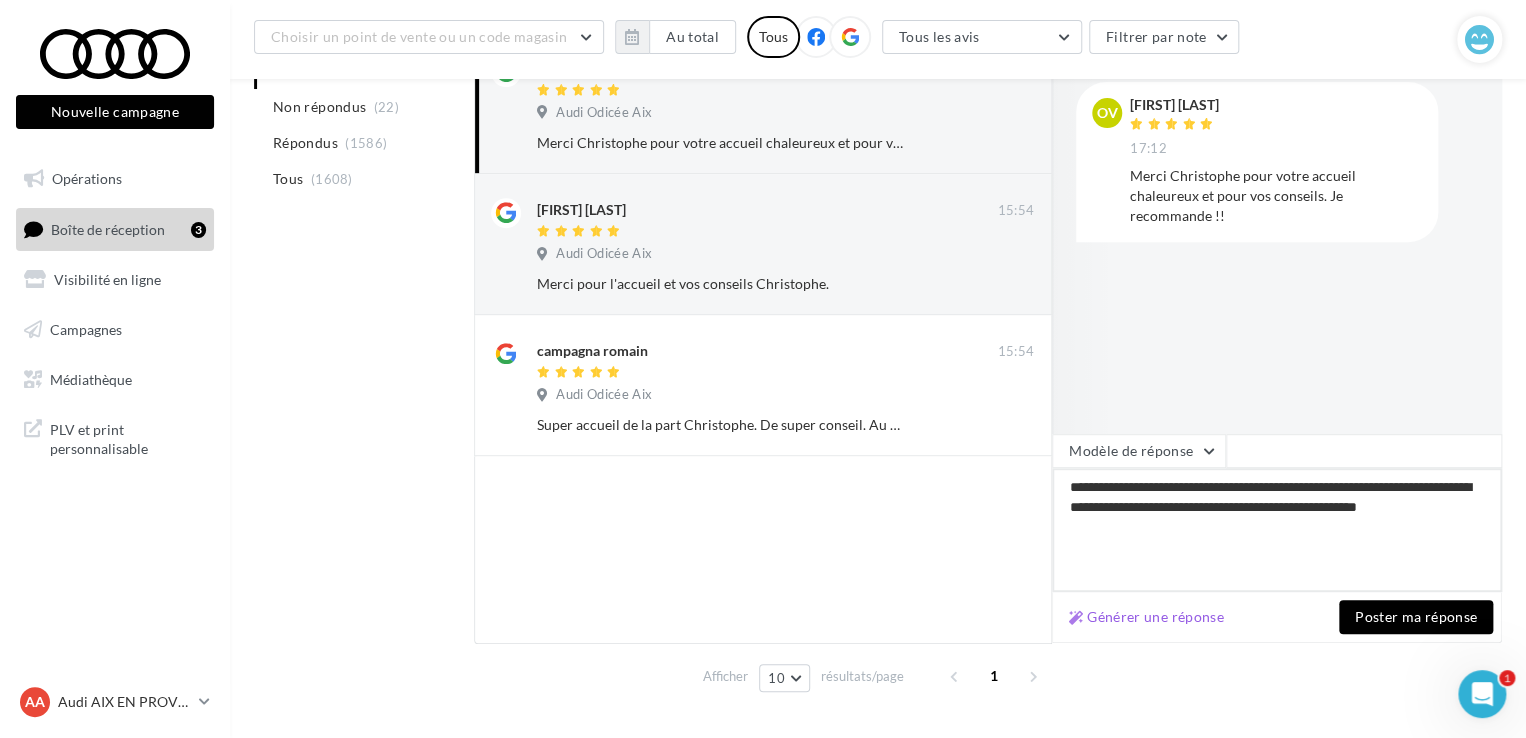 type on "**********" 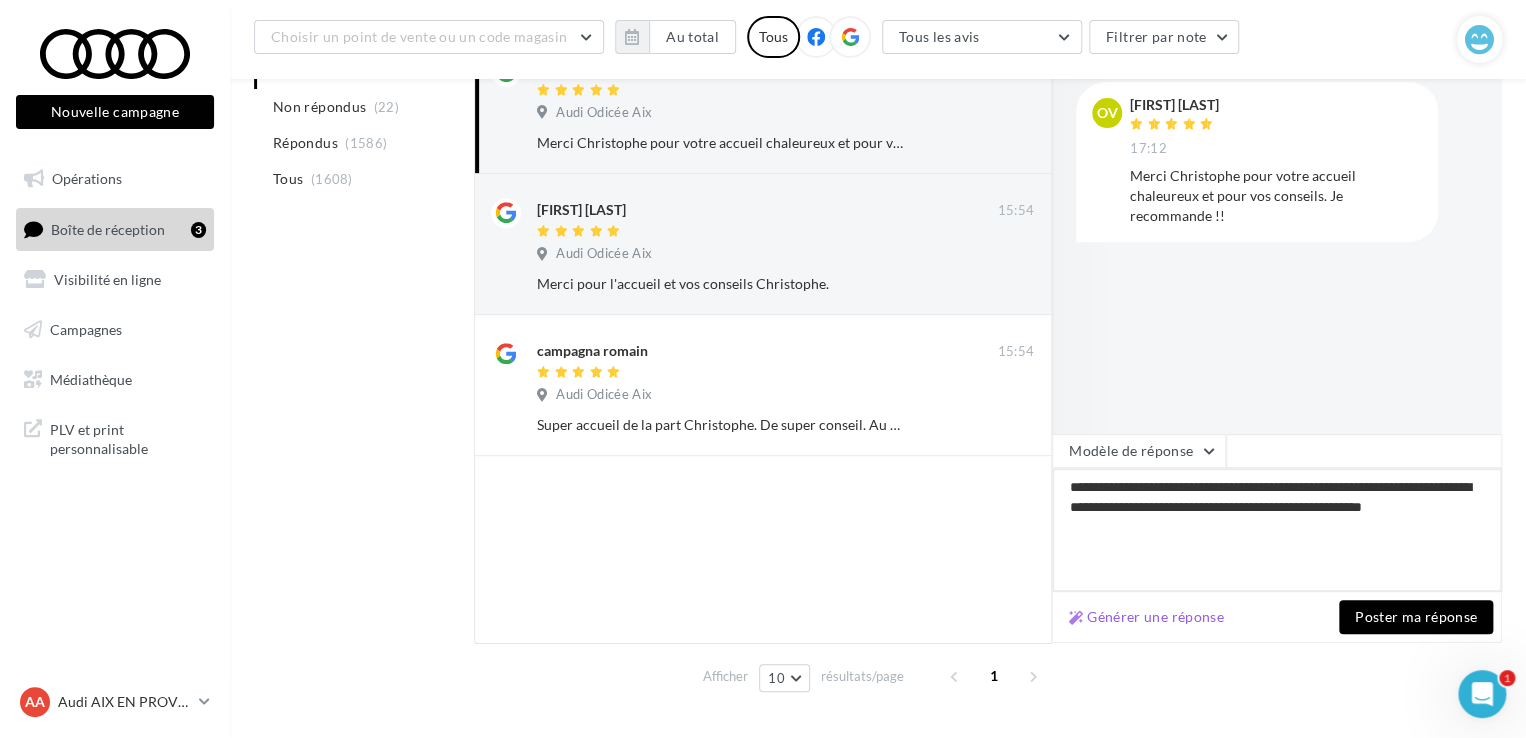type on "**********" 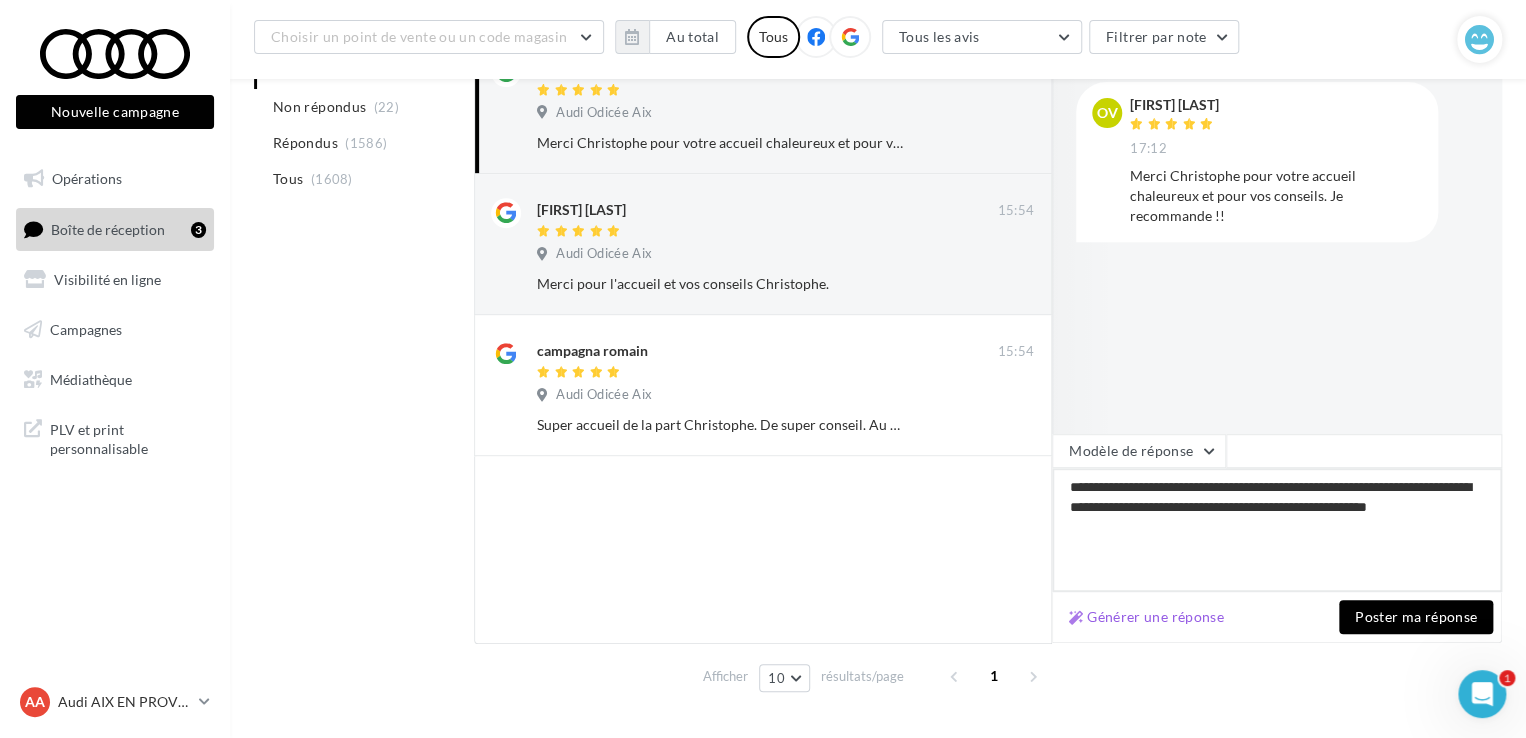 type on "**********" 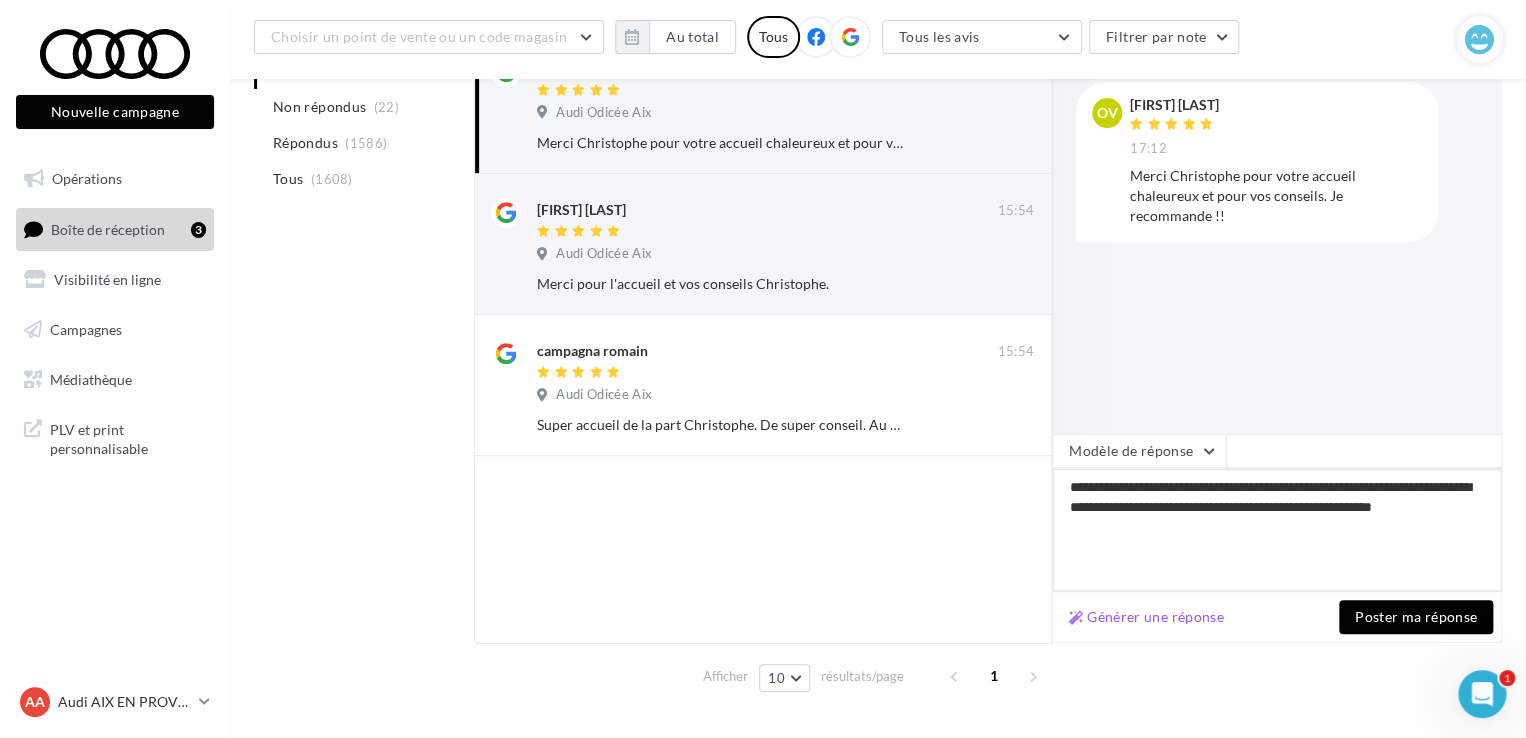 type on "**********" 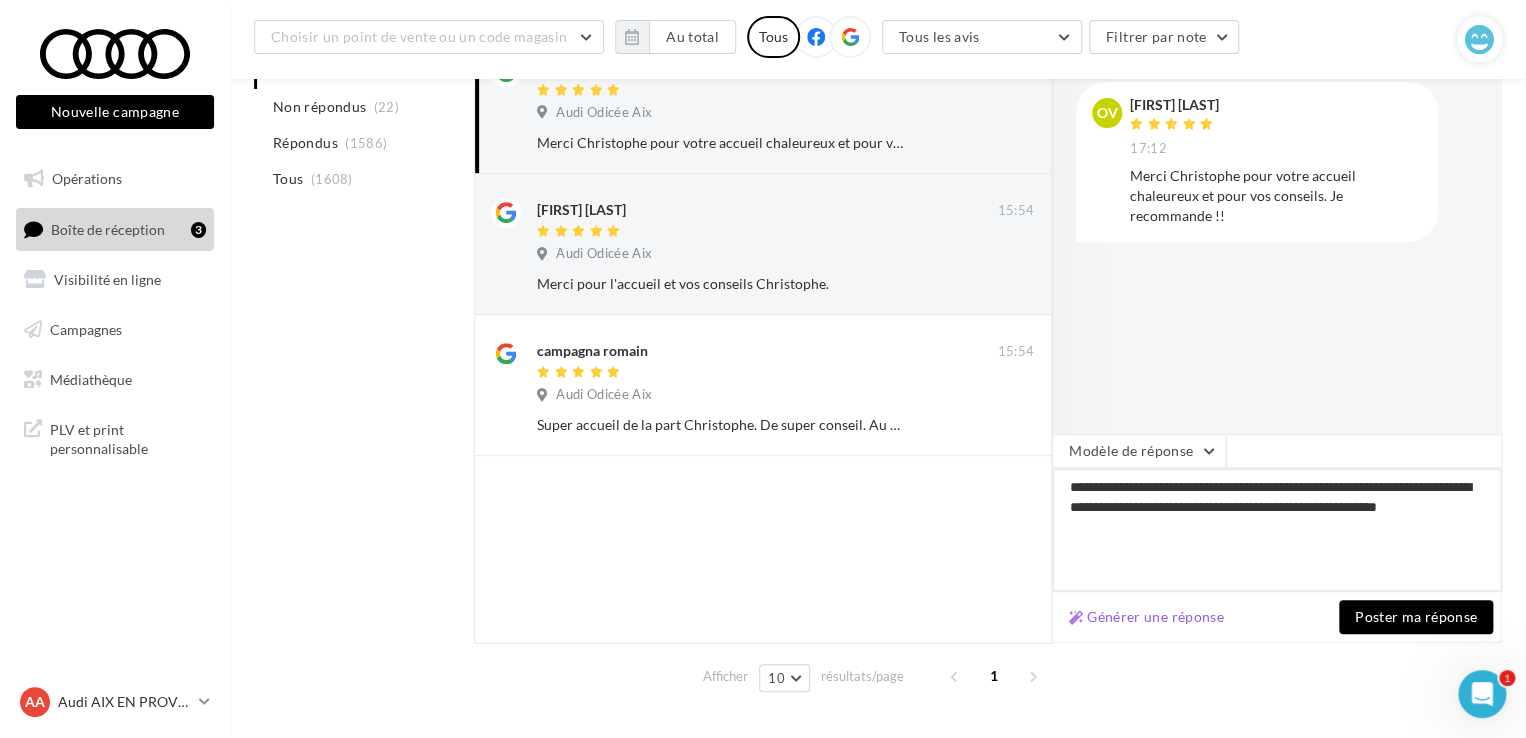 type on "**********" 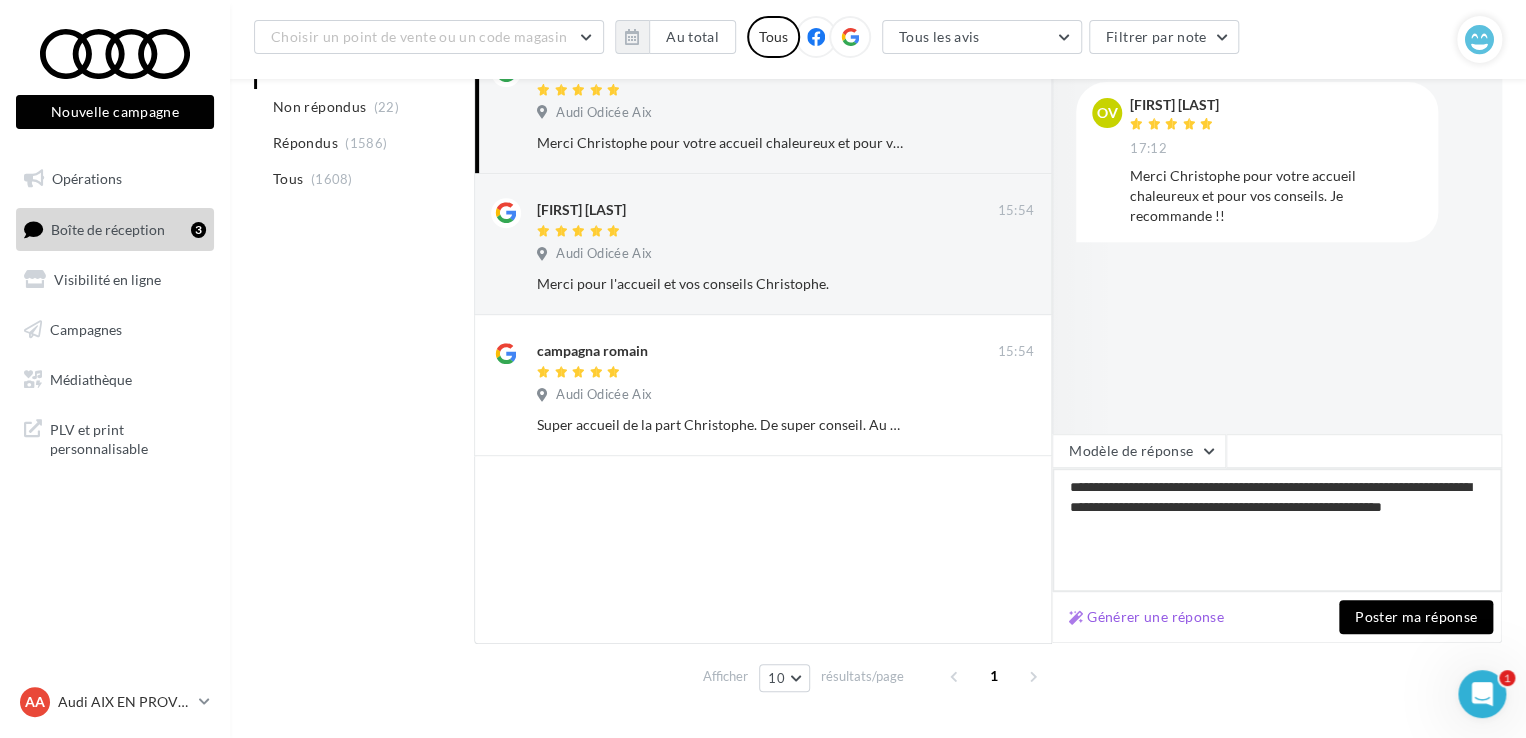 click on "**********" at bounding box center [1277, 530] 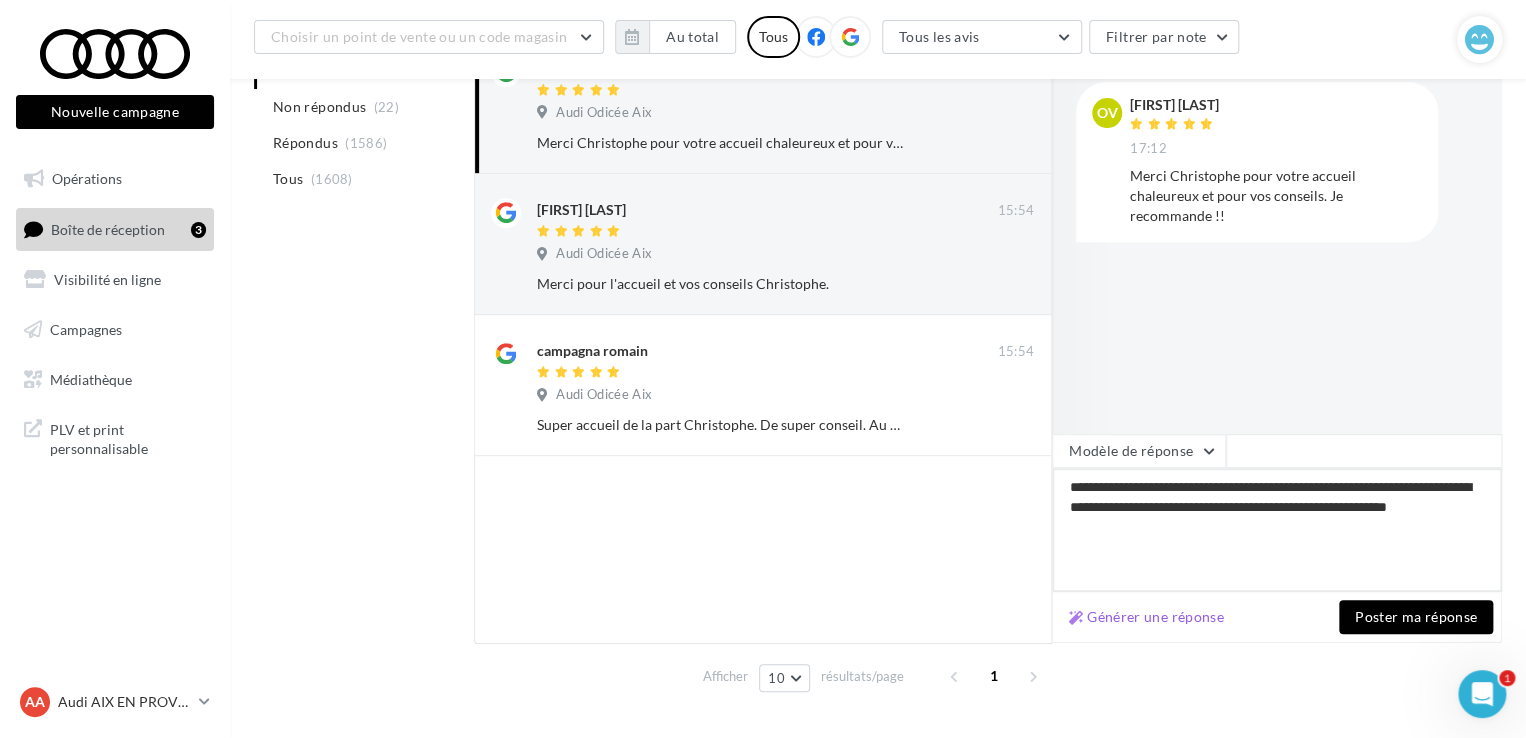 click on "**********" at bounding box center (1277, 530) 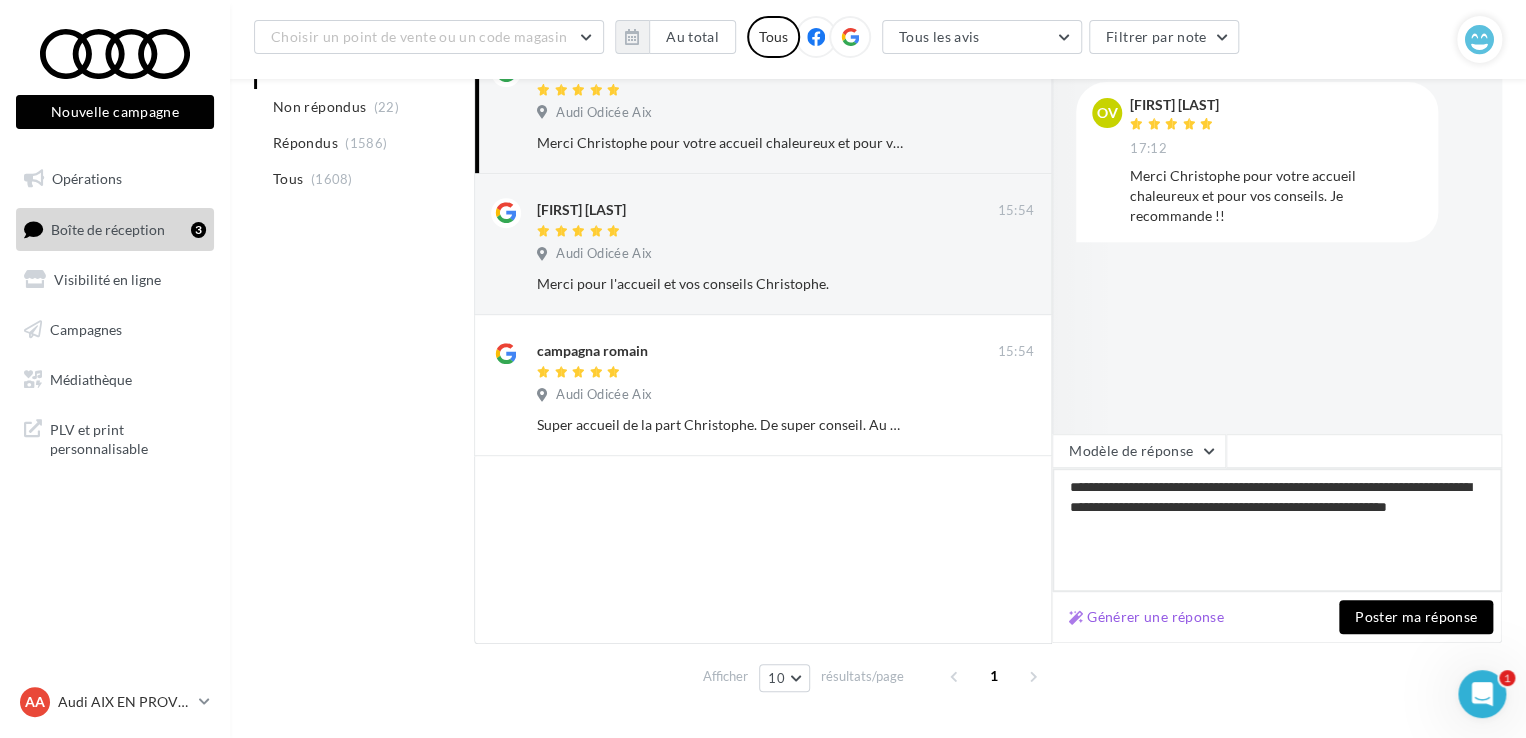 type on "**********" 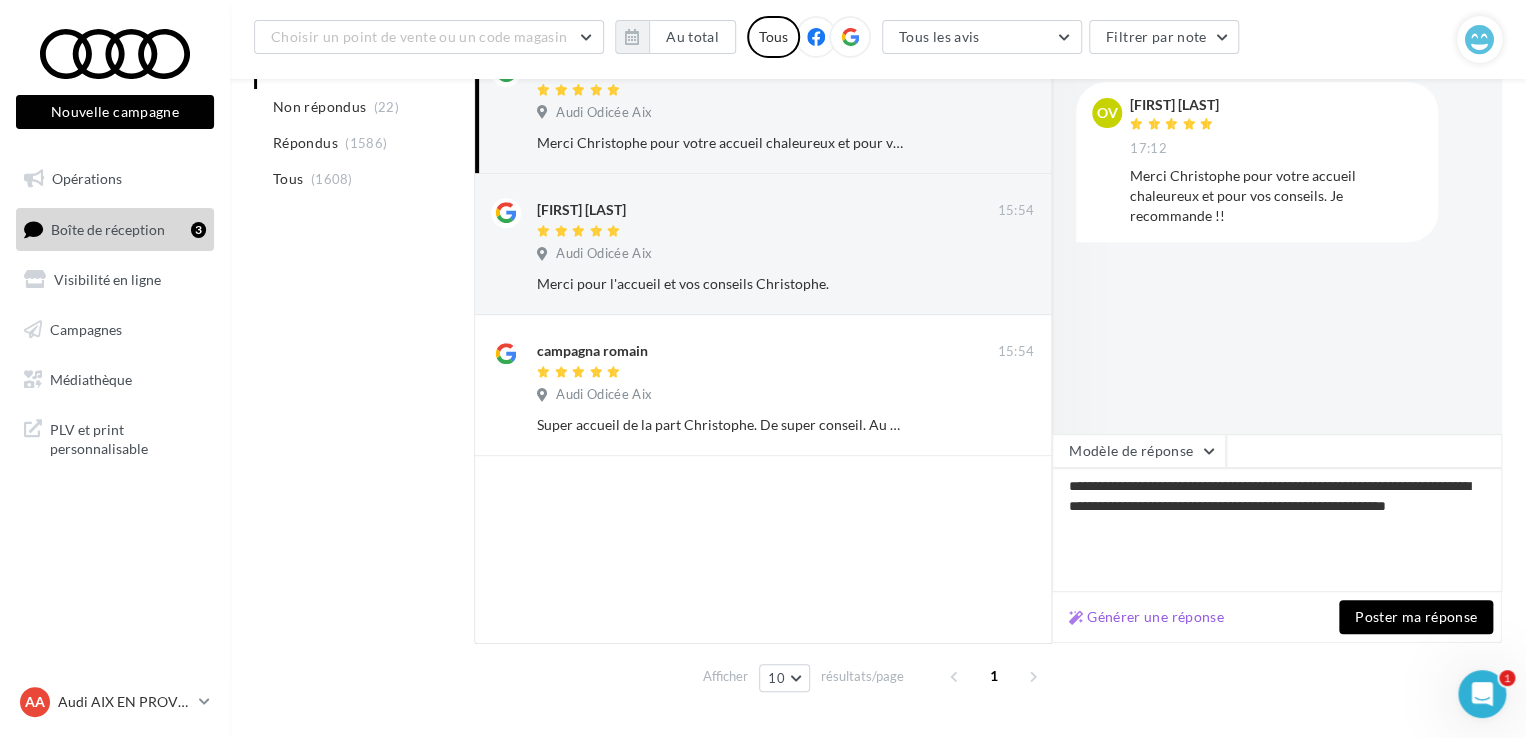 click on "Poster ma réponse" at bounding box center (1416, 617) 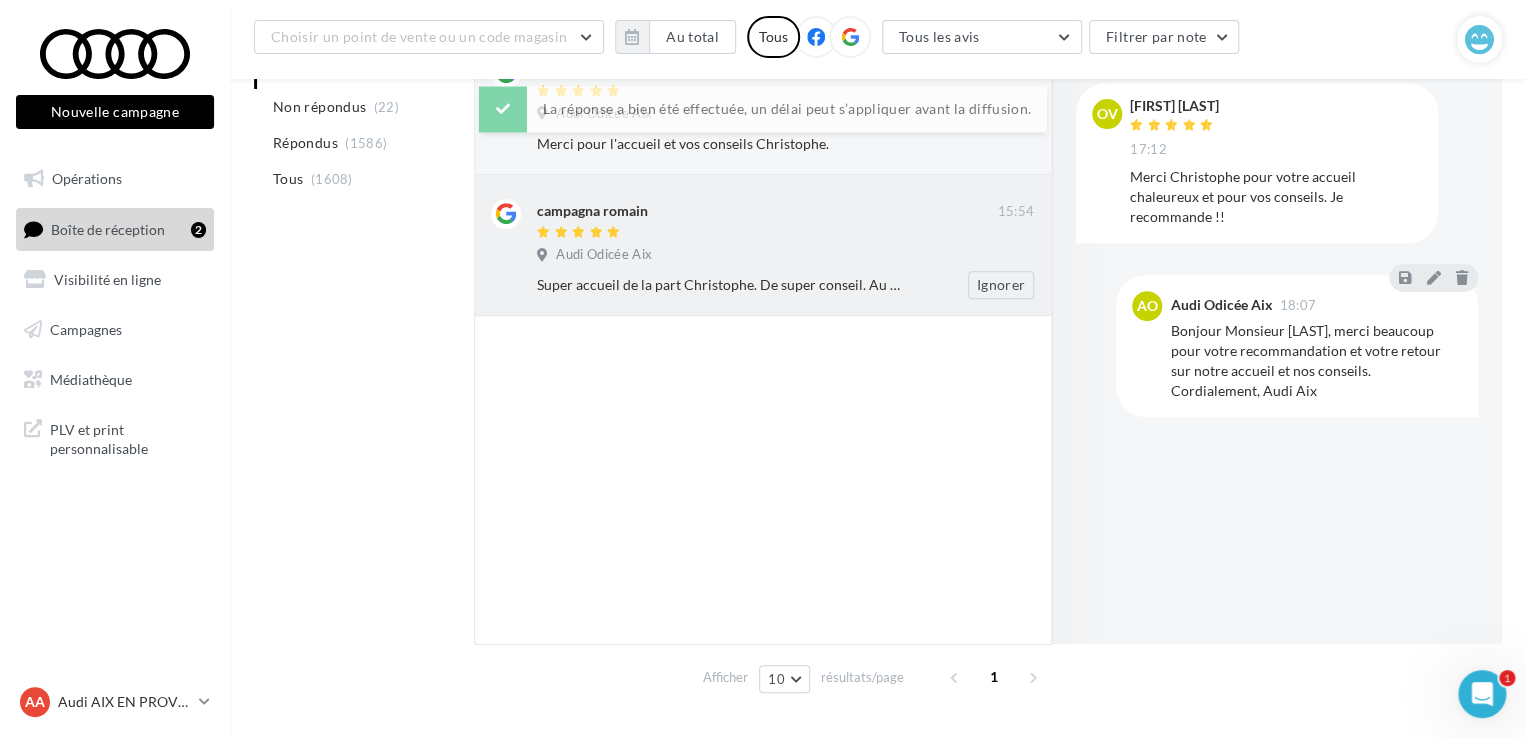 scroll, scrollTop: 300, scrollLeft: 0, axis: vertical 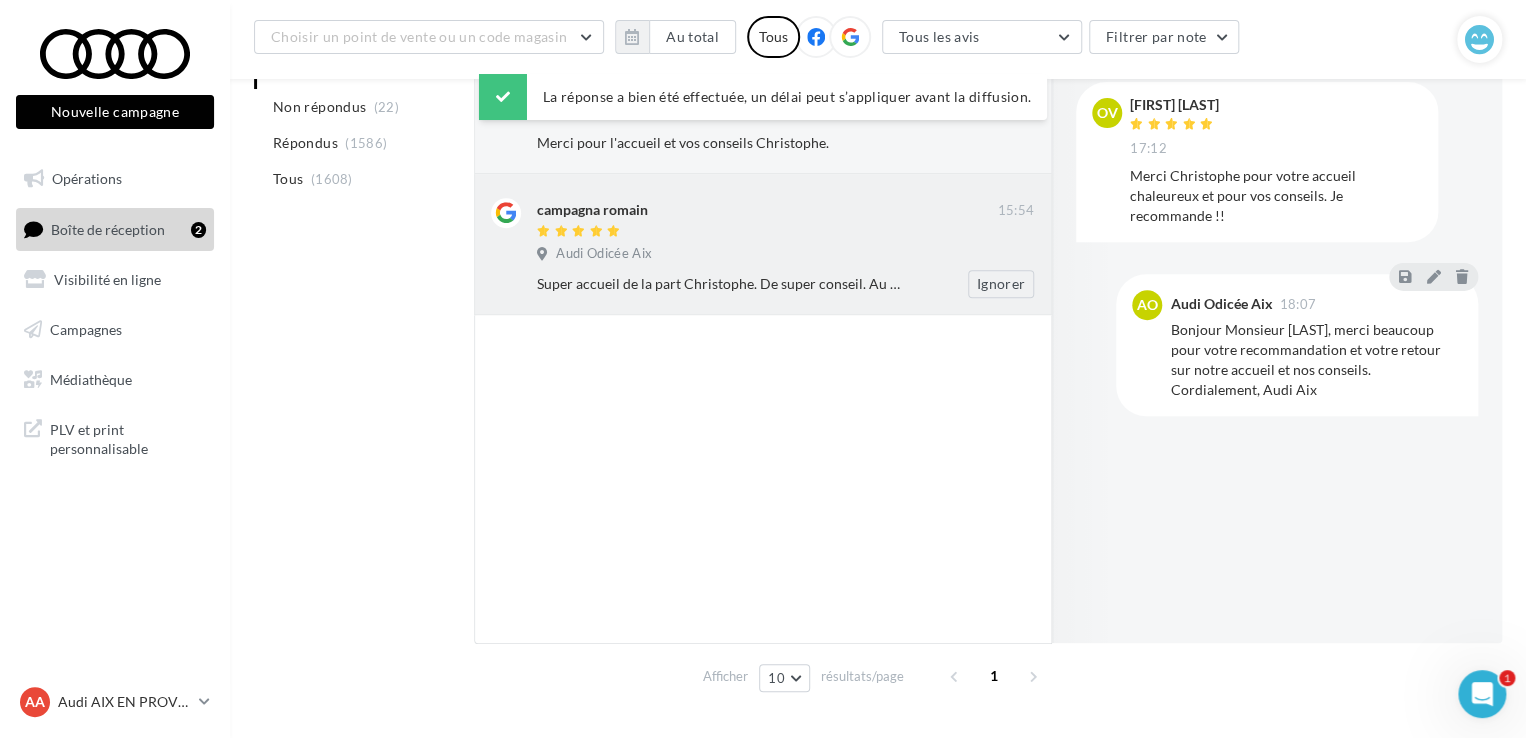 click on "Super accueil de la part Christophe.
De super conseil. Au top" at bounding box center (720, 284) 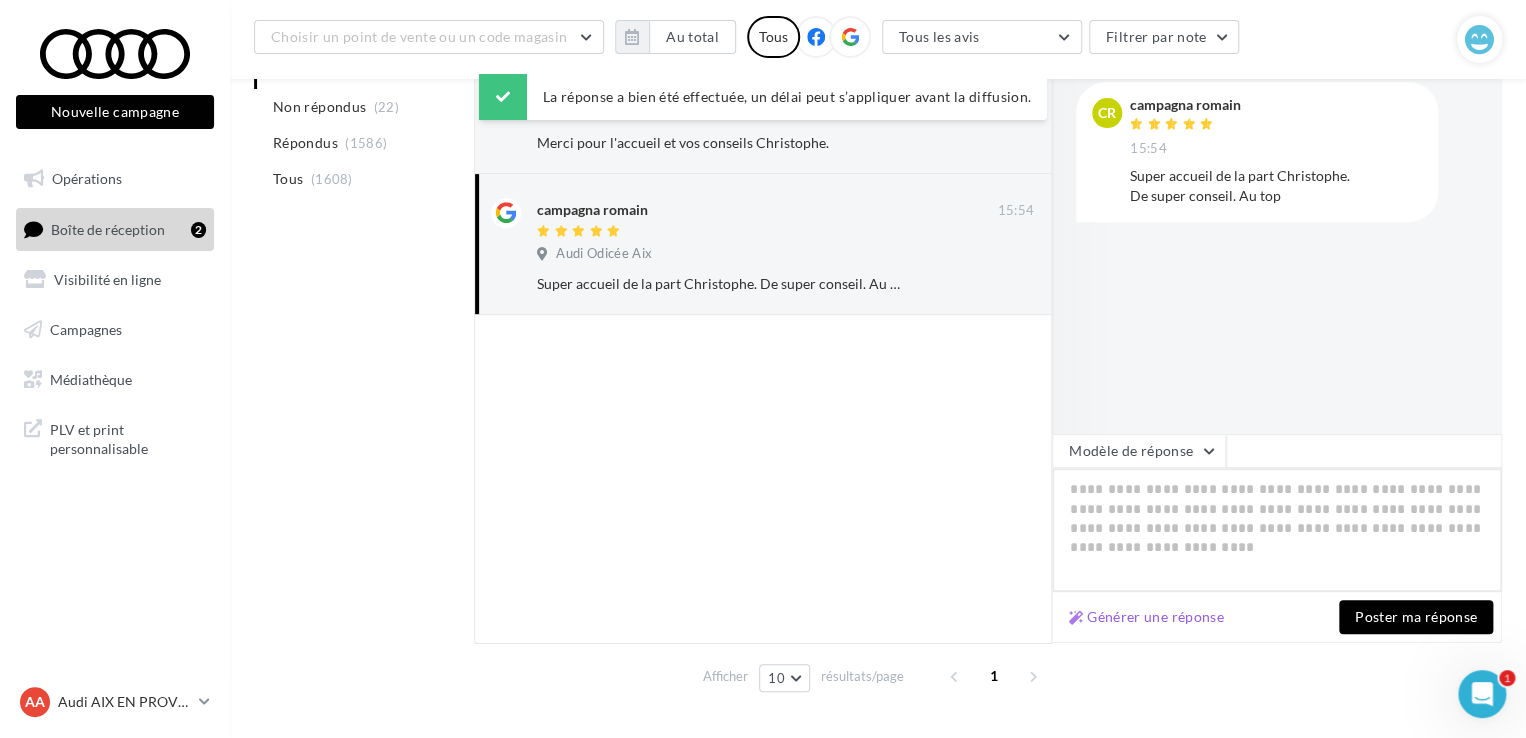 click at bounding box center (1277, 530) 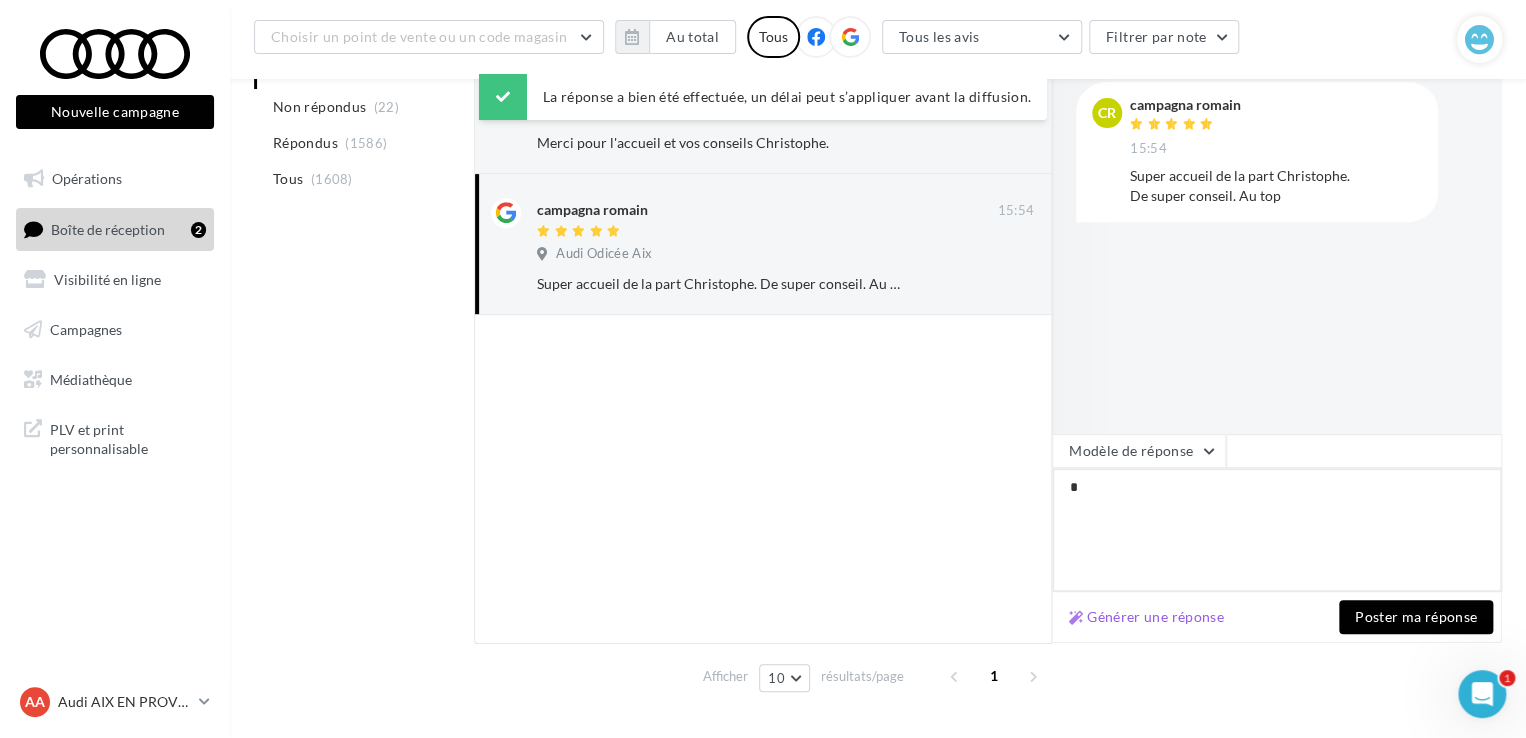 type on "**" 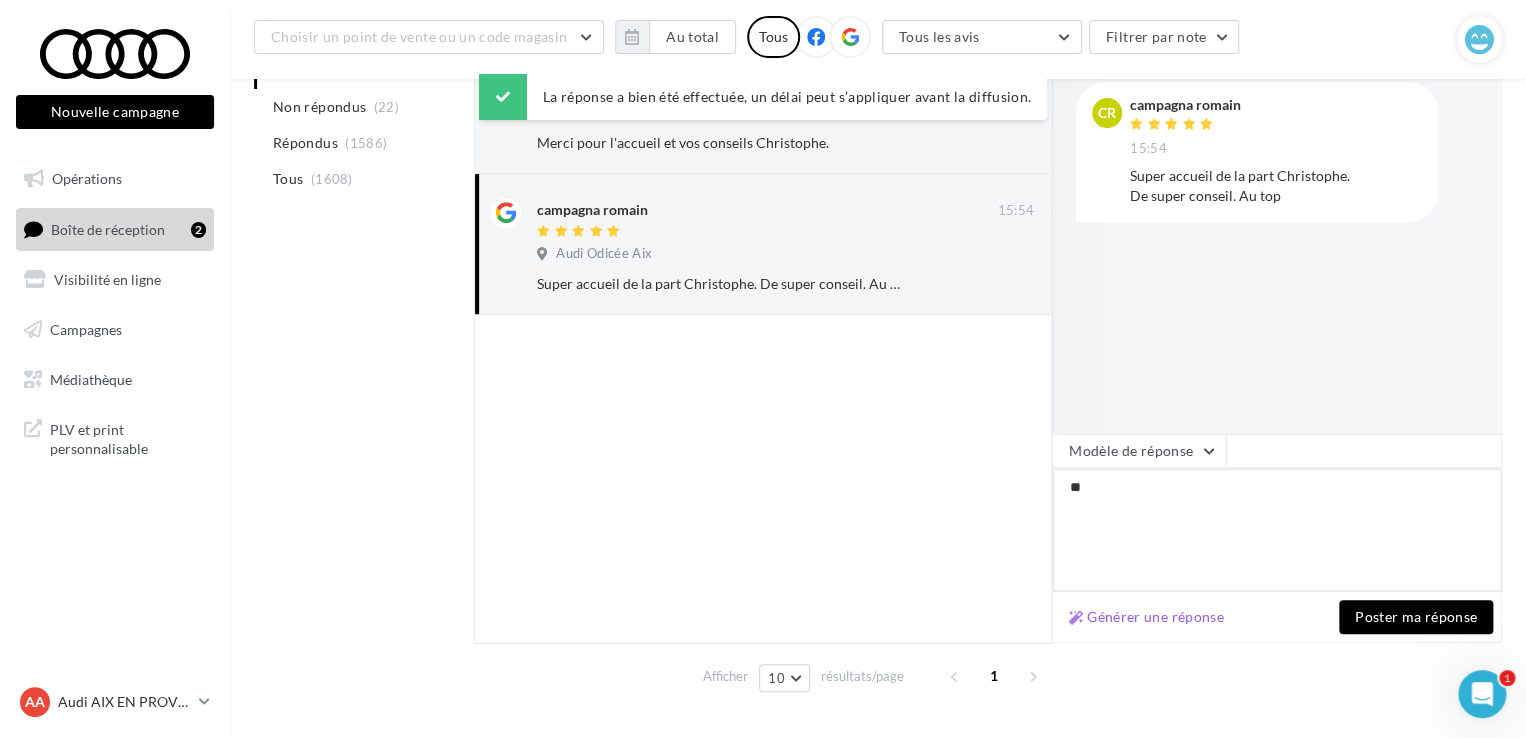 type on "***" 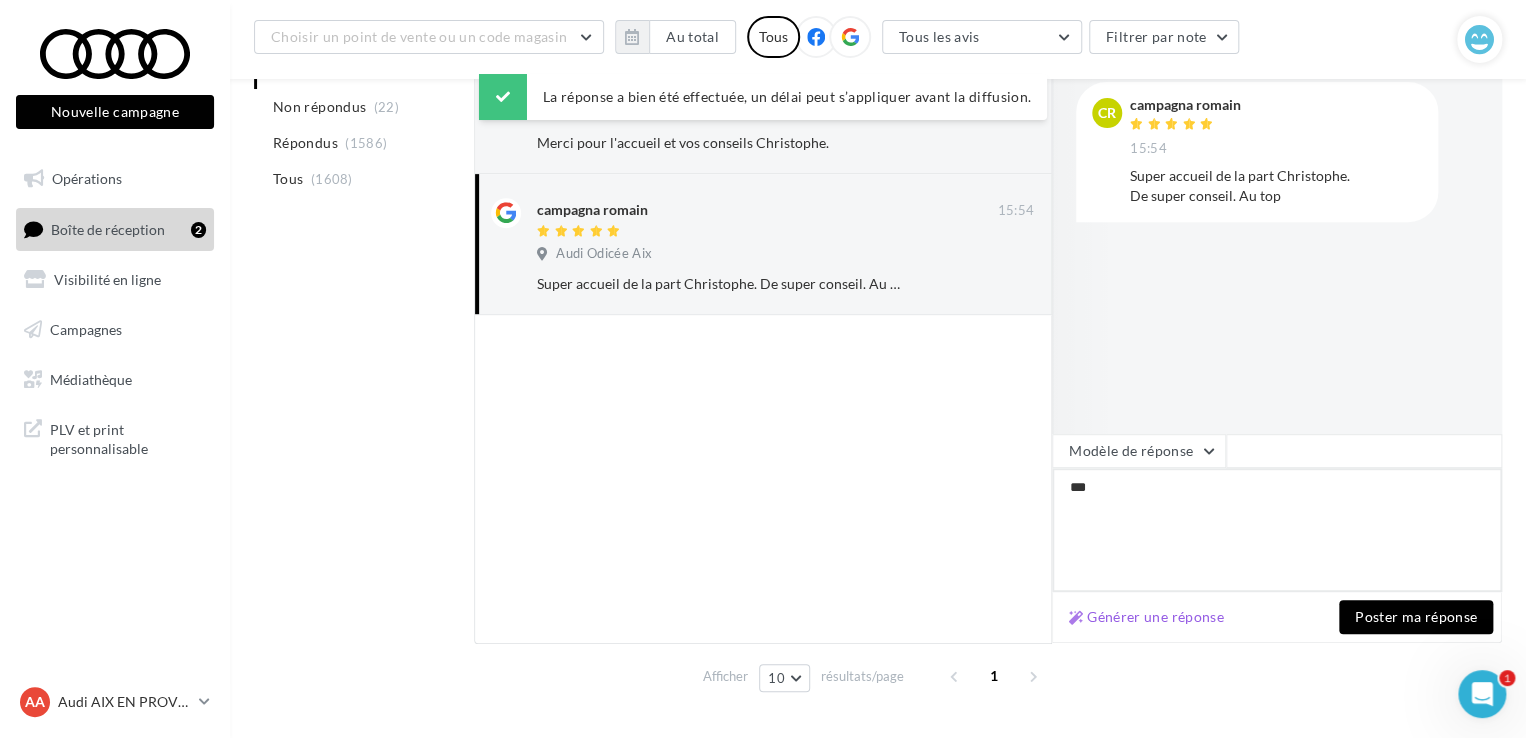 type on "****" 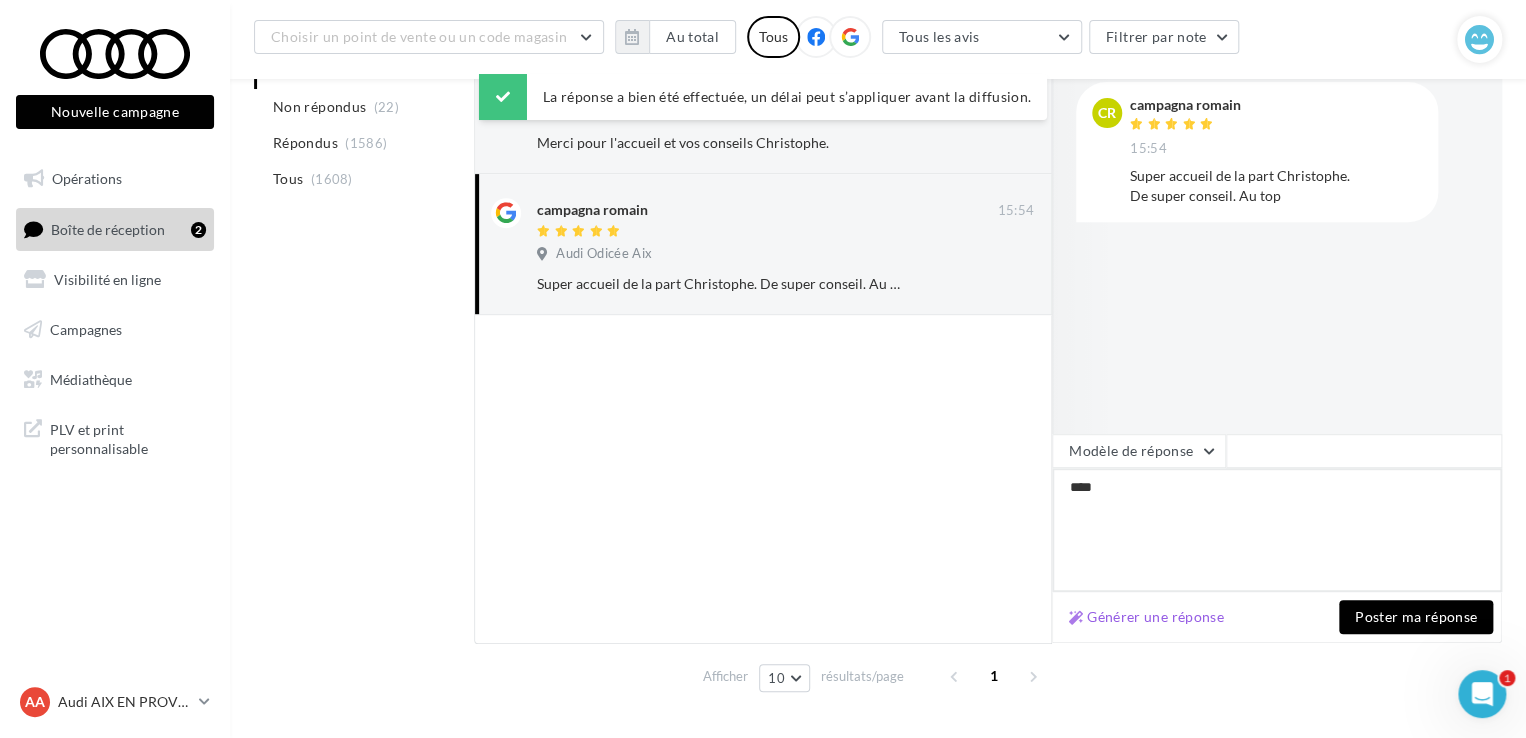 type on "*****" 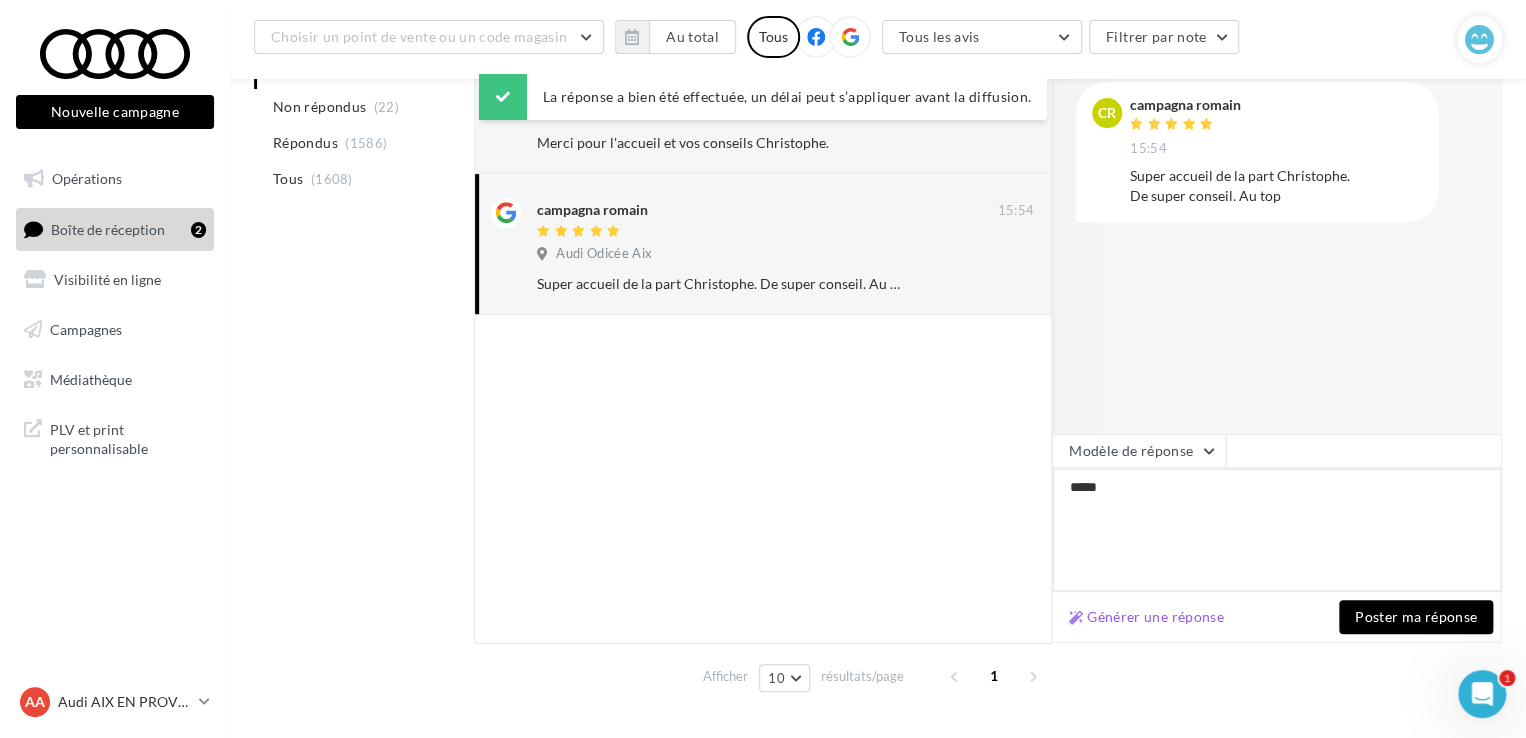 type on "******" 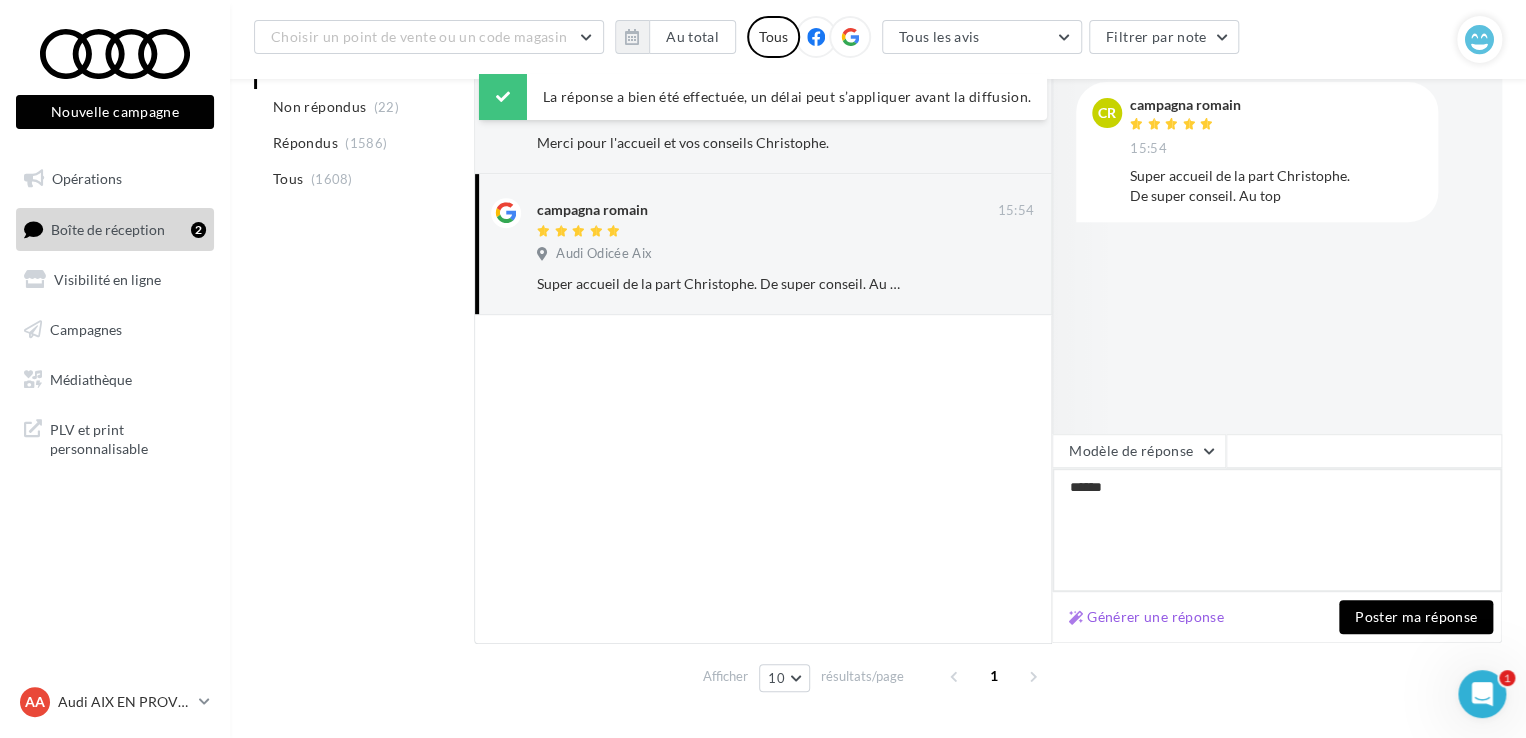 type on "*******" 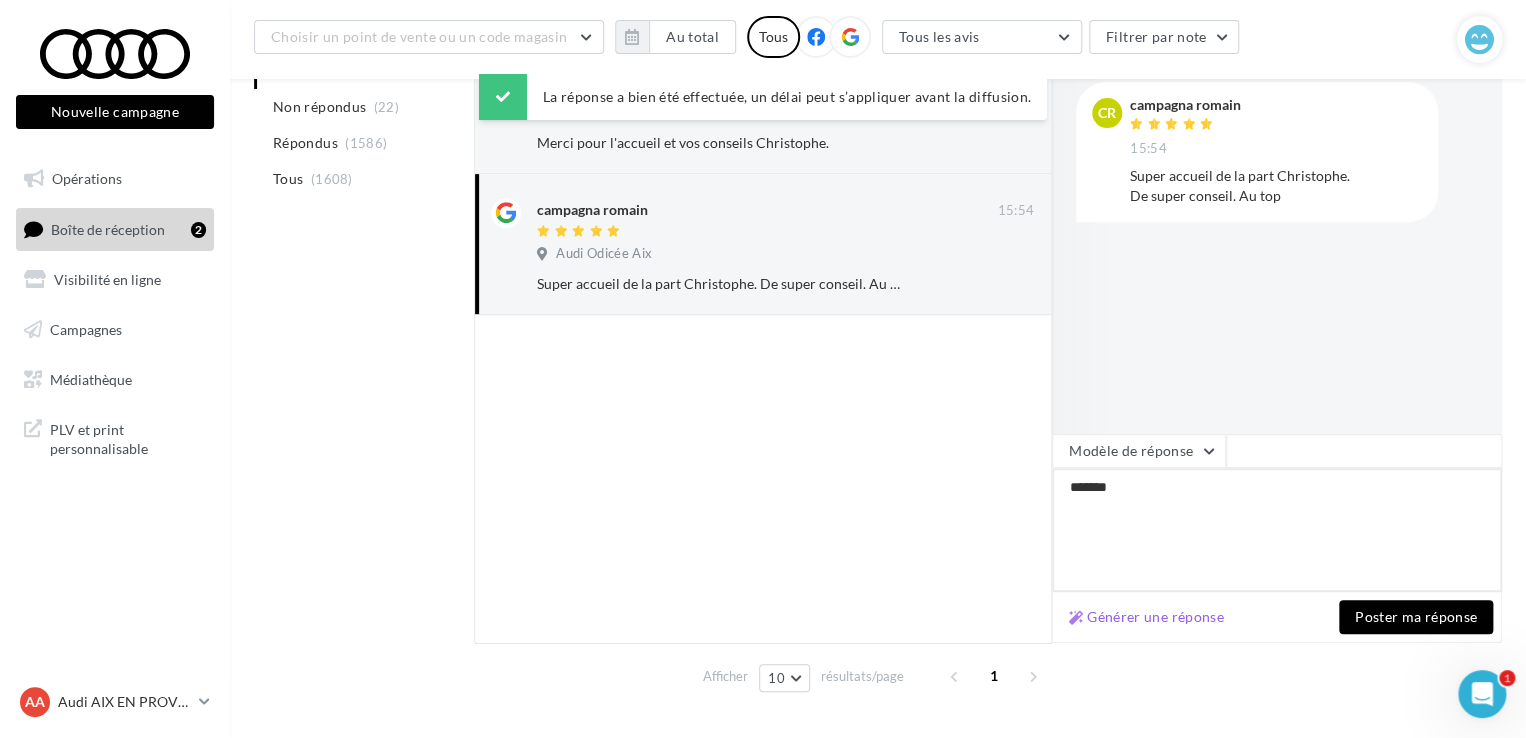type on "********" 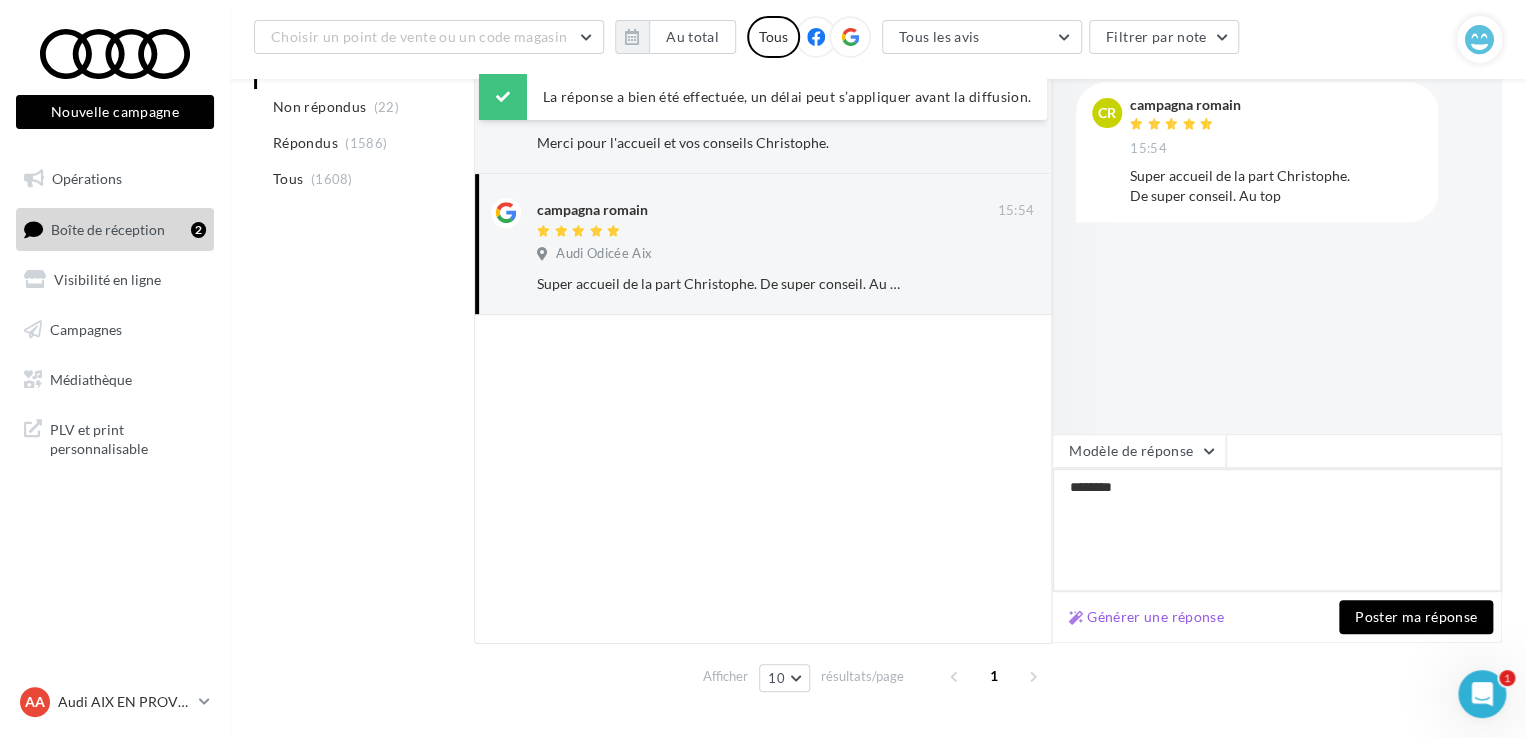 type on "********" 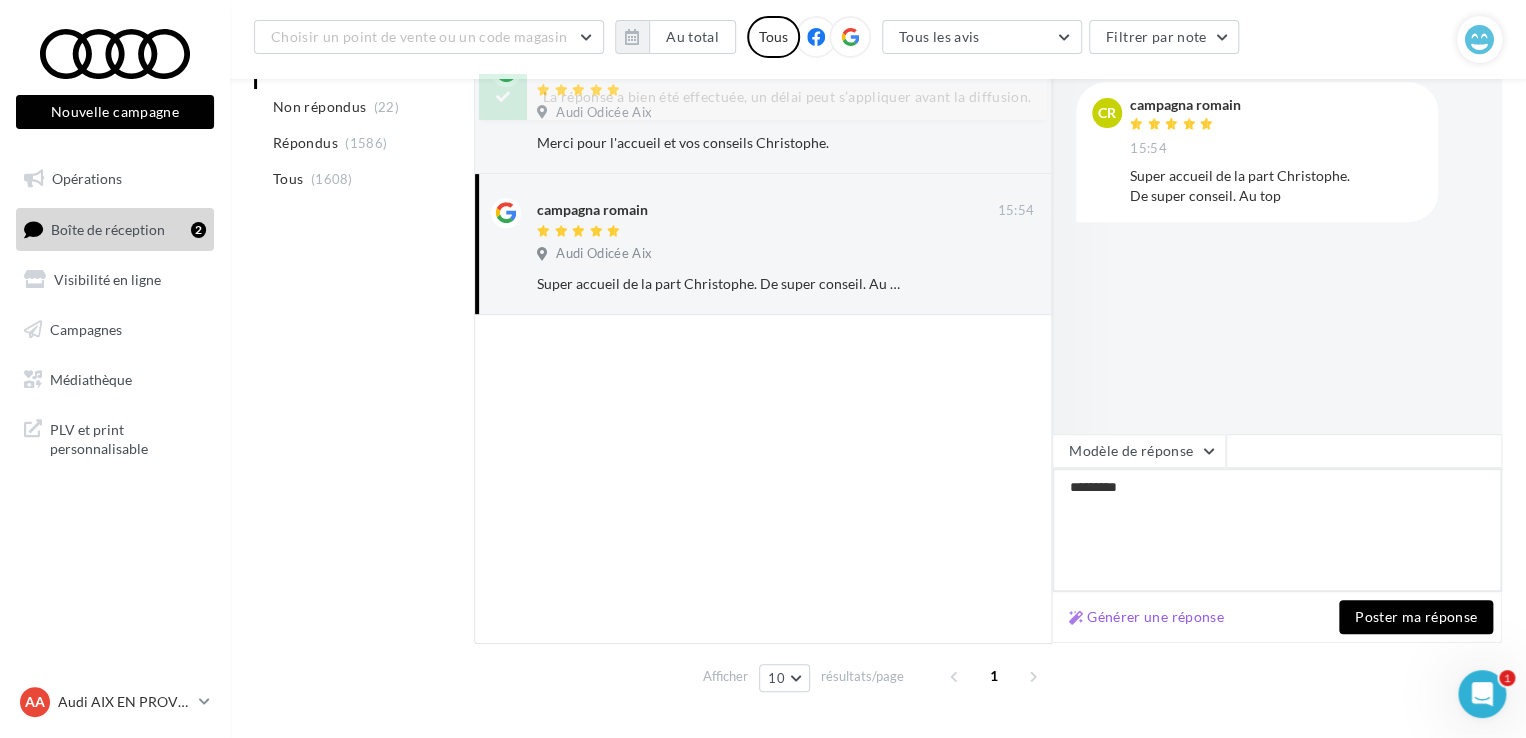 type on "**********" 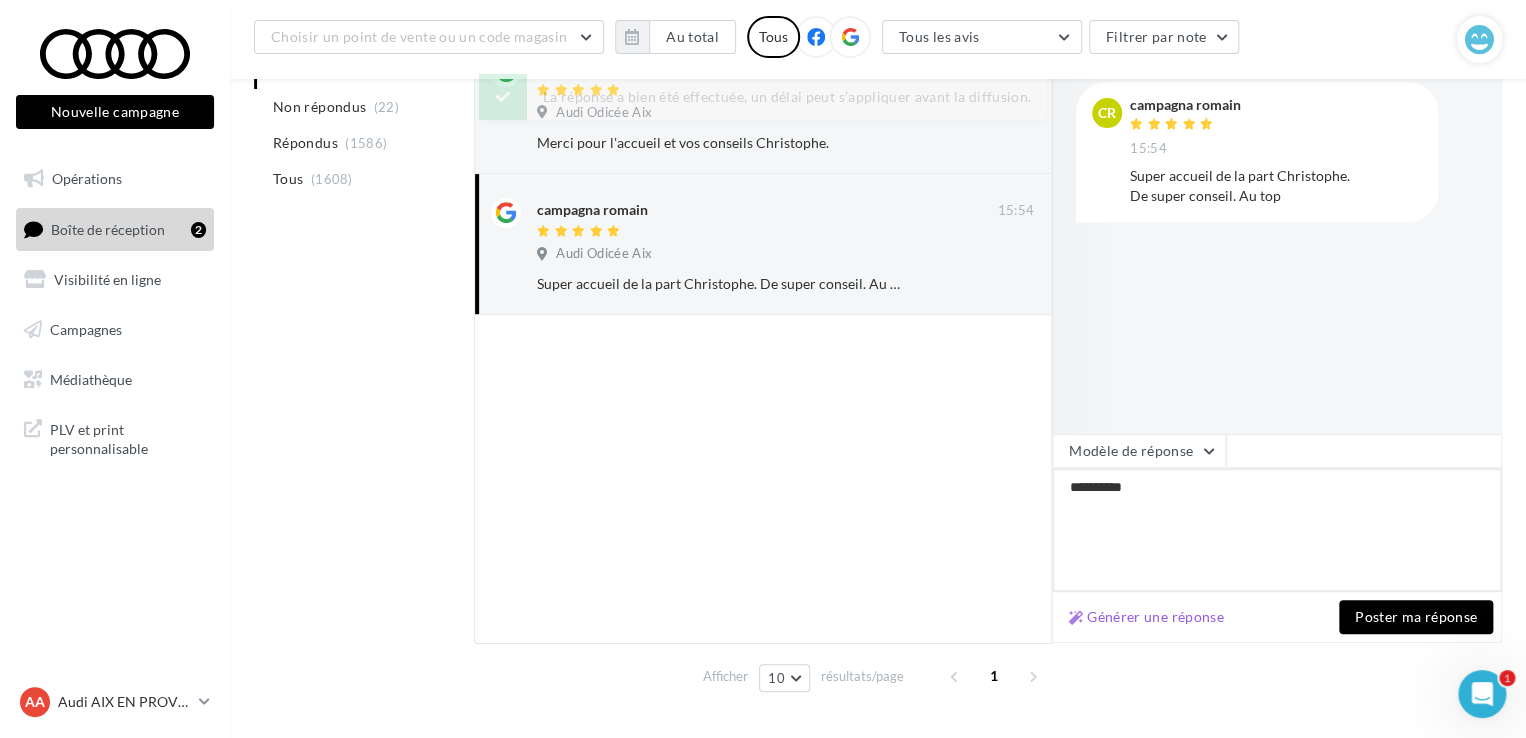 type on "**********" 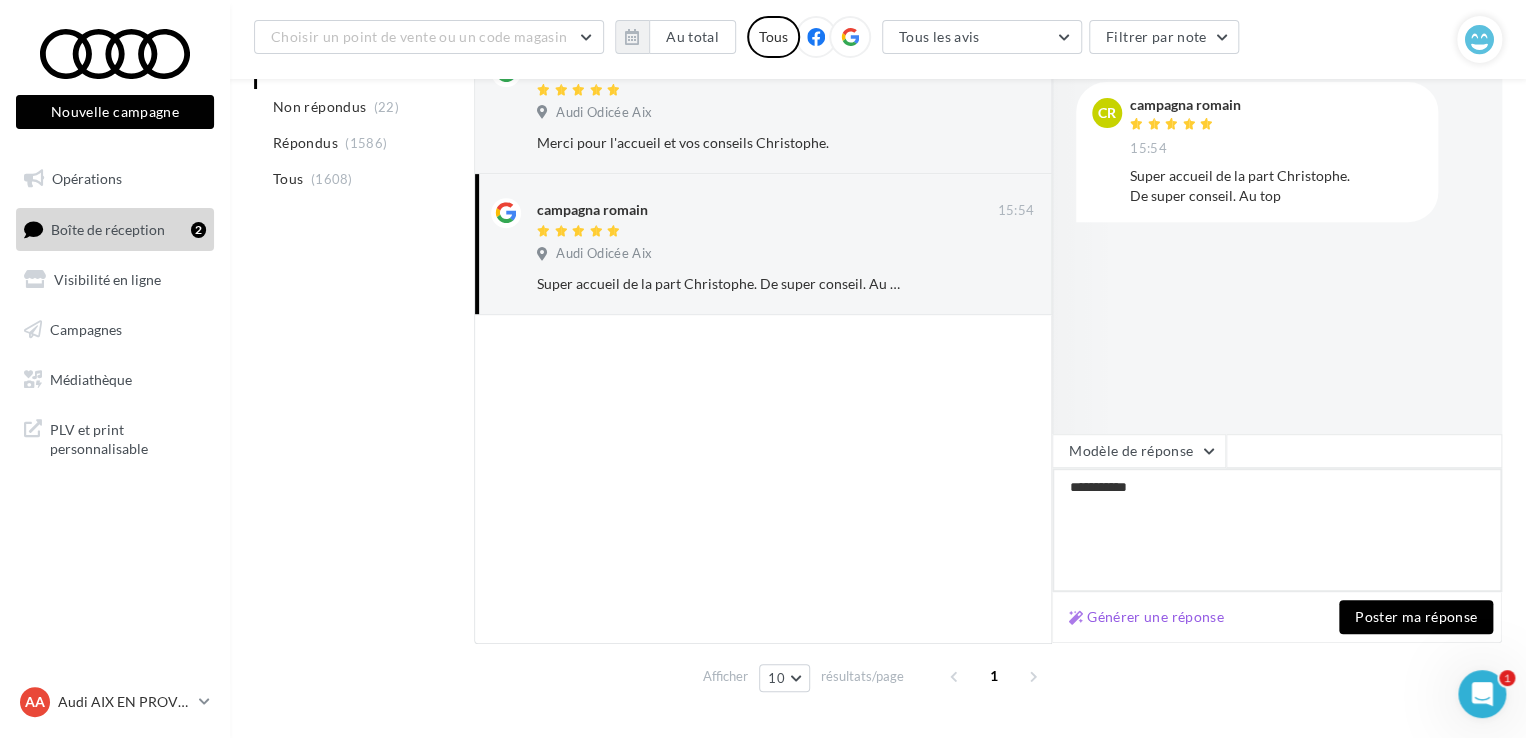 type on "**********" 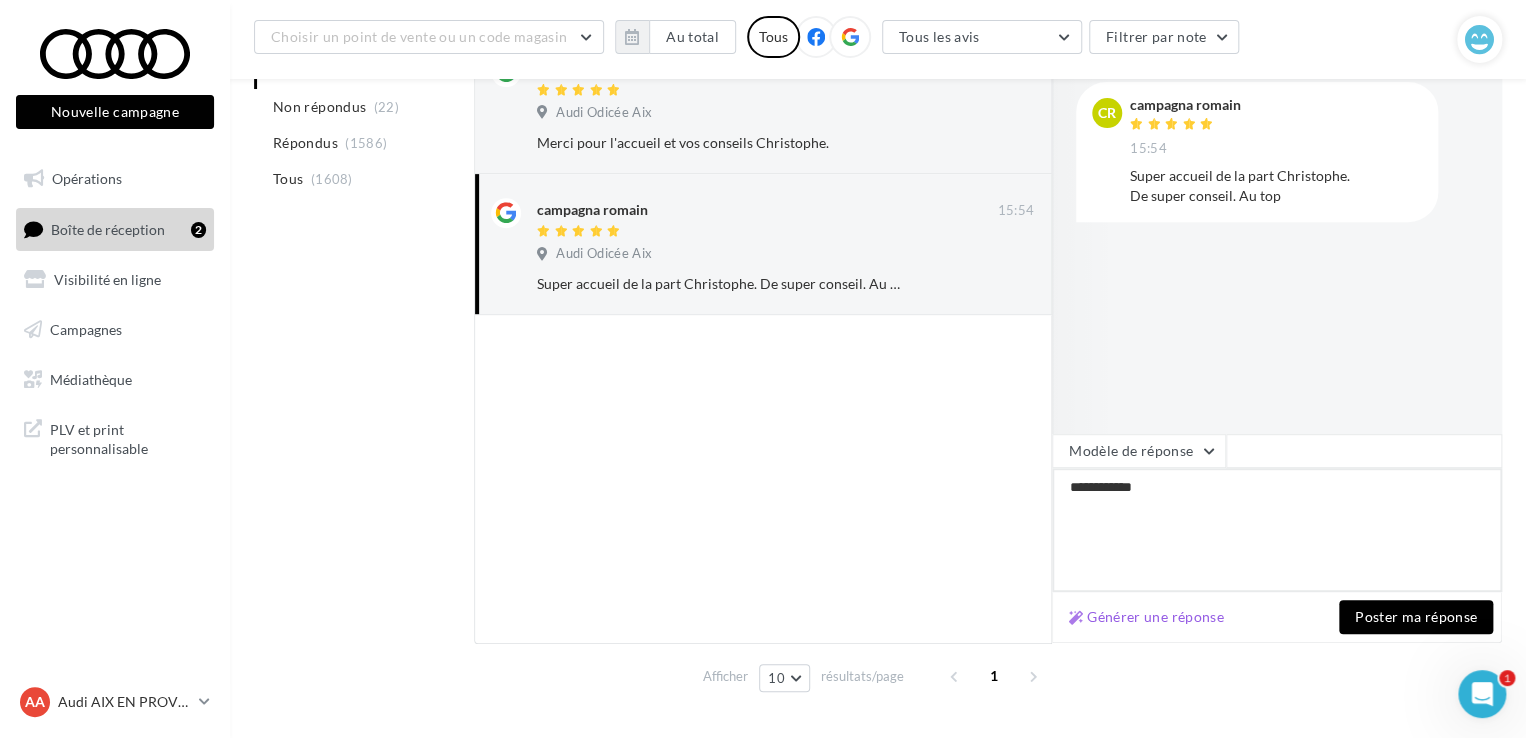 type on "**********" 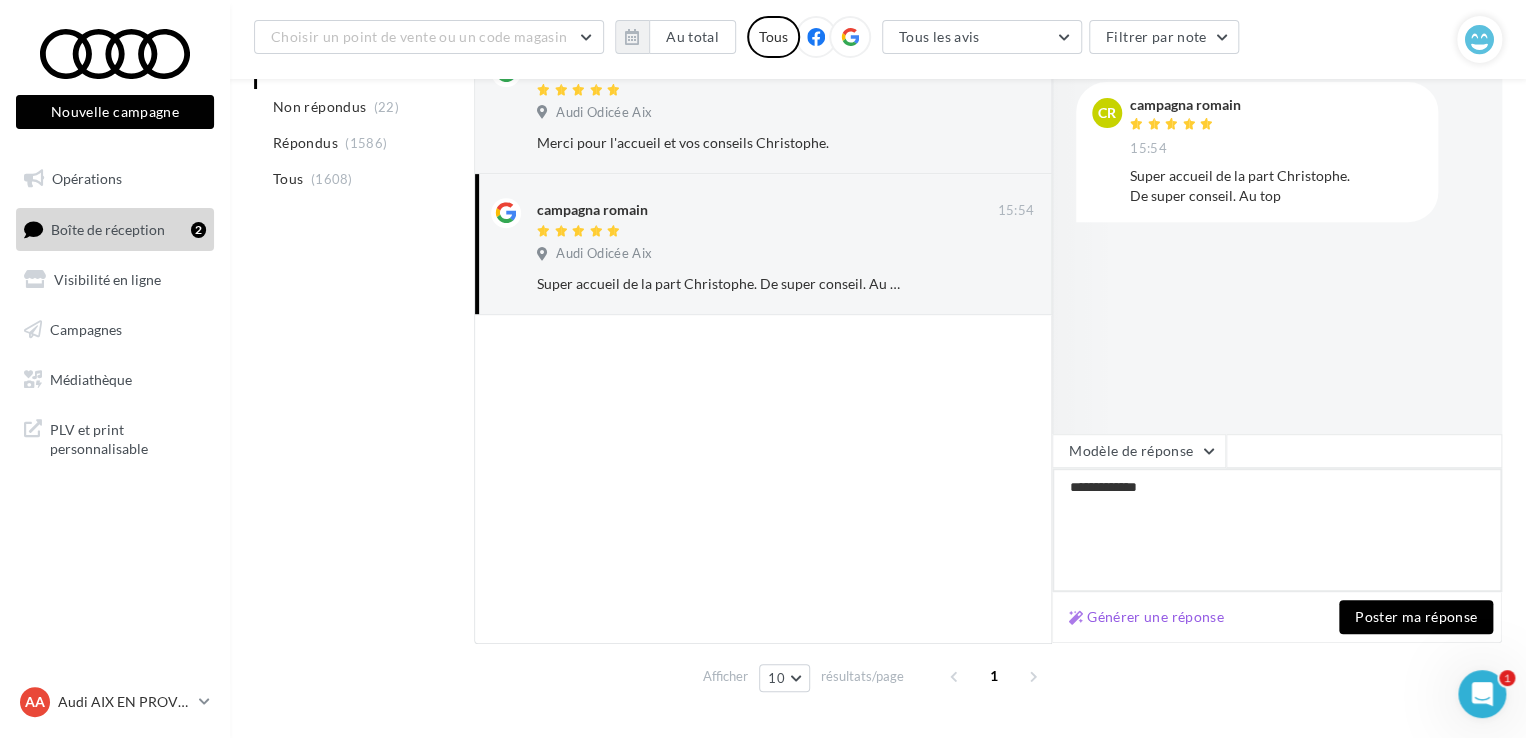 type on "**********" 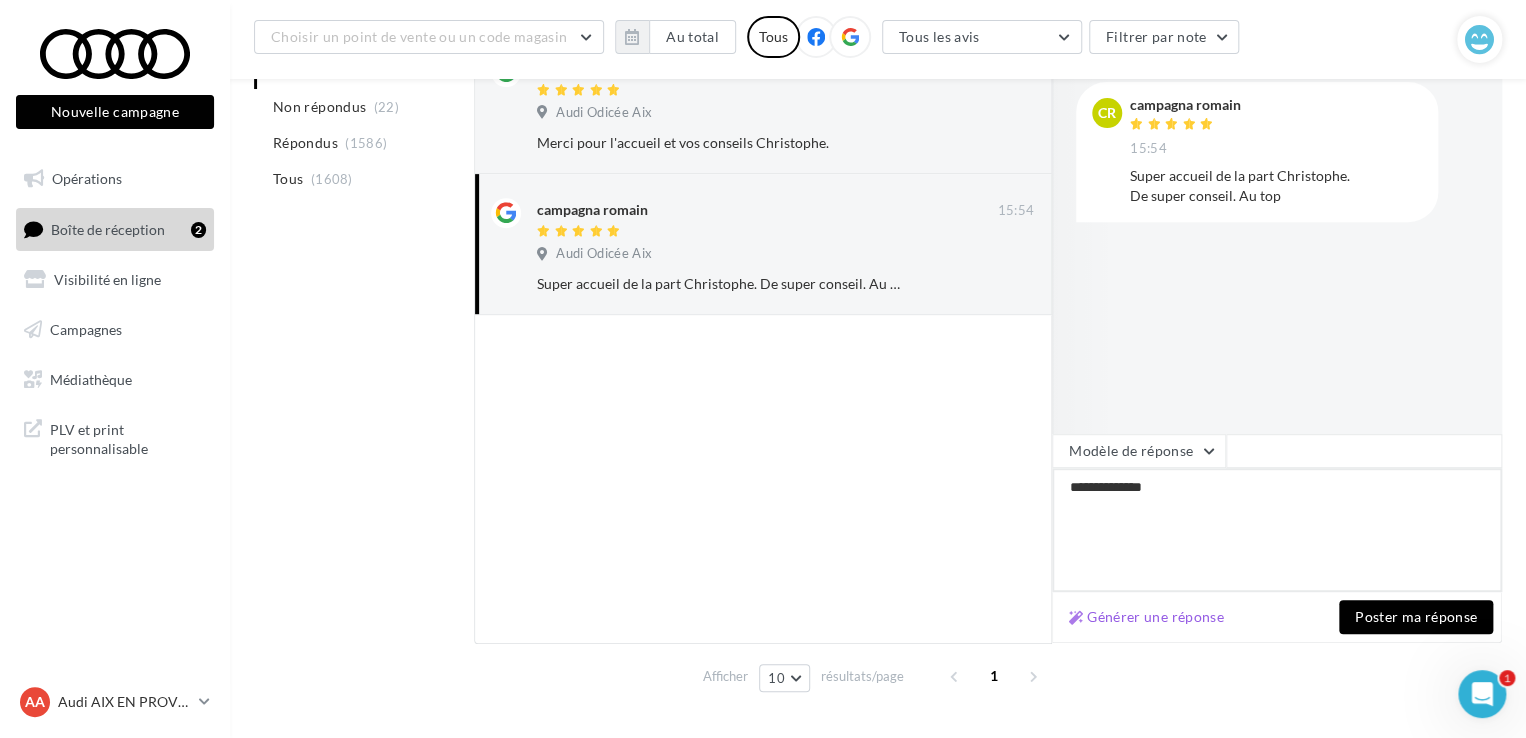 type on "**********" 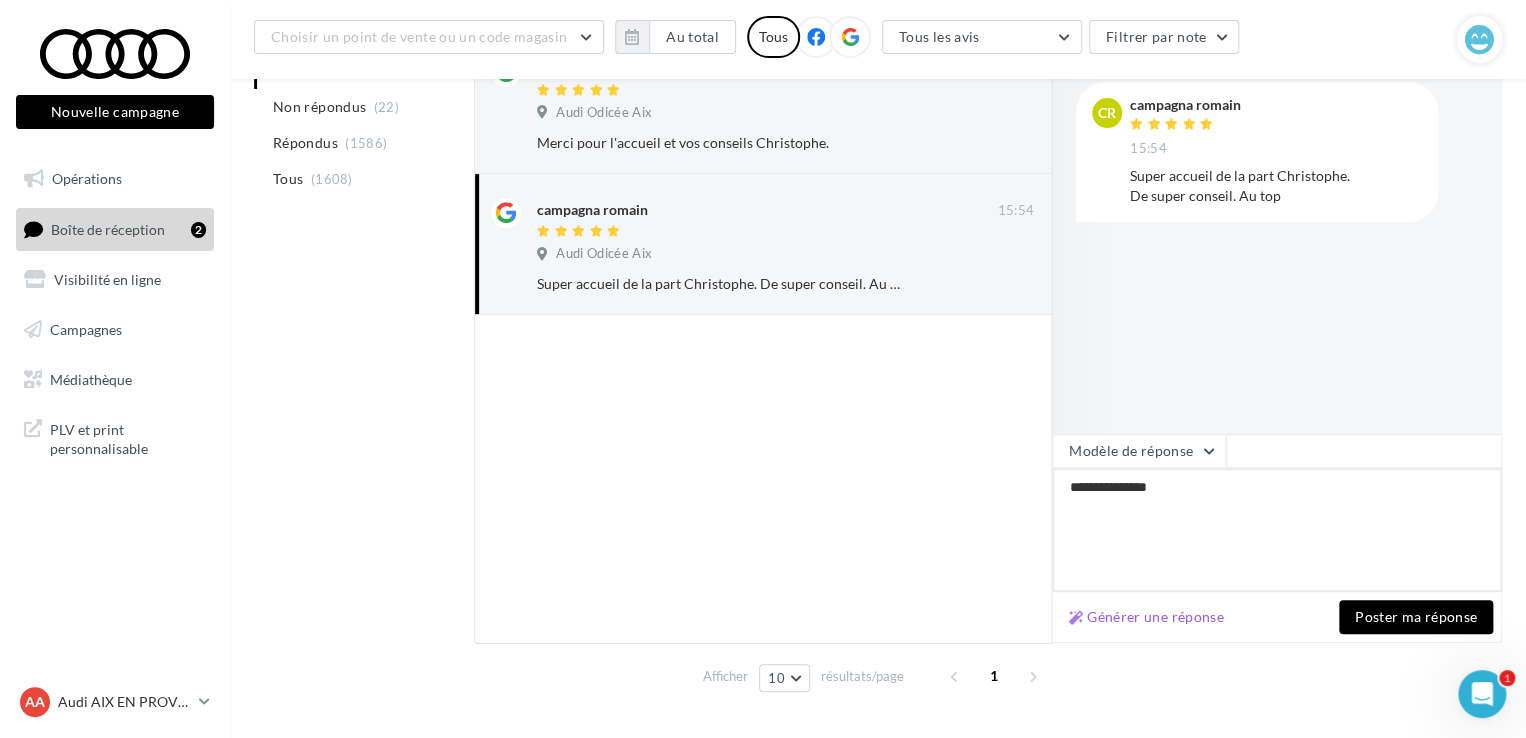 type on "**********" 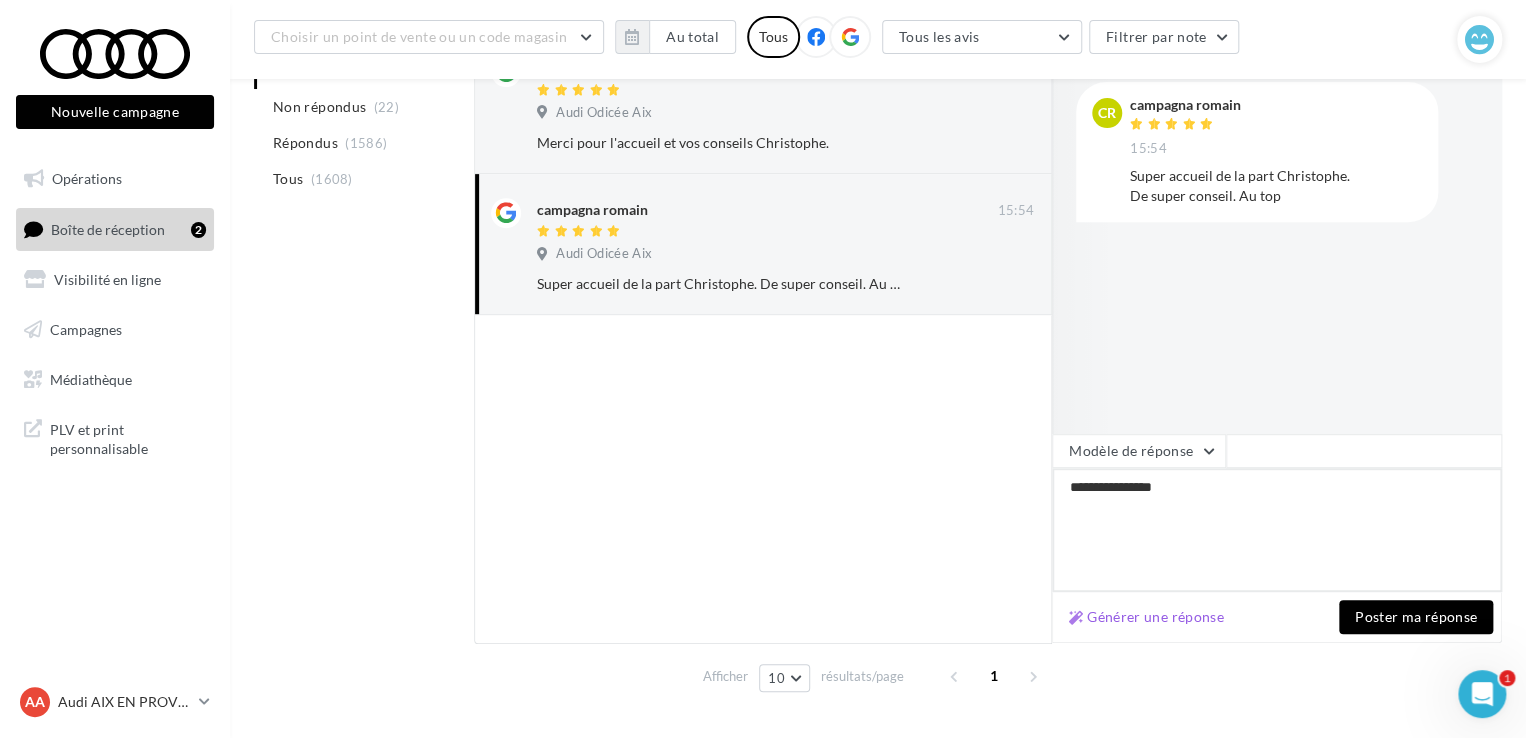 type 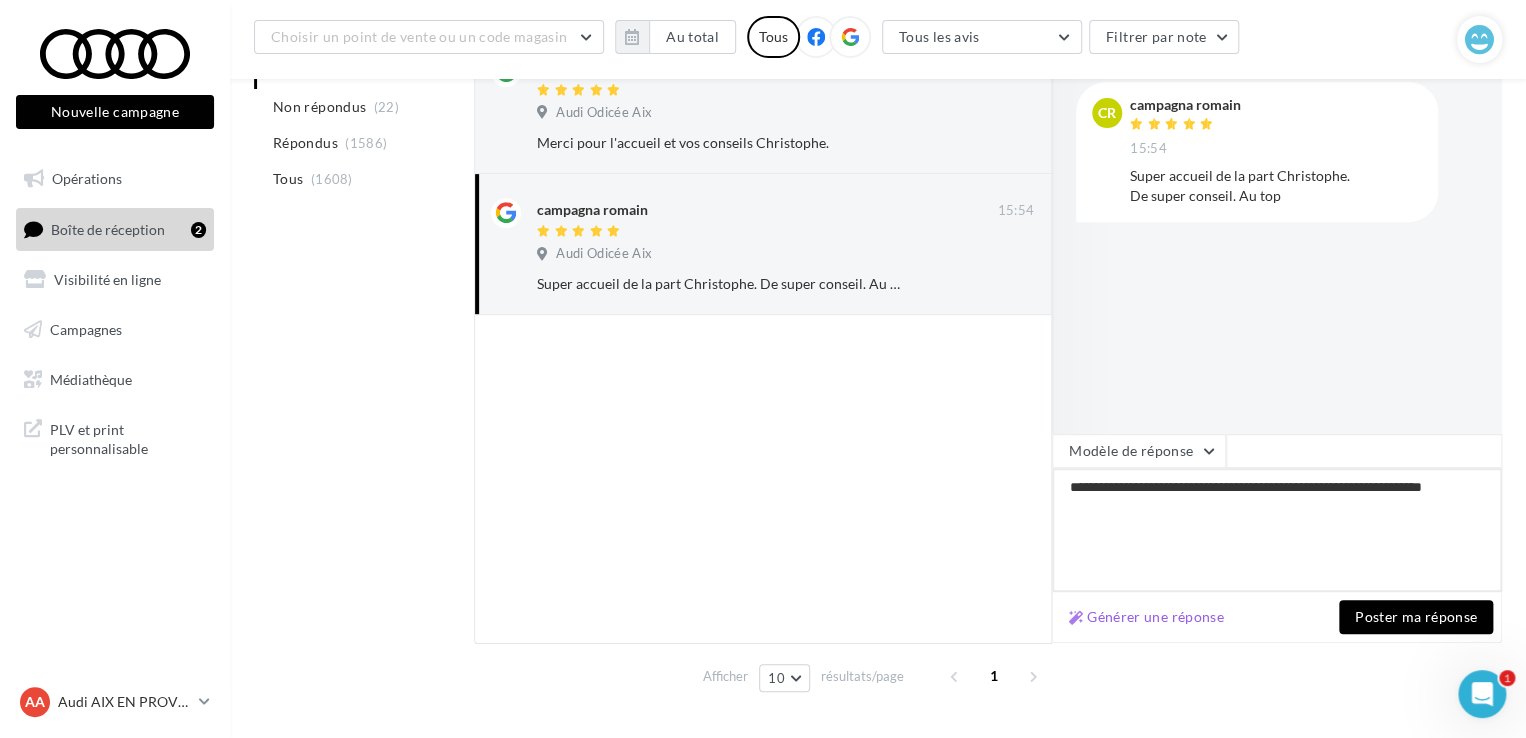 drag, startPoint x: 1103, startPoint y: 513, endPoint x: 1062, endPoint y: 479, distance: 53.263496 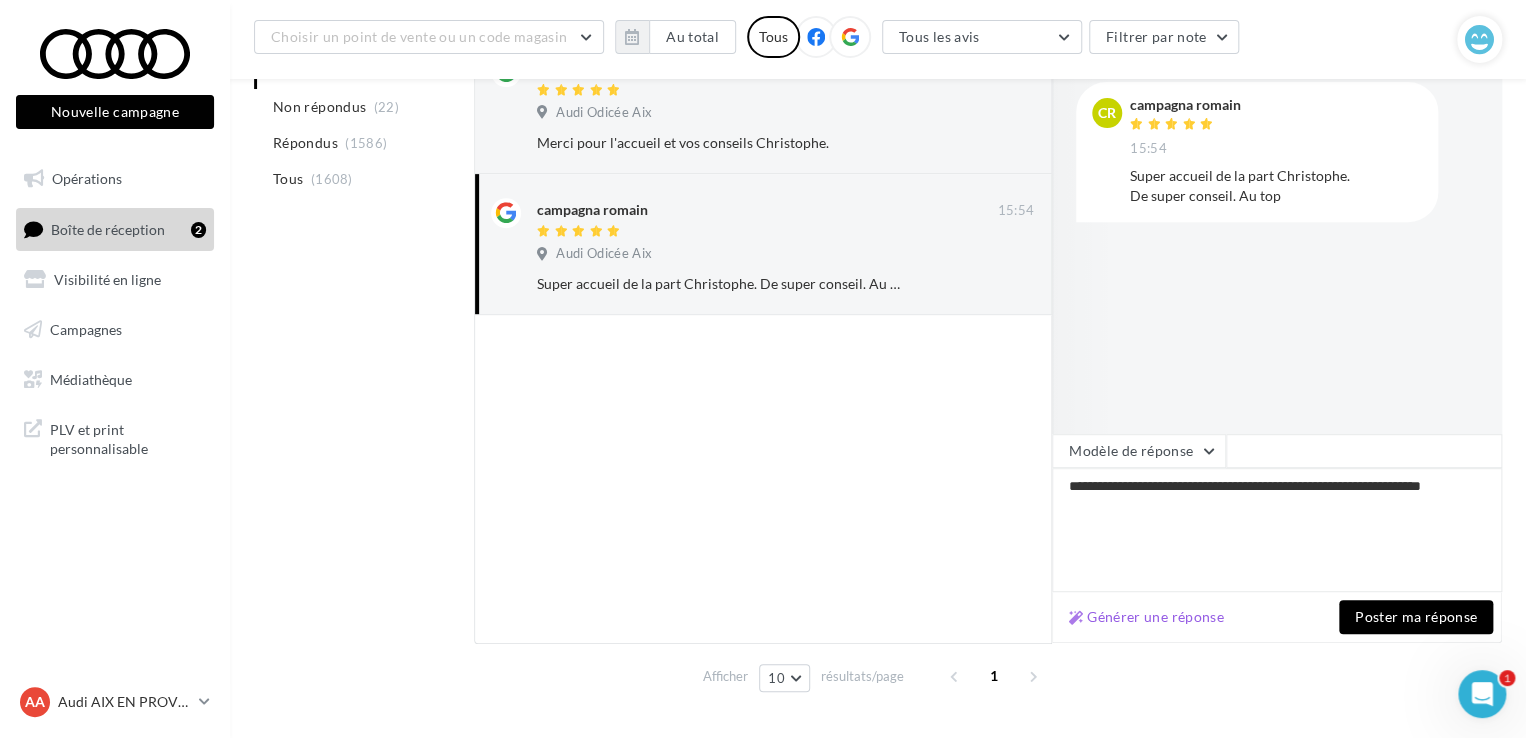 click on "Poster ma réponse" at bounding box center (1416, 617) 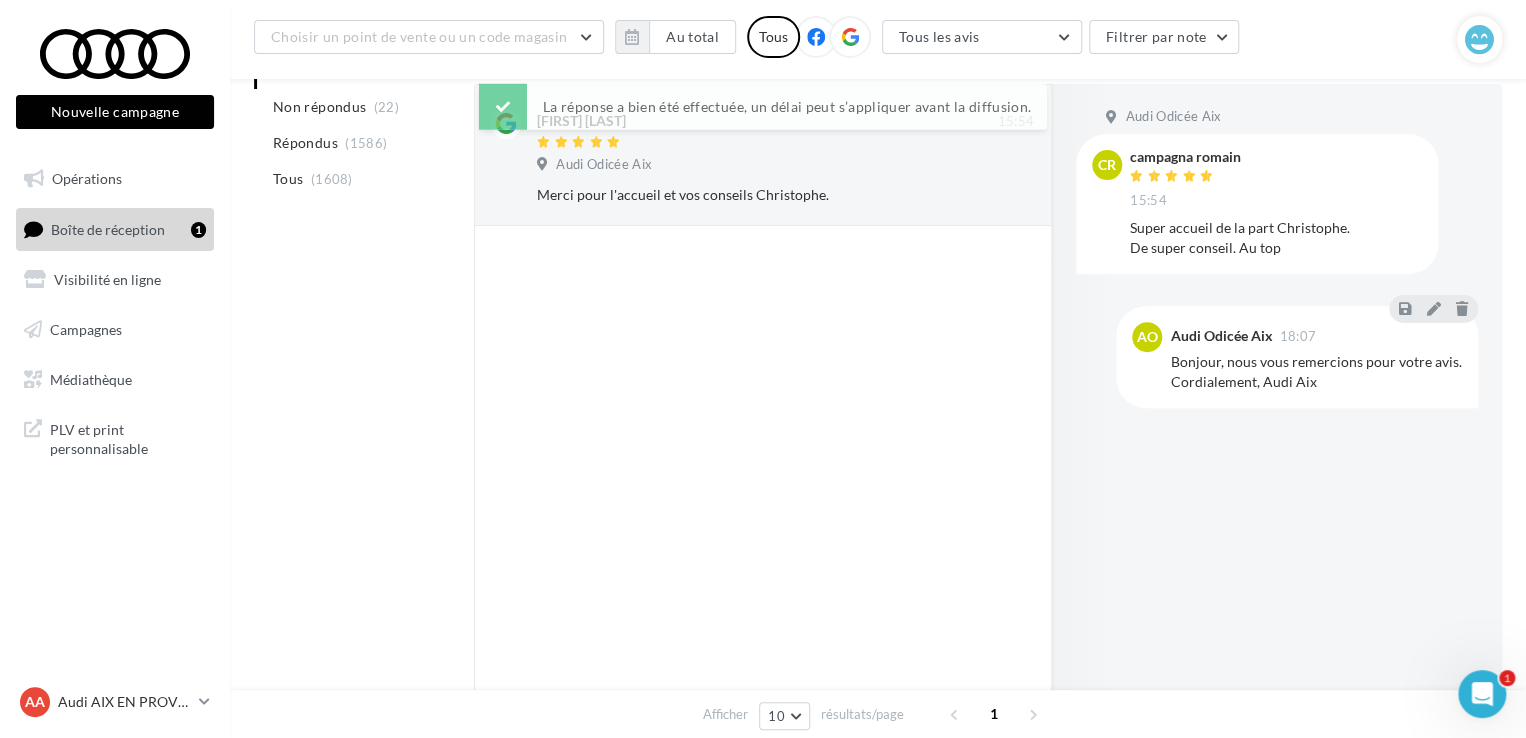 scroll, scrollTop: 200, scrollLeft: 0, axis: vertical 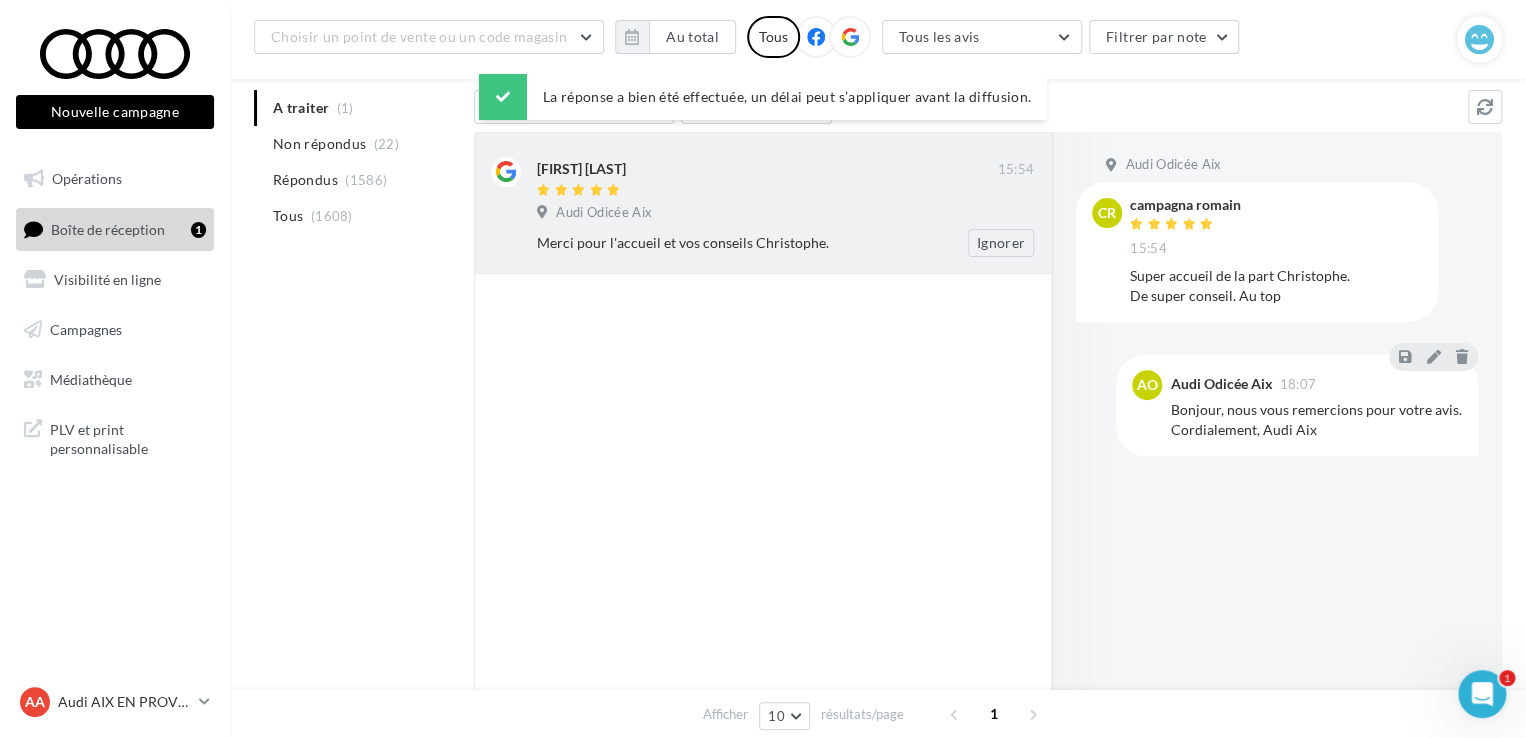 click on "[FIRST] [LAST]
[TIME]
Audi Odicée Aix
Merci pour l'accueil et vos conseils Christophe.
Ignorer" at bounding box center (763, 203) 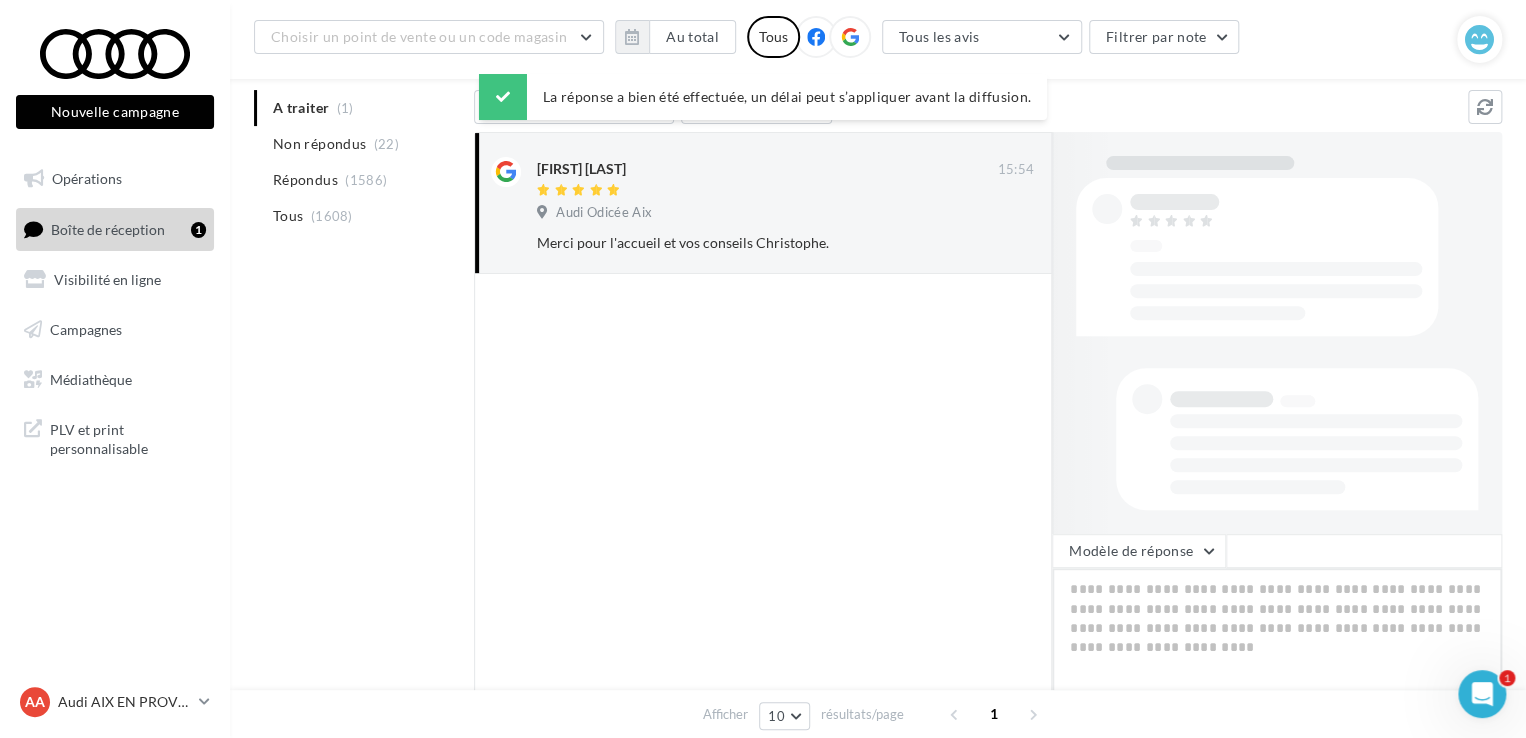 click at bounding box center (1277, 630) 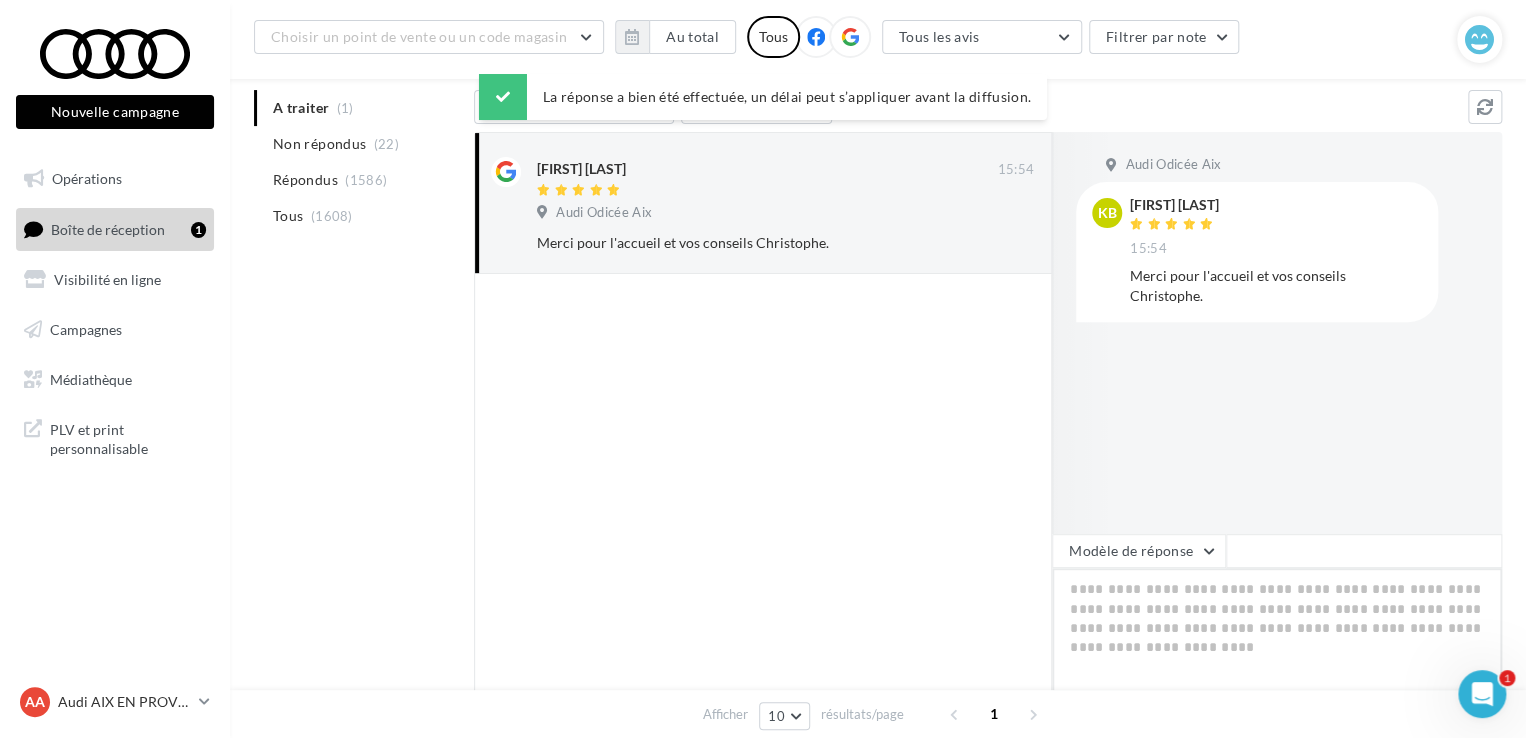 paste on "**********" 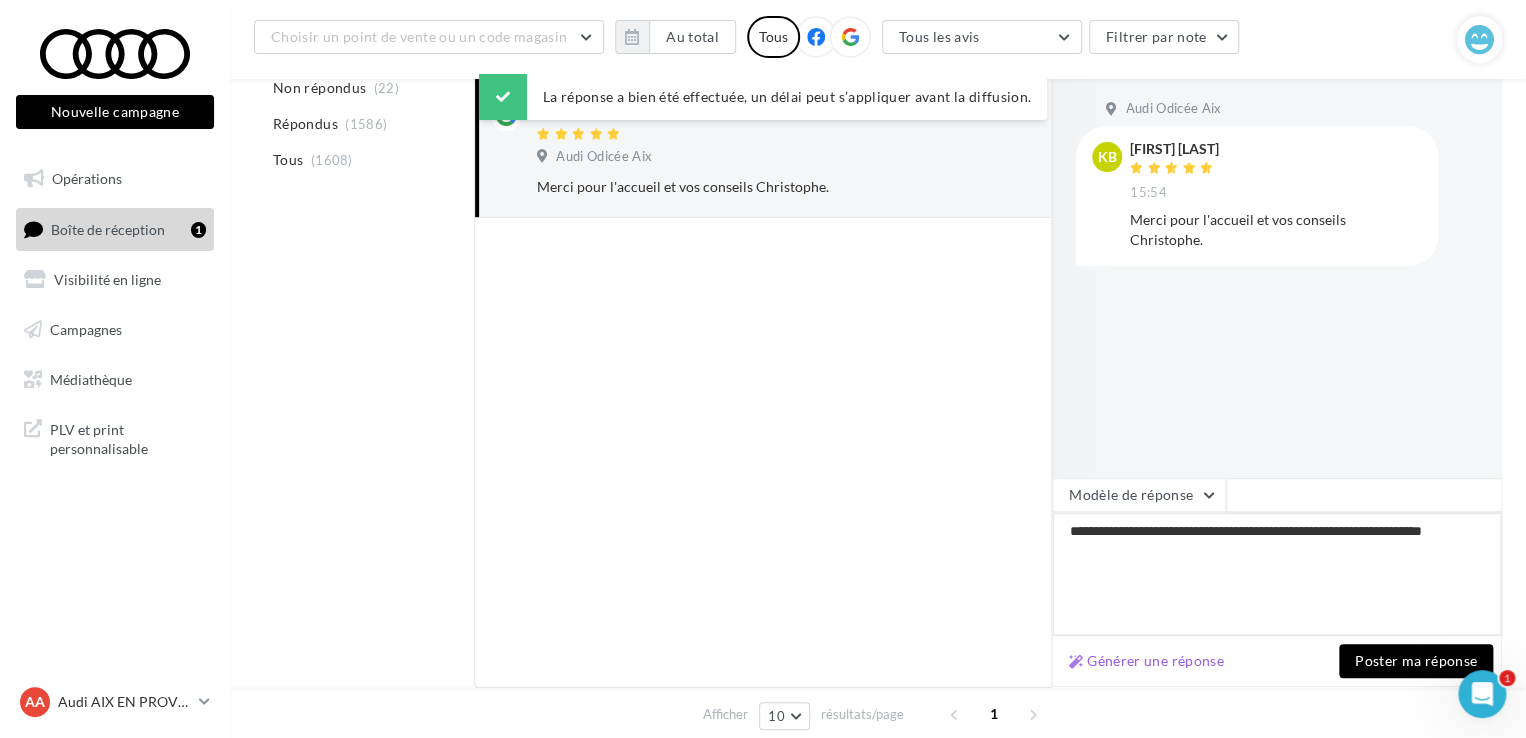 scroll, scrollTop: 300, scrollLeft: 0, axis: vertical 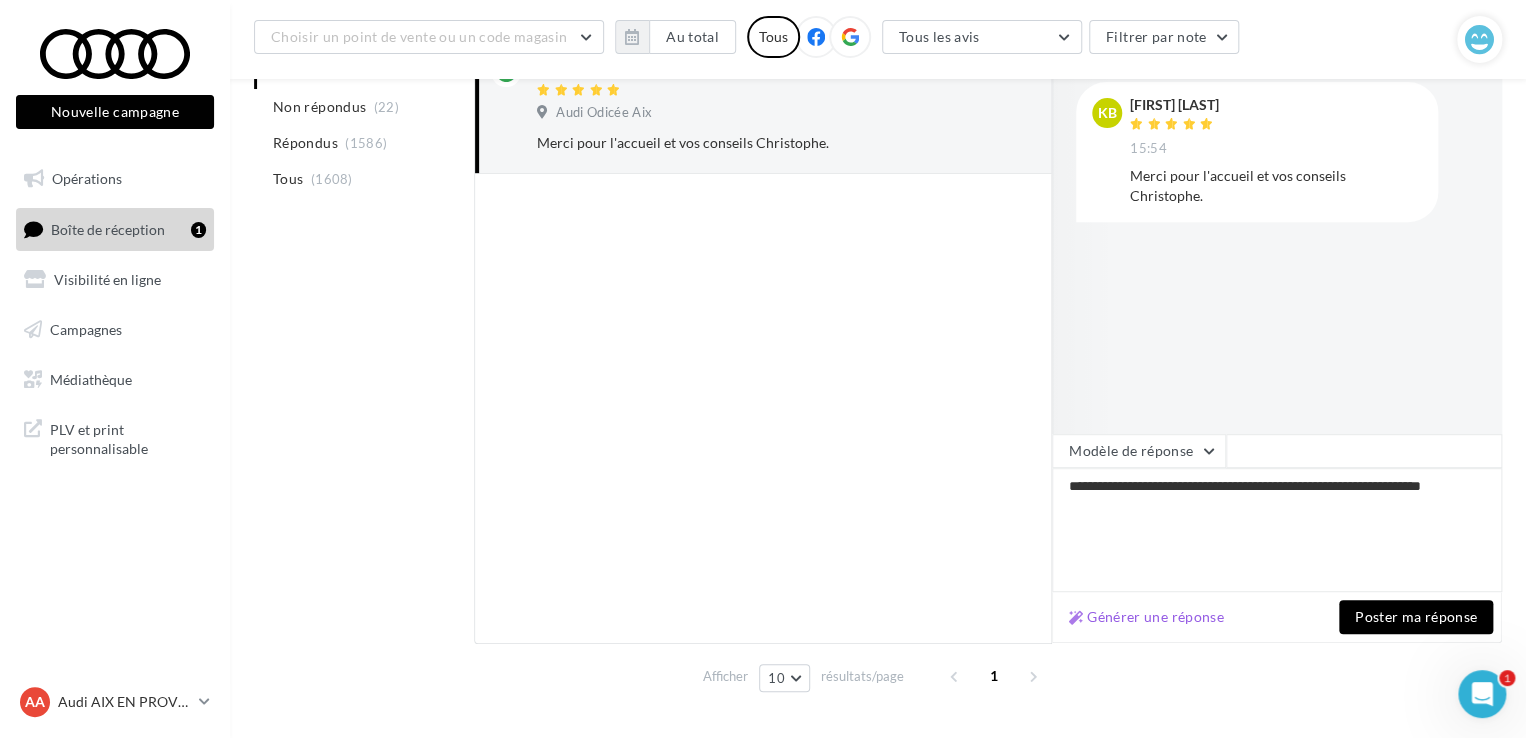 click on "Poster ma réponse" at bounding box center [1416, 617] 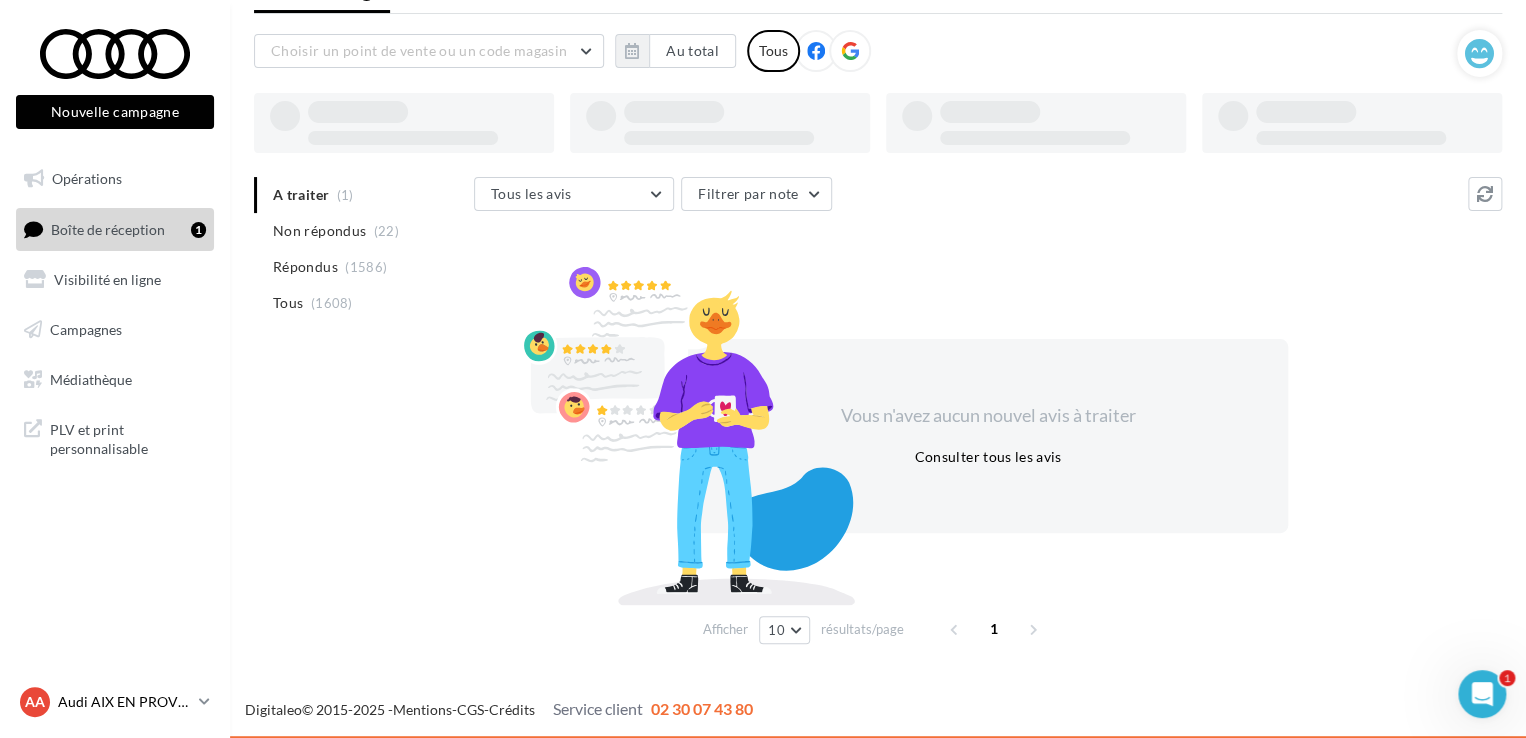 scroll, scrollTop: 97, scrollLeft: 0, axis: vertical 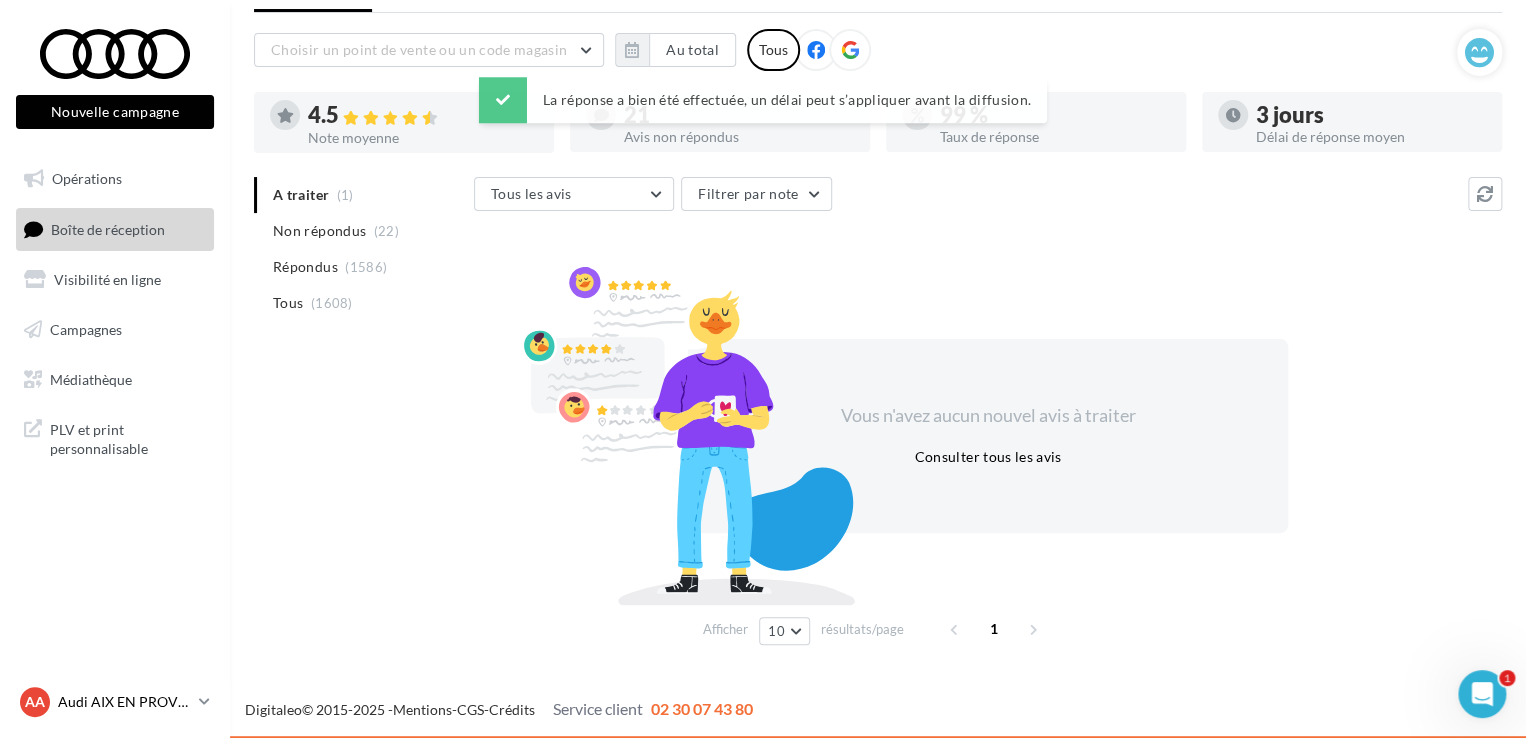 click on "Audi AIX EN PROVENCE" at bounding box center (124, 702) 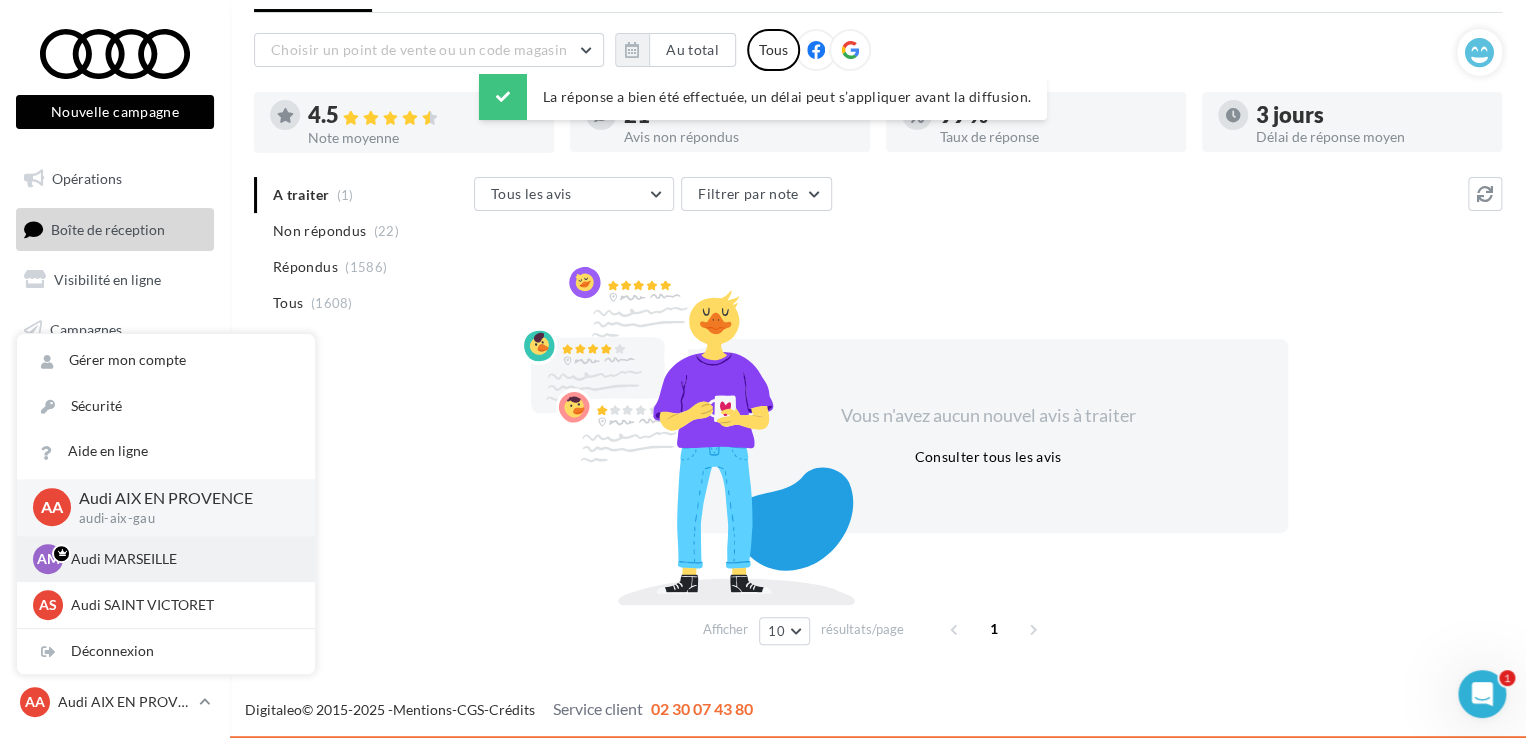 click on "Audi MARSEILLE" at bounding box center [181, 559] 